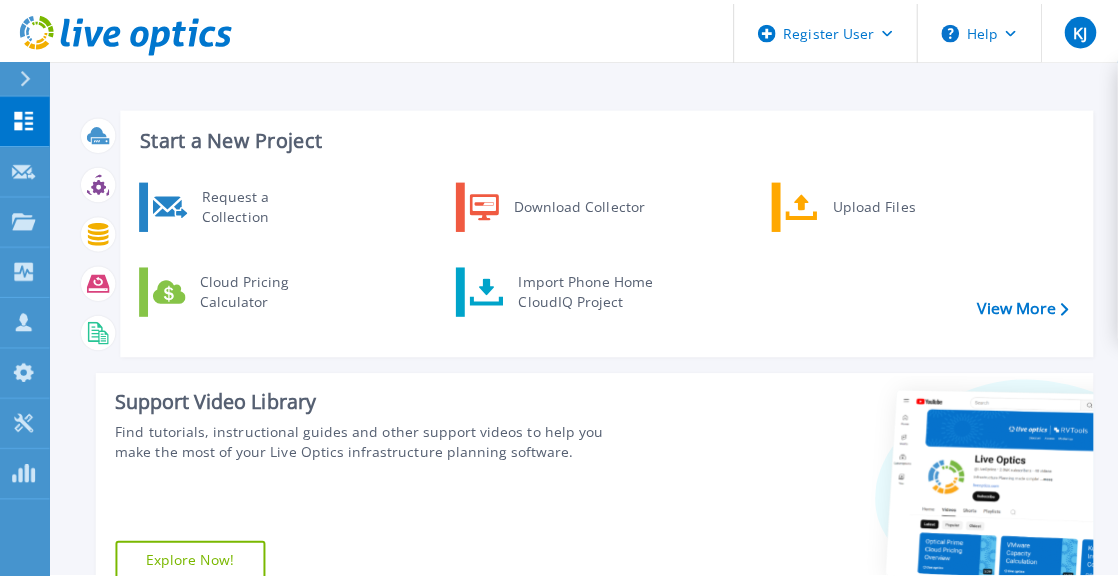 scroll, scrollTop: 0, scrollLeft: 0, axis: both 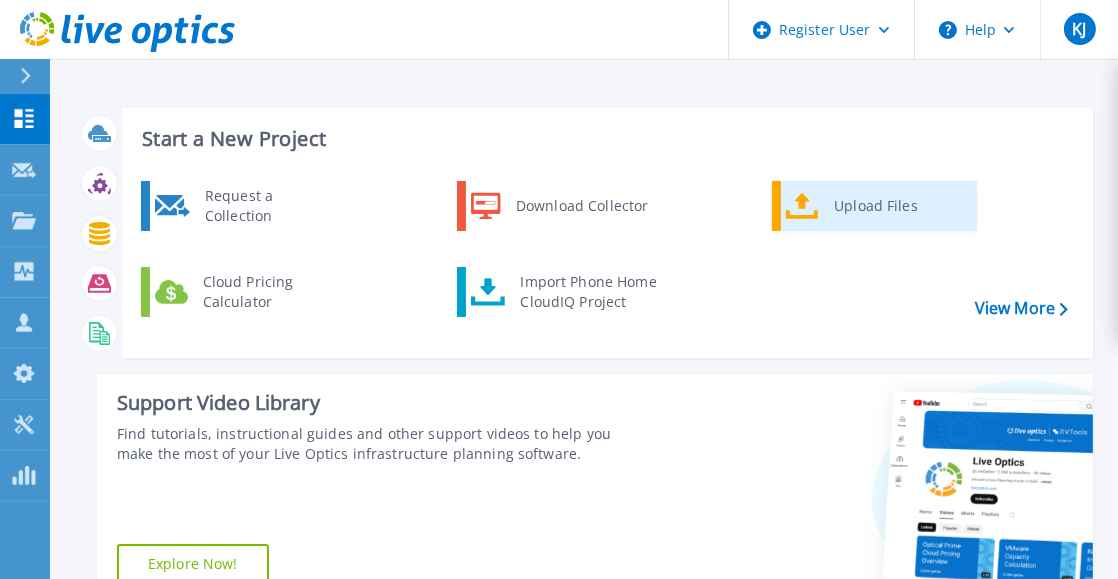 click on "Upload Files" at bounding box center (898, 206) 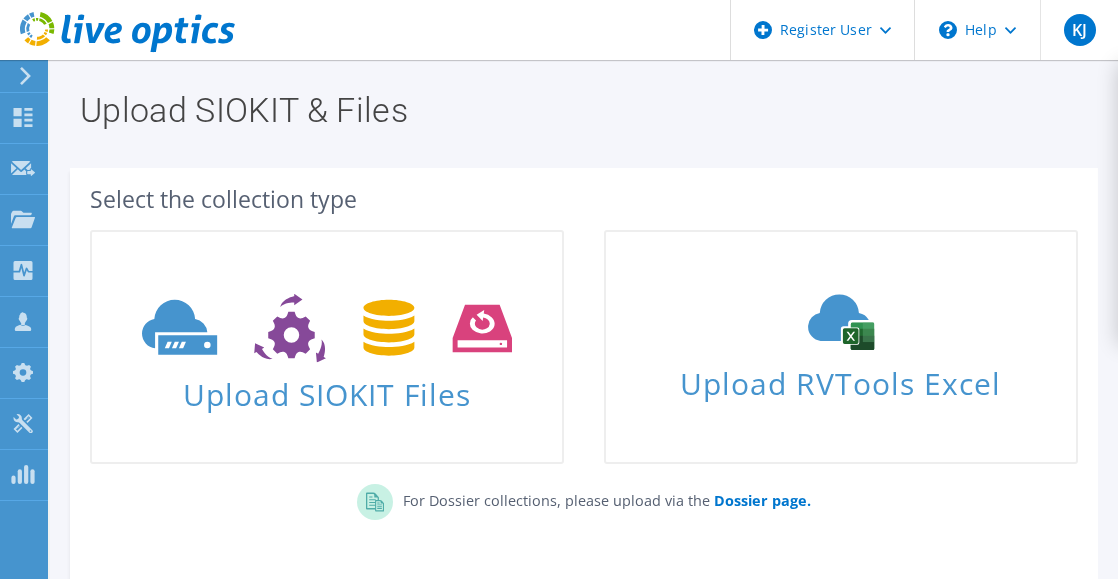 scroll, scrollTop: 0, scrollLeft: 0, axis: both 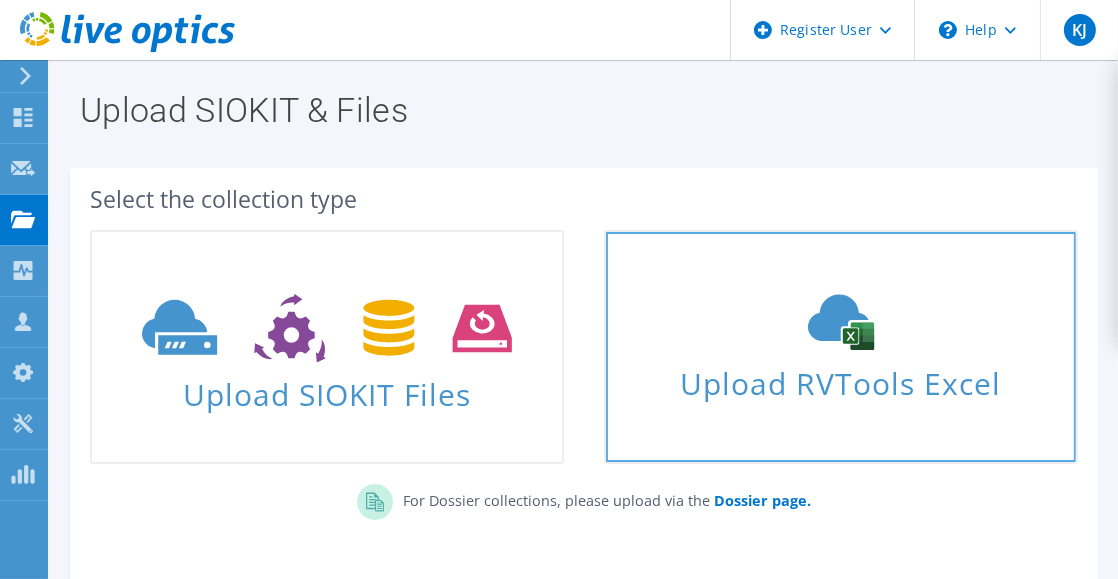 click 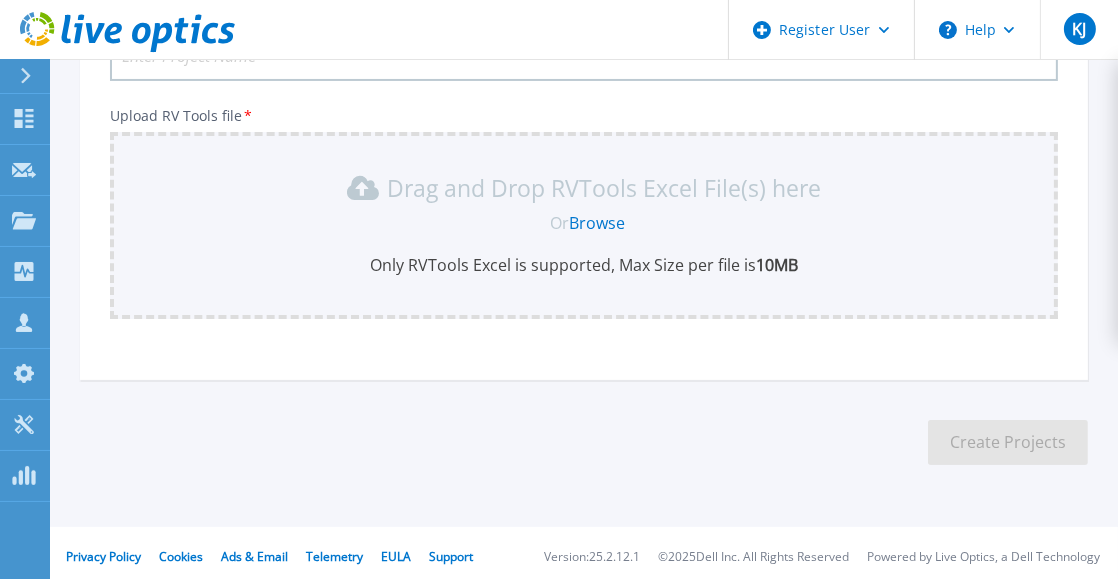scroll, scrollTop: 326, scrollLeft: 0, axis: vertical 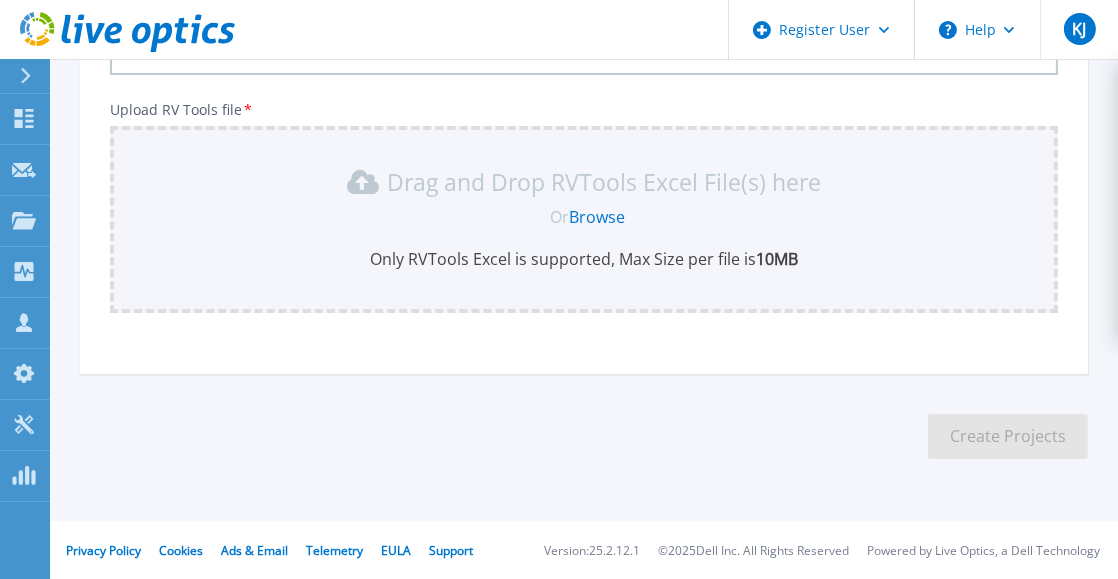 click on "Browse" at bounding box center (598, 217) 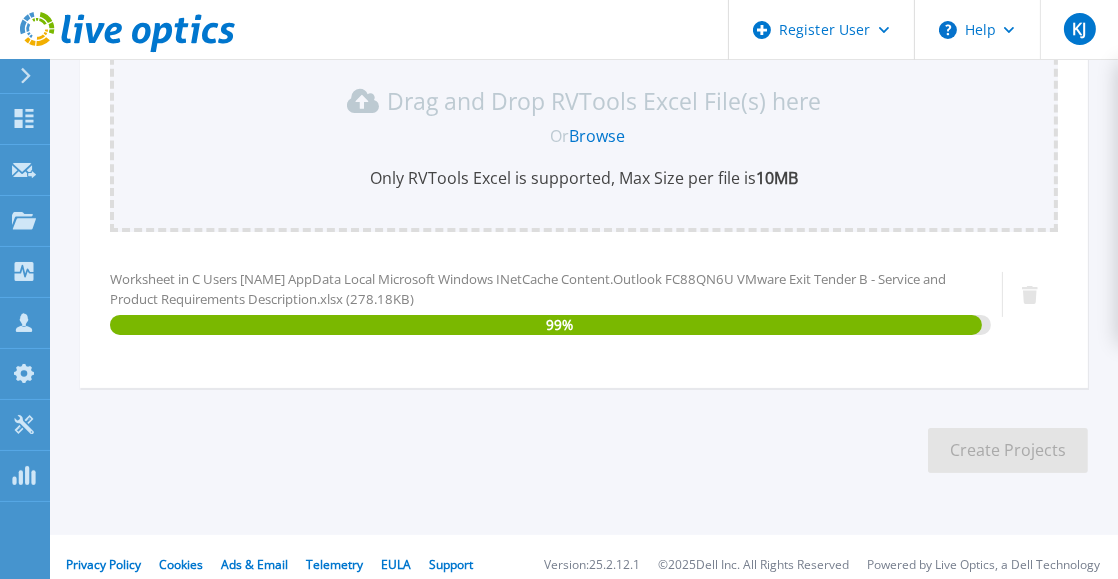 scroll, scrollTop: 422, scrollLeft: 0, axis: vertical 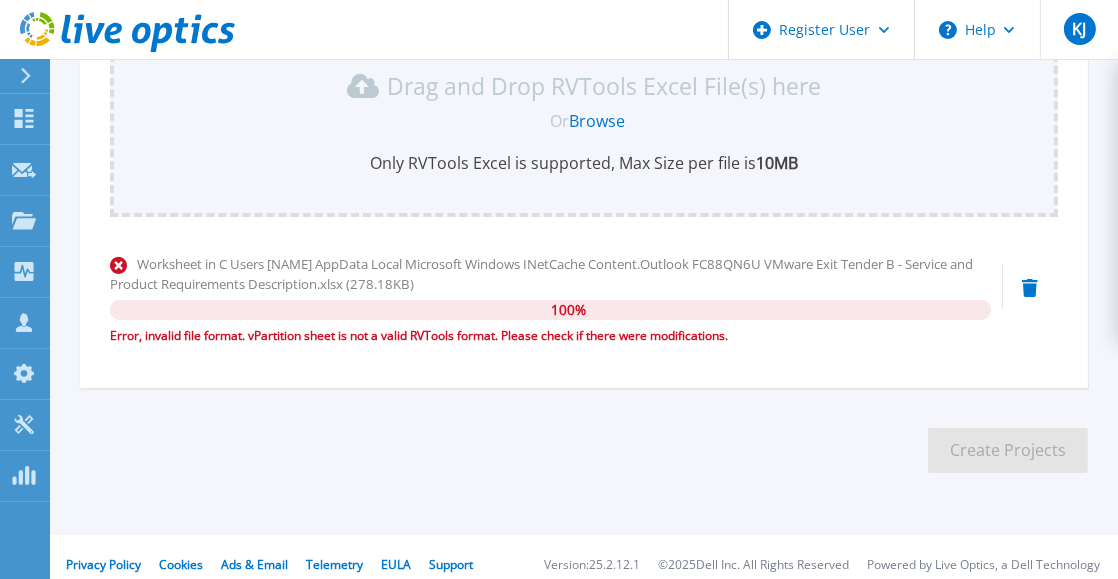 click 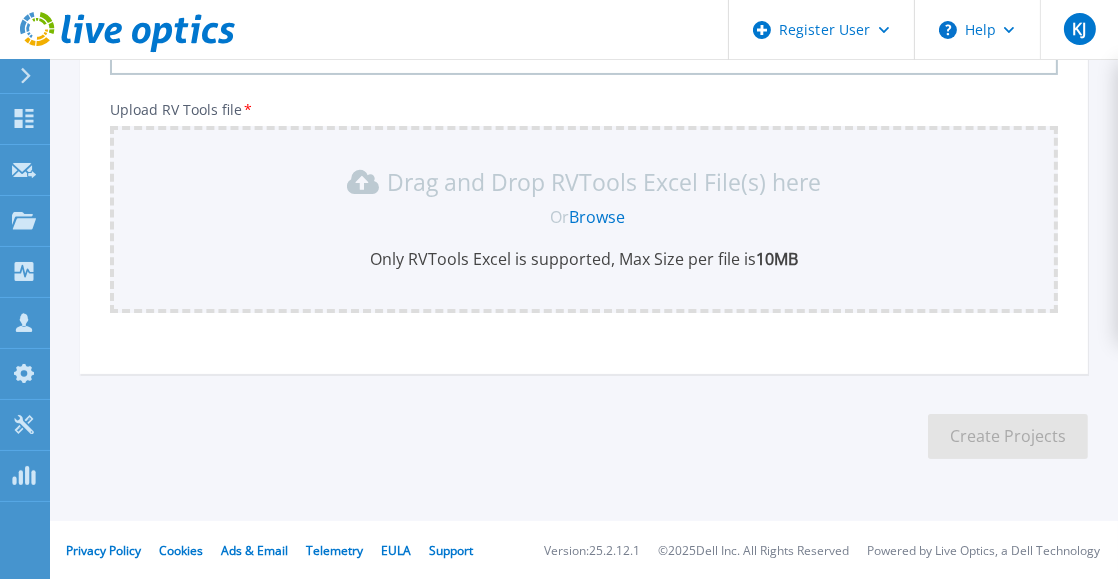 click on "Browse" at bounding box center [598, 217] 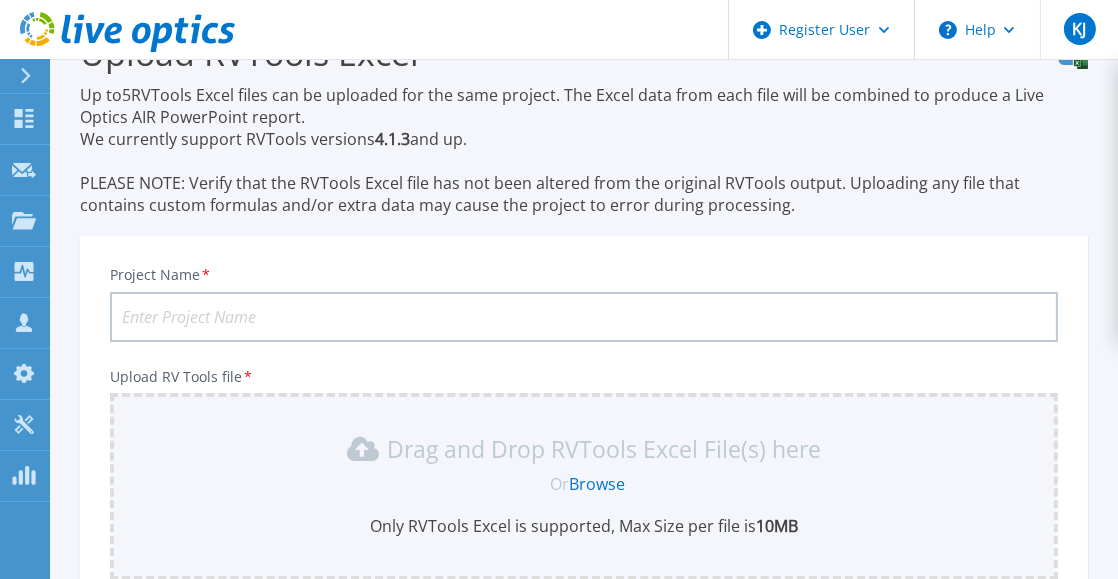 scroll, scrollTop: 60, scrollLeft: 0, axis: vertical 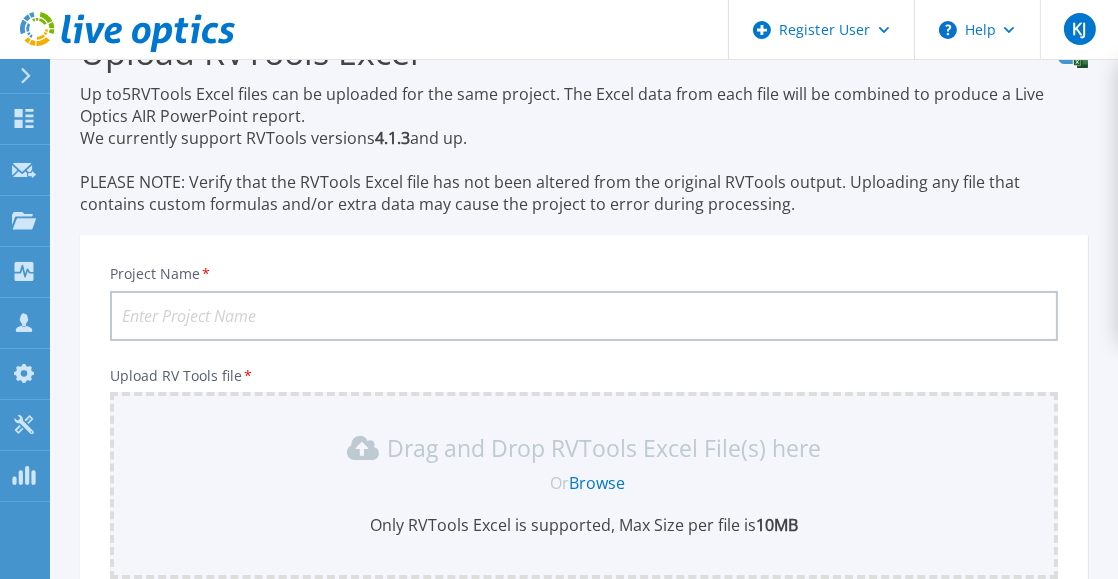 click on "Project Name *" at bounding box center [584, 316] 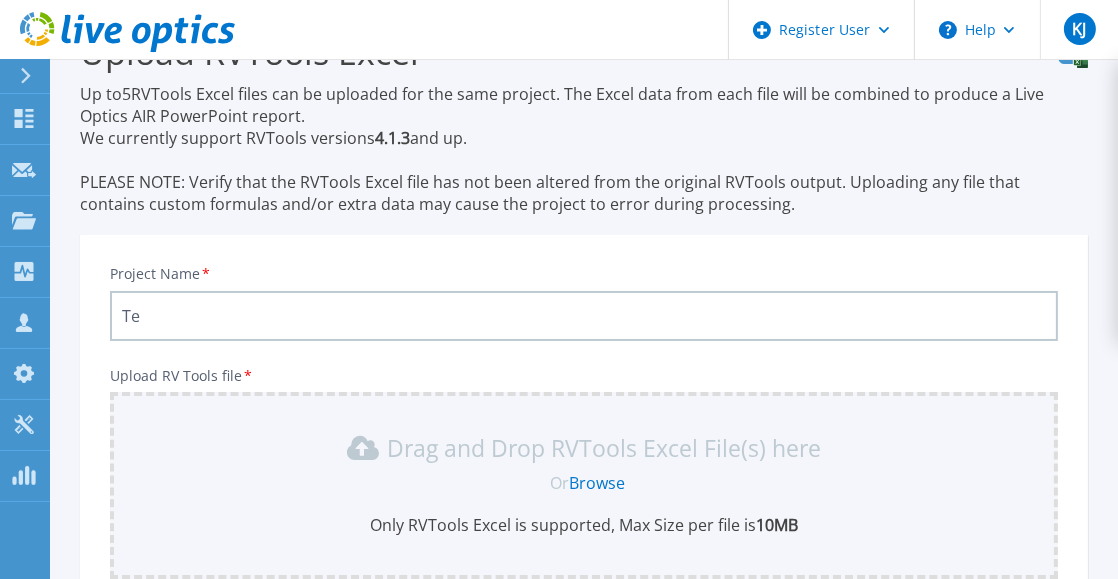 type on "T" 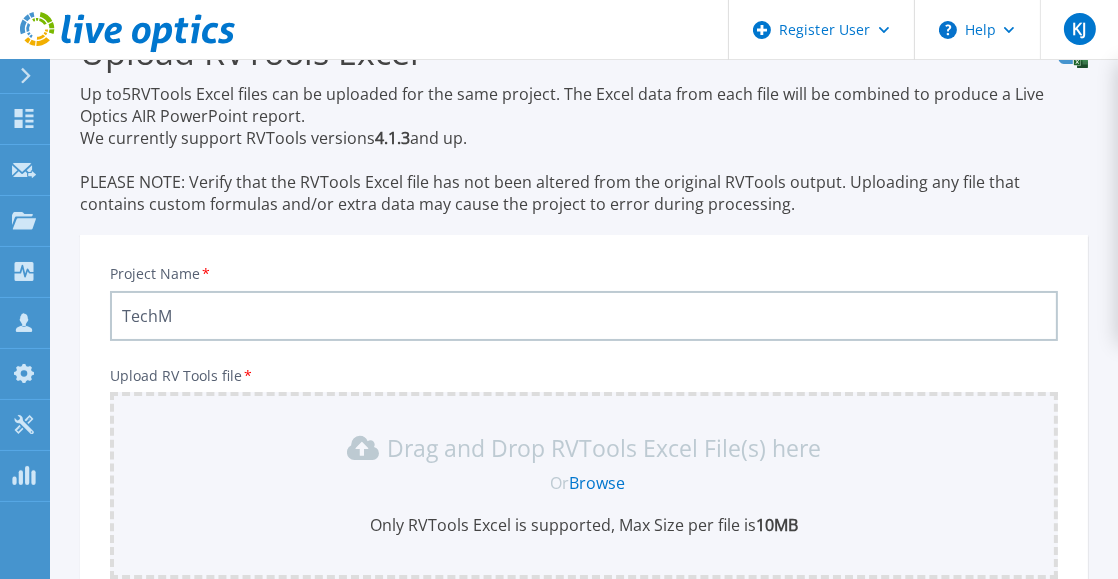 paste on "Telefonica" 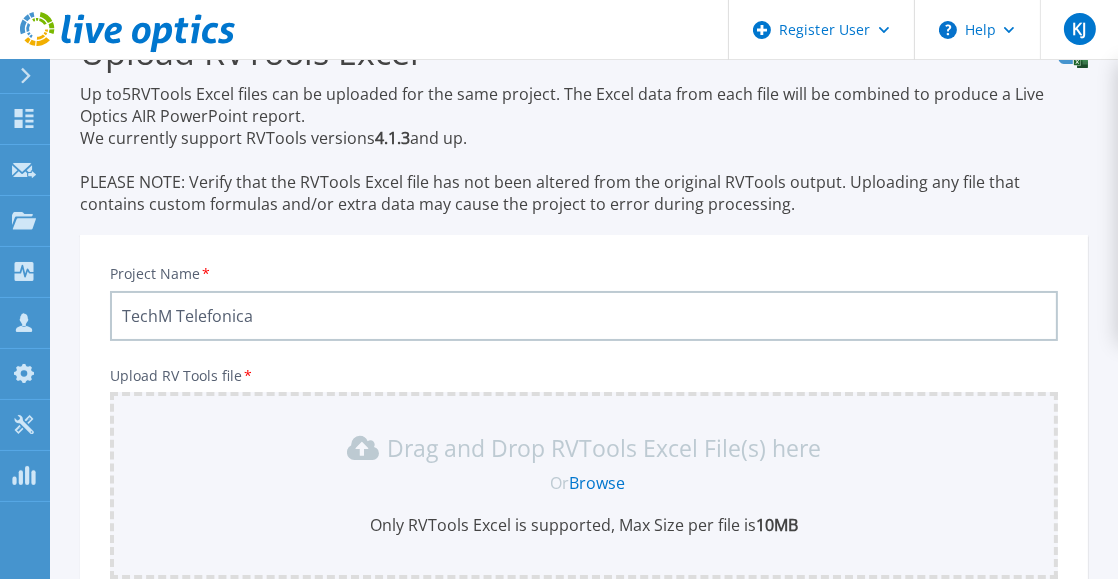 type on "TechM Telefonica" 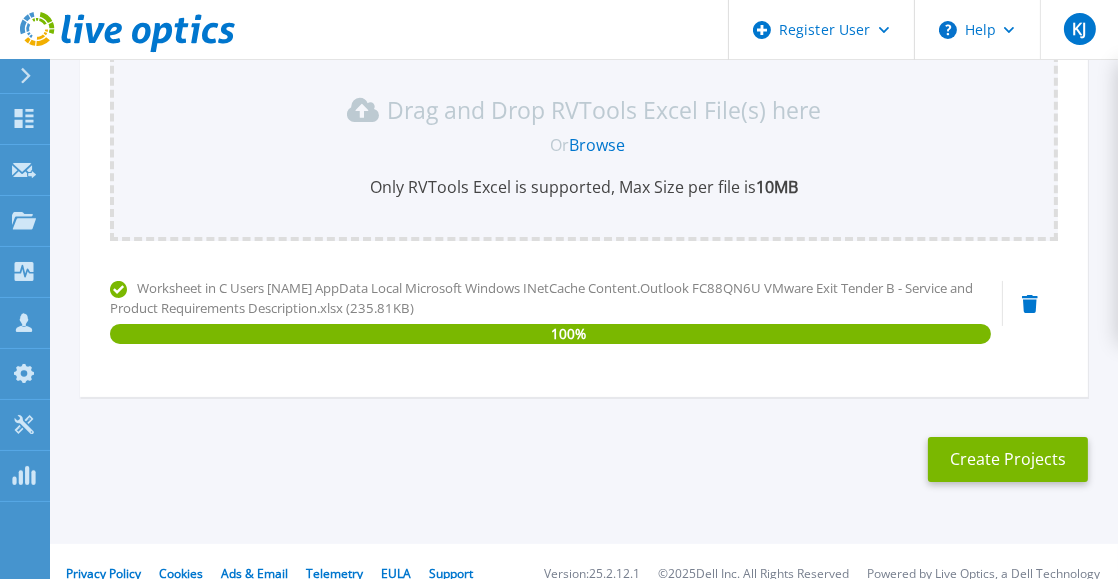 scroll, scrollTop: 399, scrollLeft: 0, axis: vertical 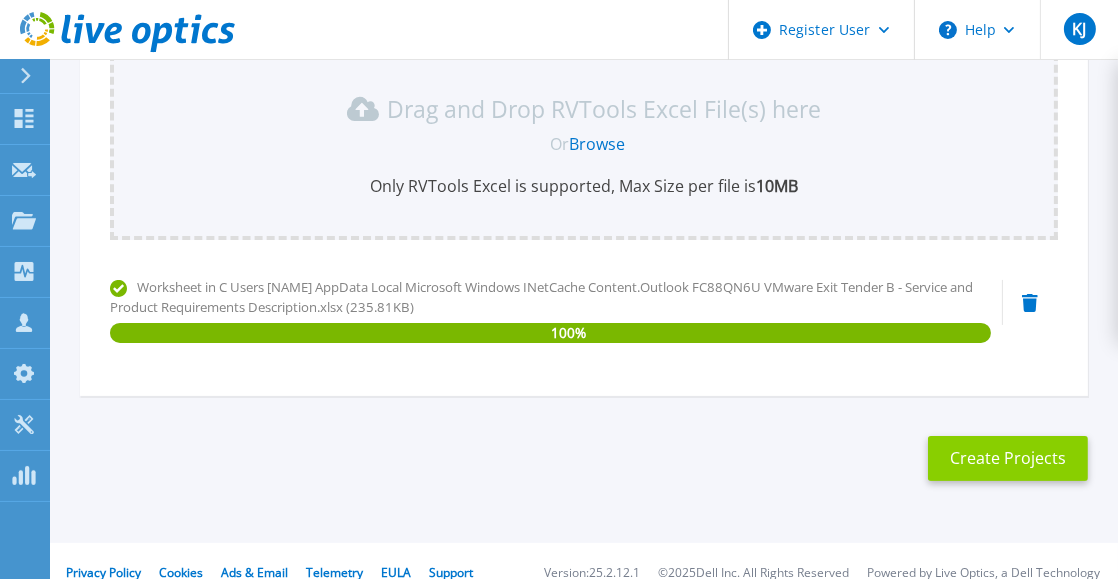 click on "Create Projects" at bounding box center (1008, 458) 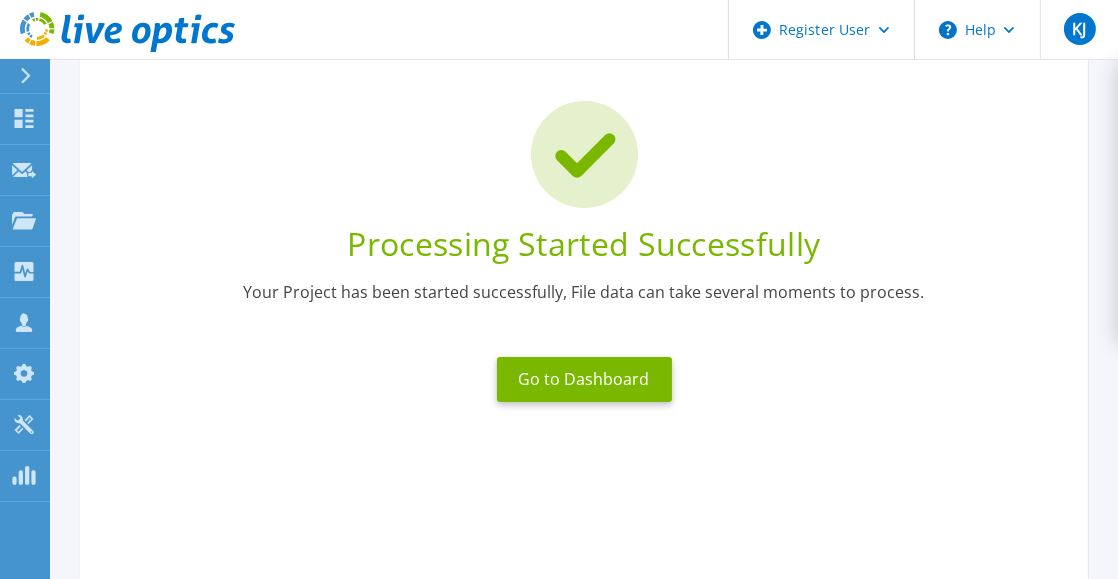 scroll, scrollTop: 90, scrollLeft: 0, axis: vertical 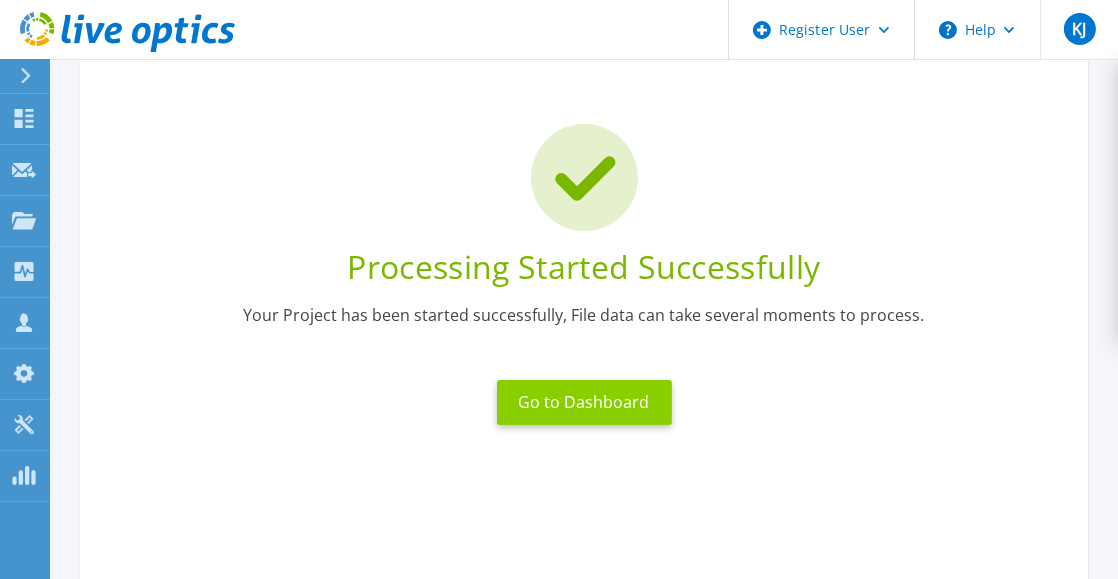 click on "Go to Dashboard" at bounding box center [584, 402] 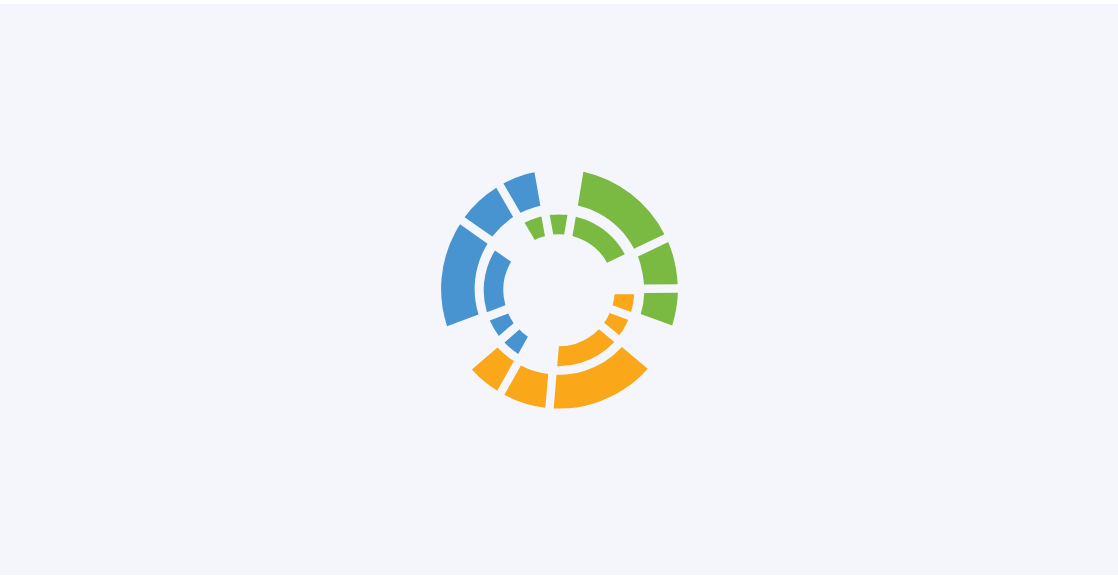 scroll, scrollTop: 0, scrollLeft: 0, axis: both 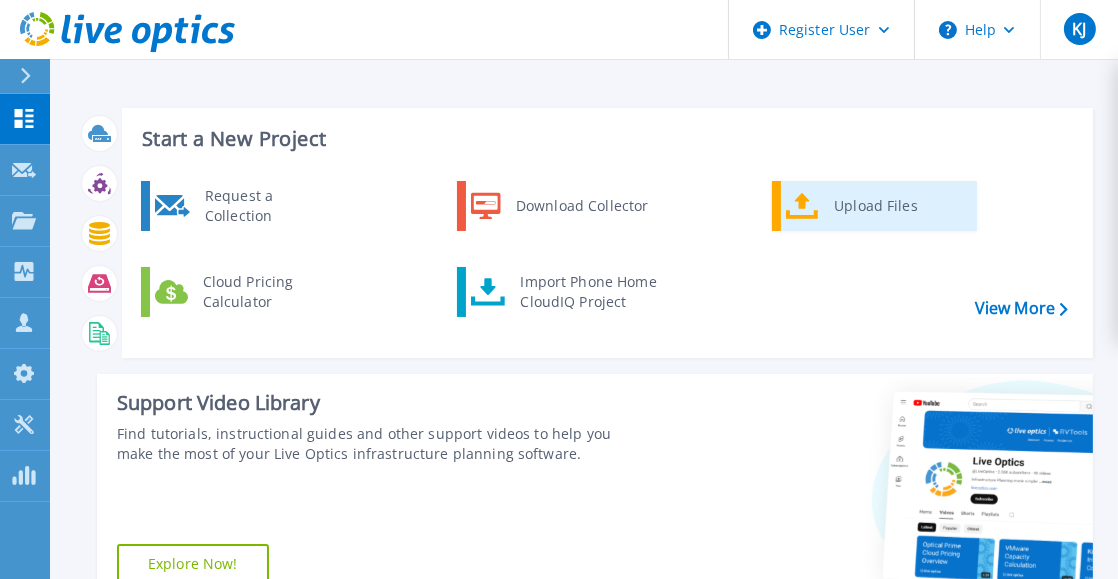click on "Upload Files" at bounding box center (874, 206) 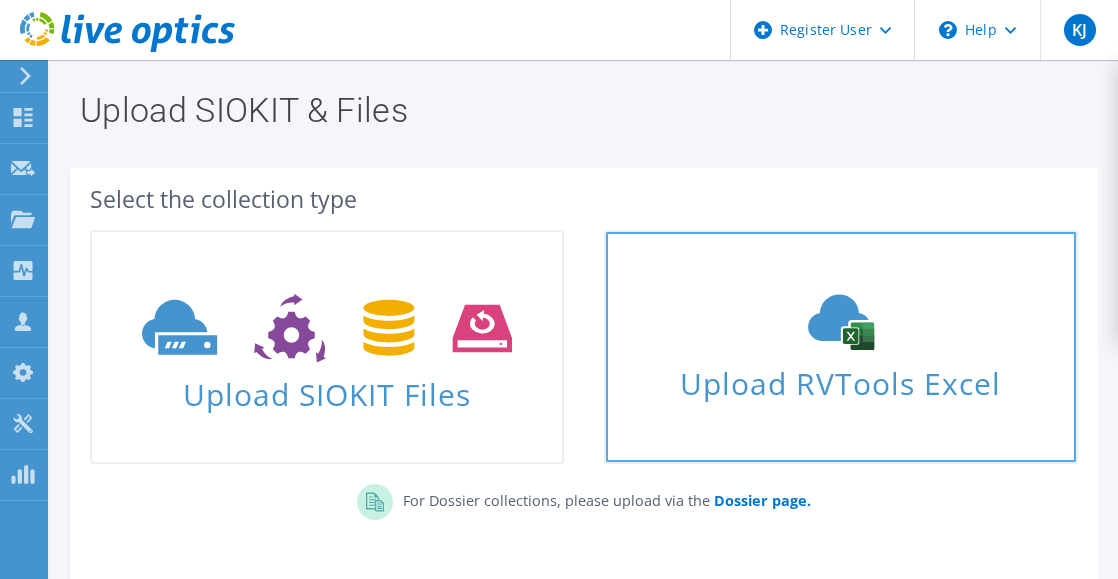 scroll, scrollTop: 0, scrollLeft: 0, axis: both 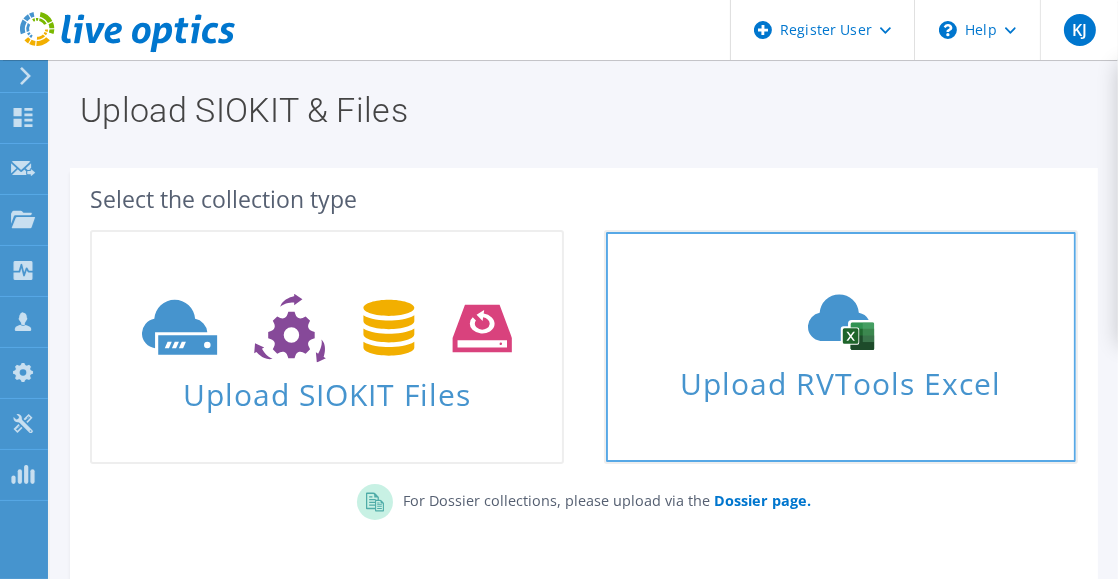 click 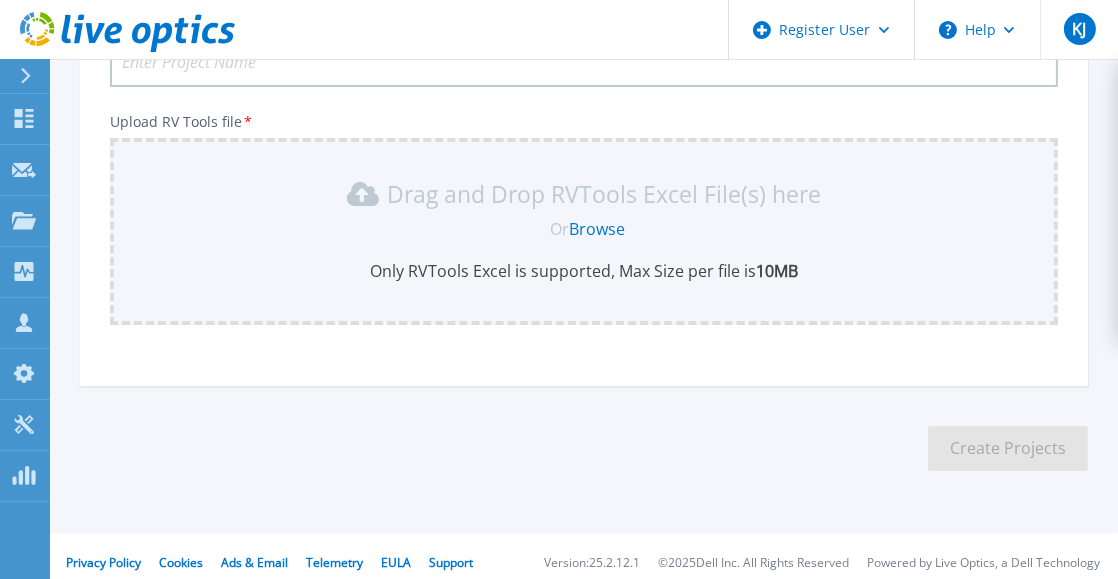 scroll, scrollTop: 326, scrollLeft: 0, axis: vertical 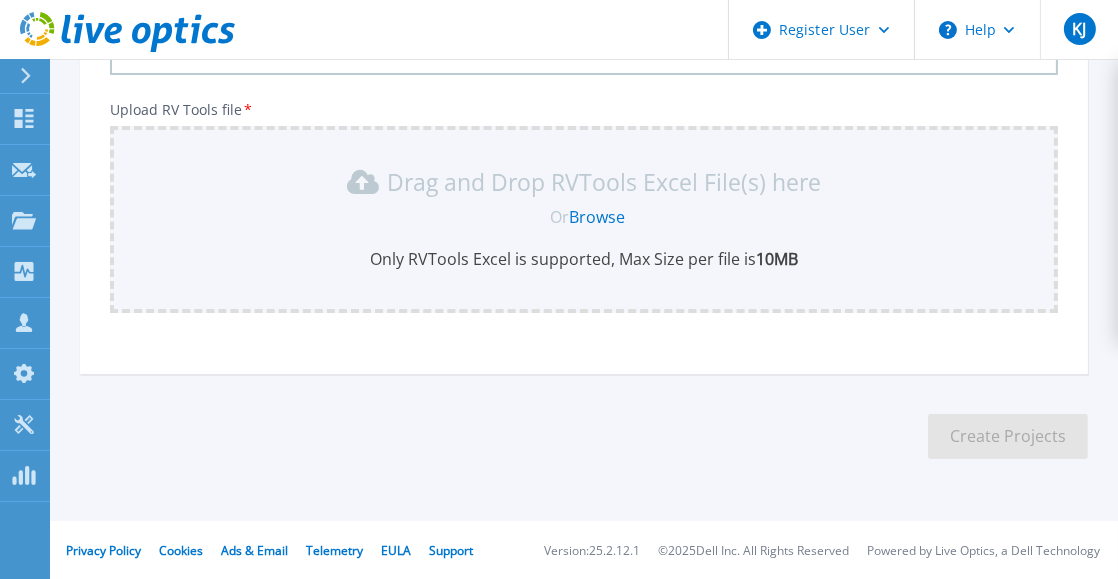 click on "Browse" at bounding box center [598, 217] 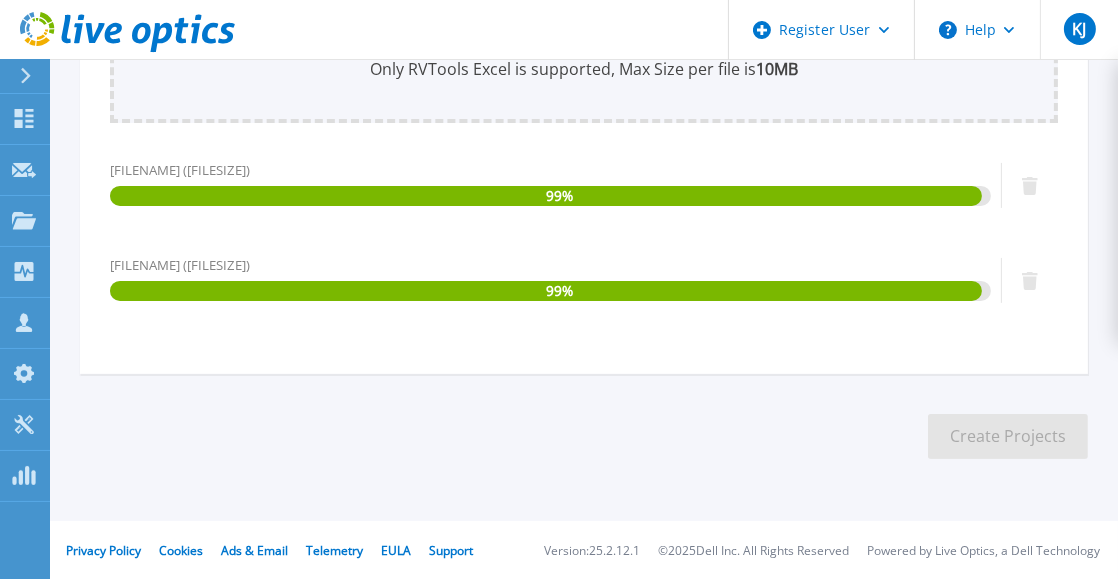 scroll, scrollTop: 0, scrollLeft: 0, axis: both 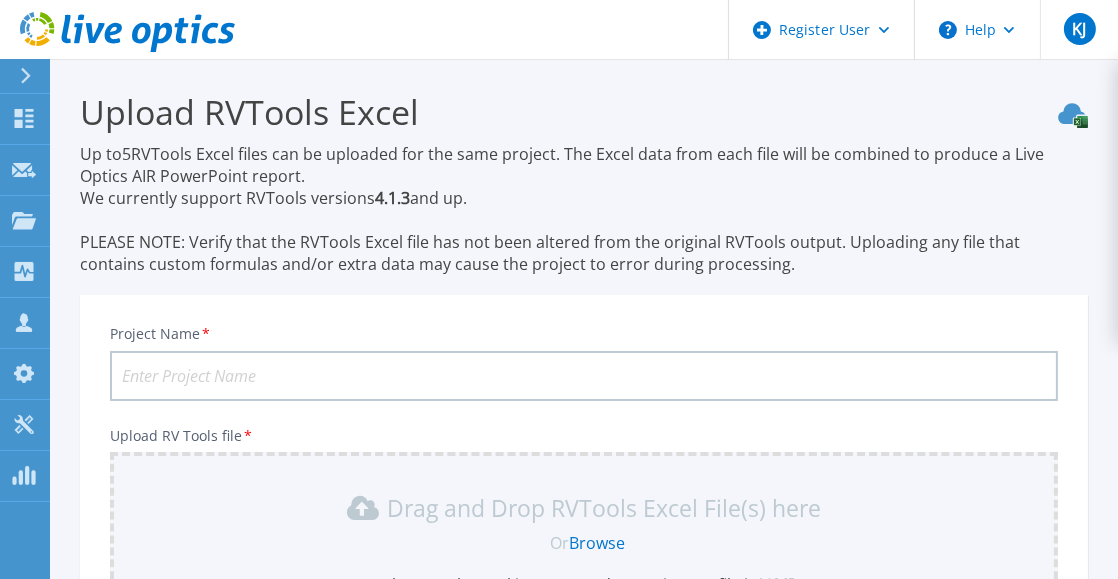 click on "Project Name *" at bounding box center [584, 376] 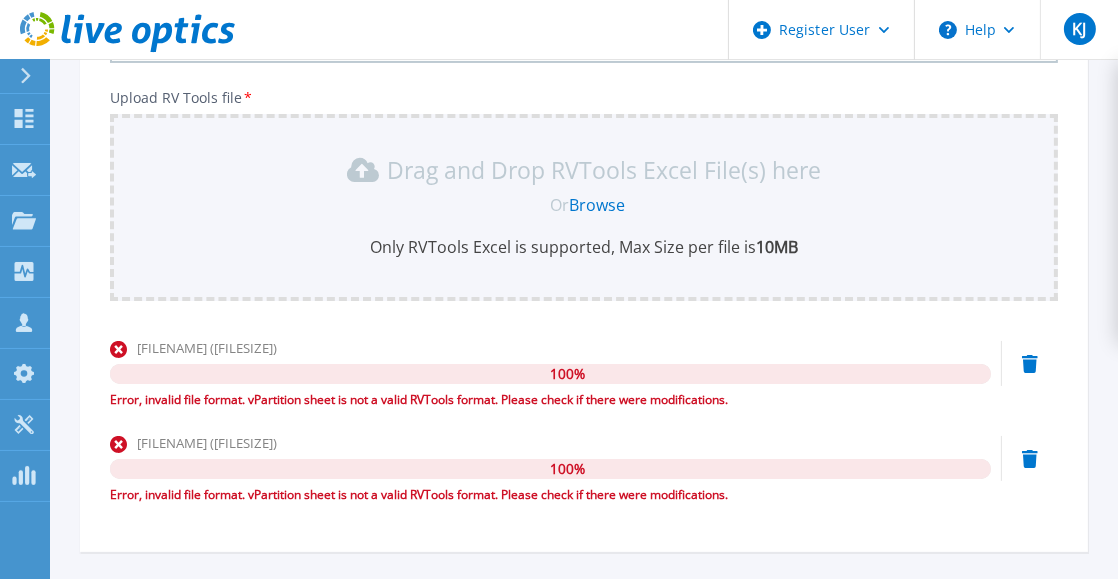 scroll, scrollTop: 355, scrollLeft: 0, axis: vertical 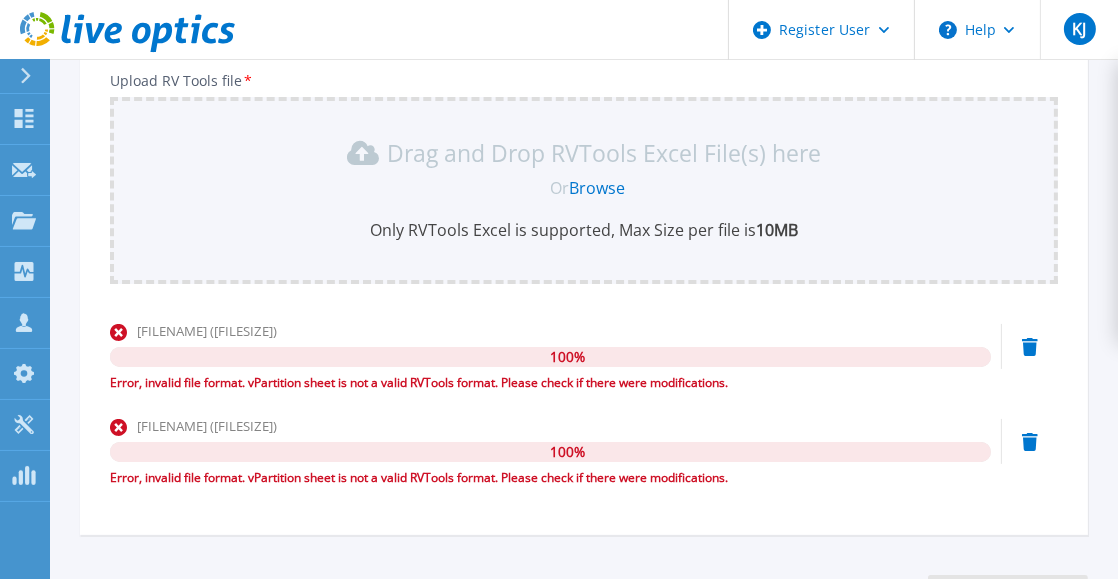 click 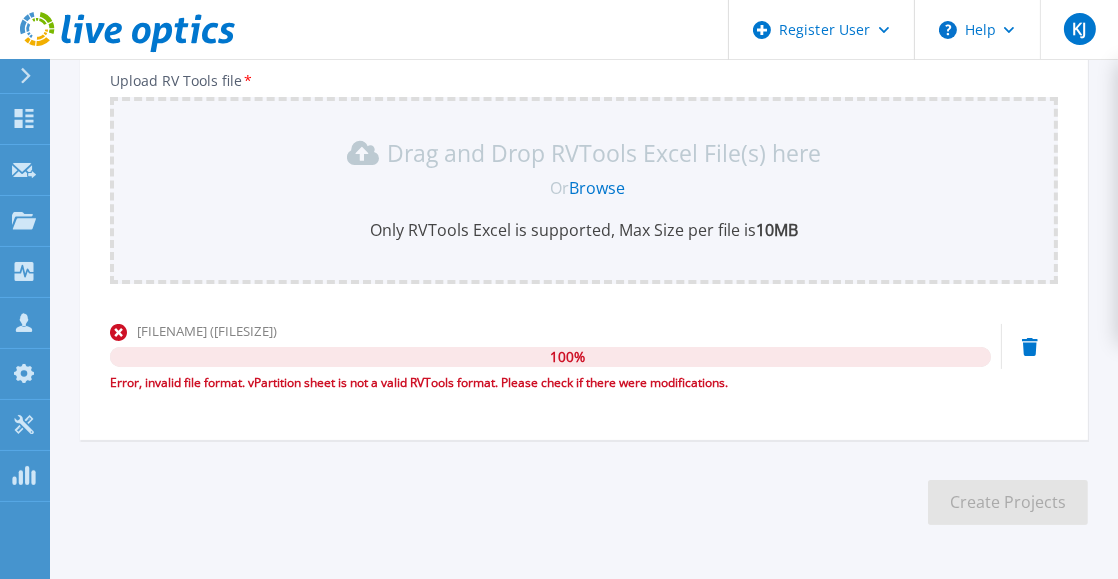 click 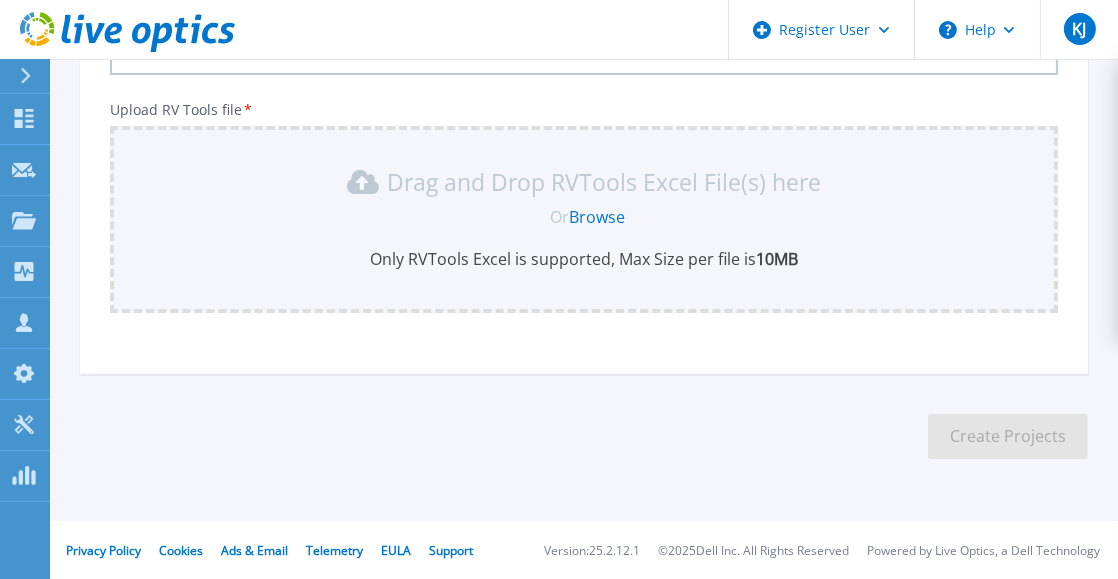 click on "Browse" at bounding box center (598, 217) 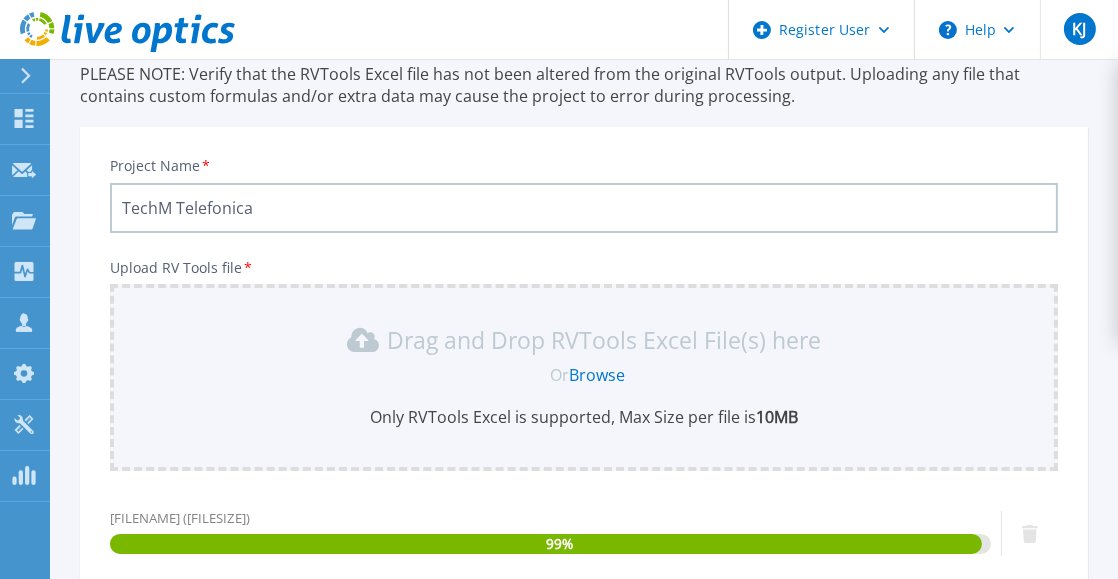 scroll, scrollTop: 168, scrollLeft: 0, axis: vertical 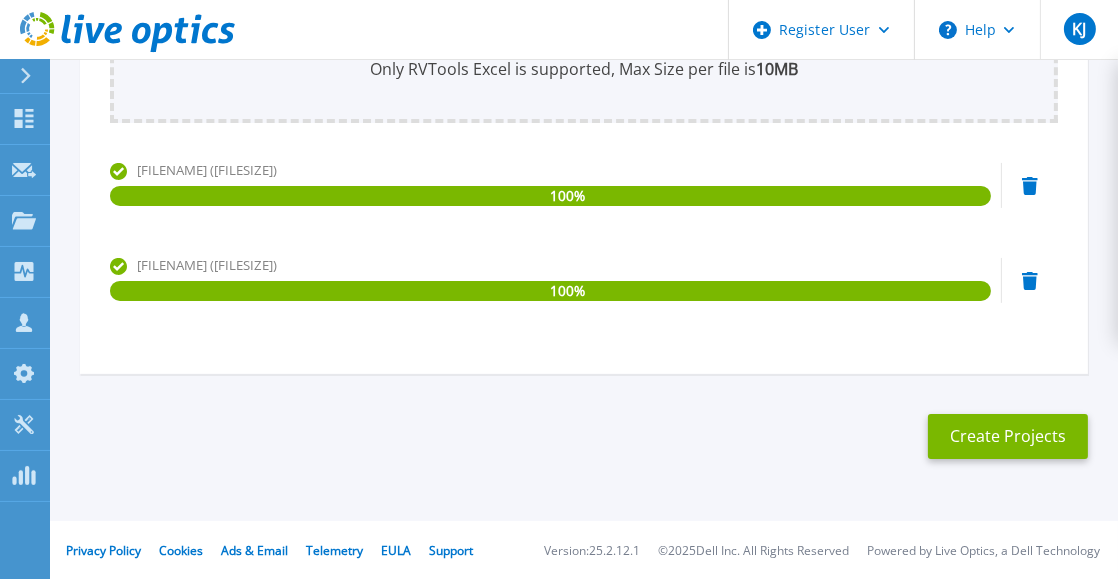 type on "TechM Telefonica" 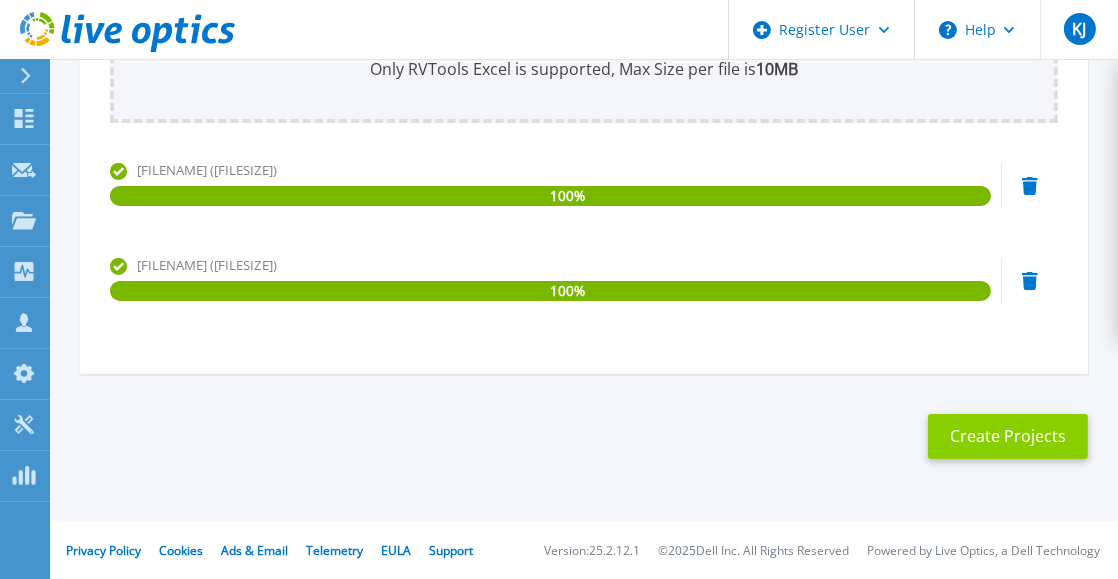 click on "Create Projects" at bounding box center [1008, 436] 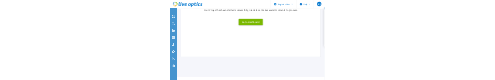 scroll, scrollTop: 370, scrollLeft: 0, axis: vertical 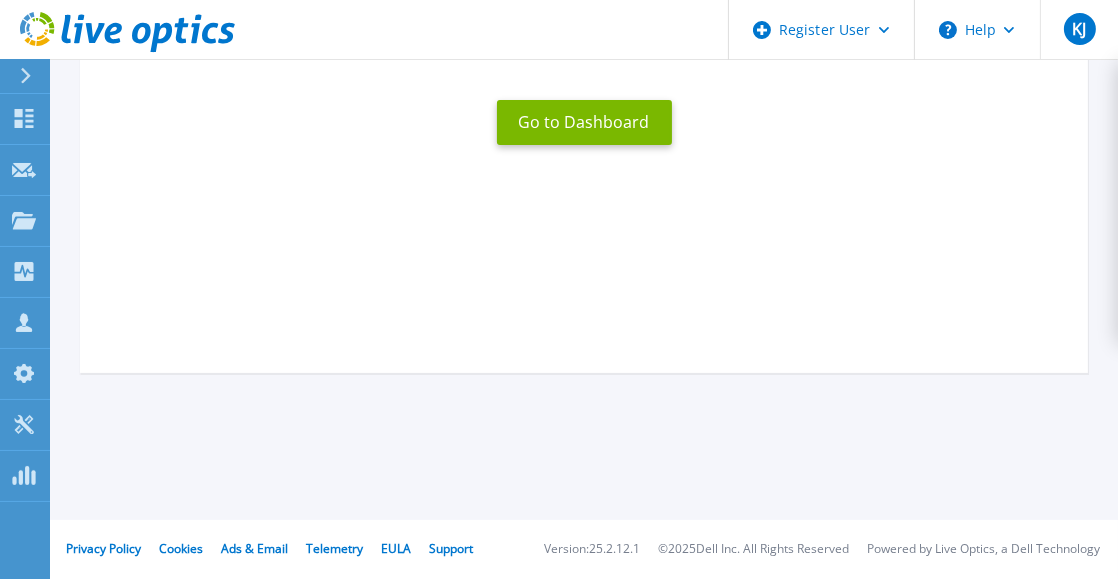 type 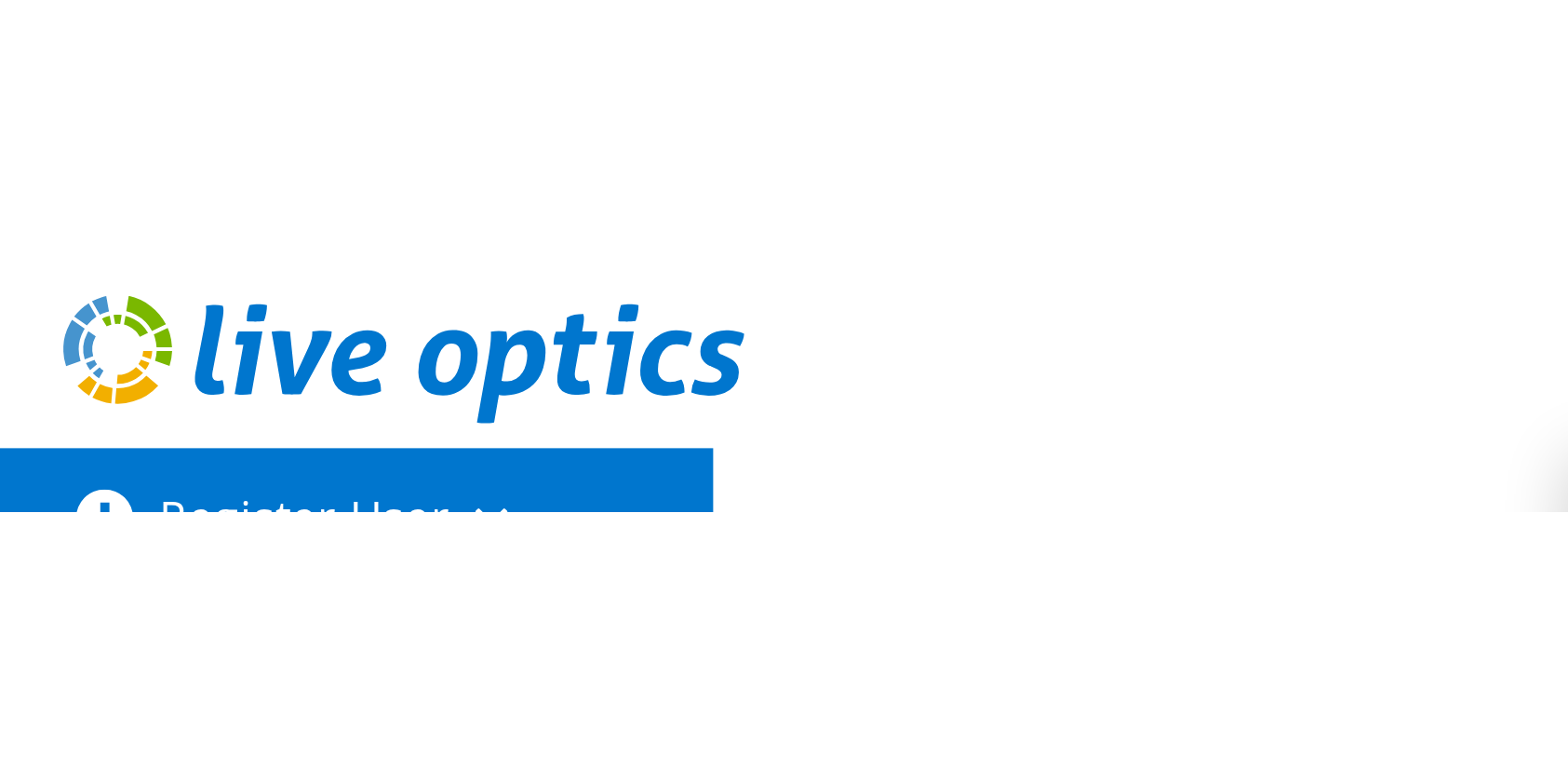 scroll, scrollTop: 114, scrollLeft: 0, axis: vertical 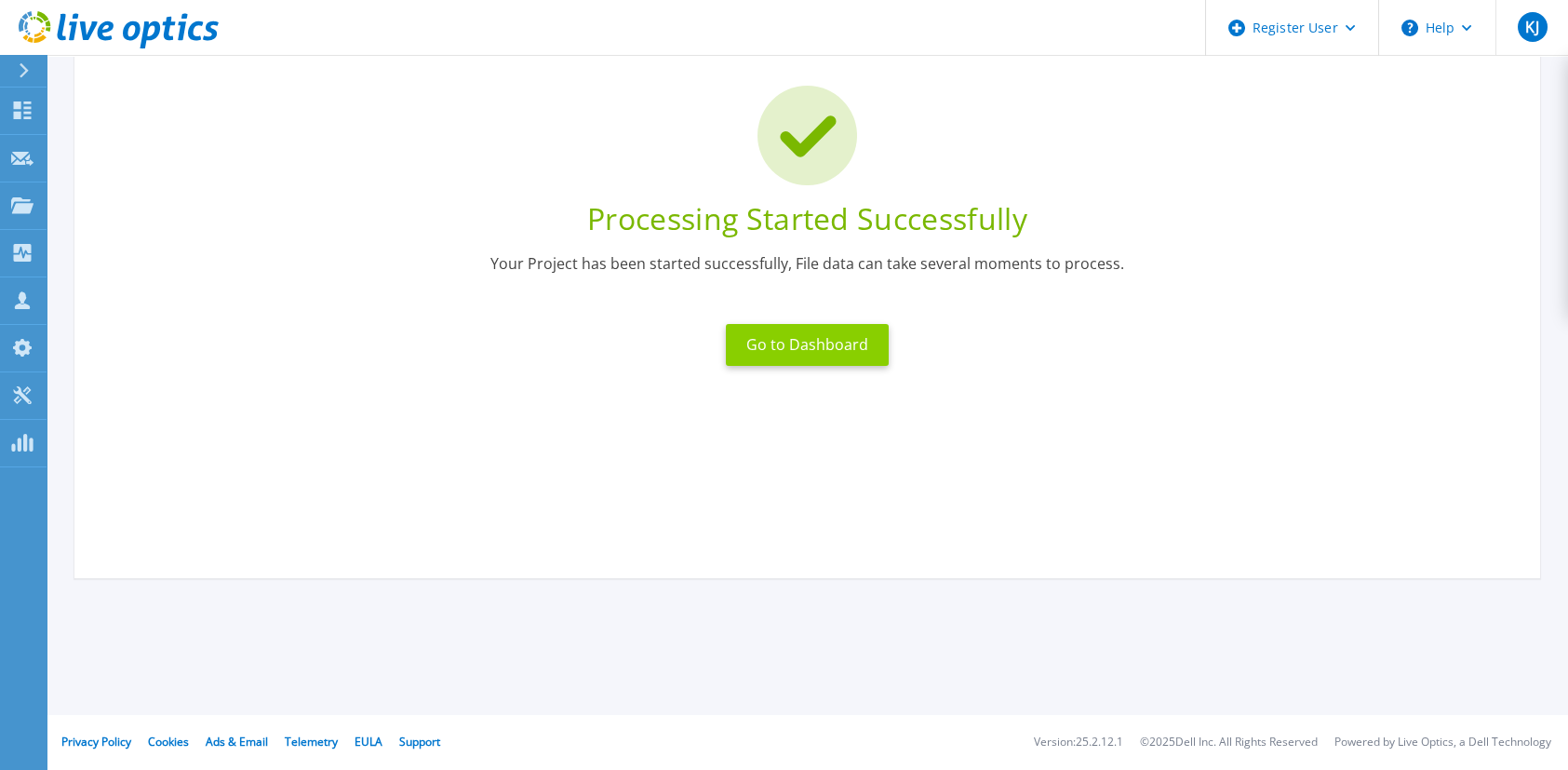 click on "Go to Dashboard" at bounding box center [807, 344] 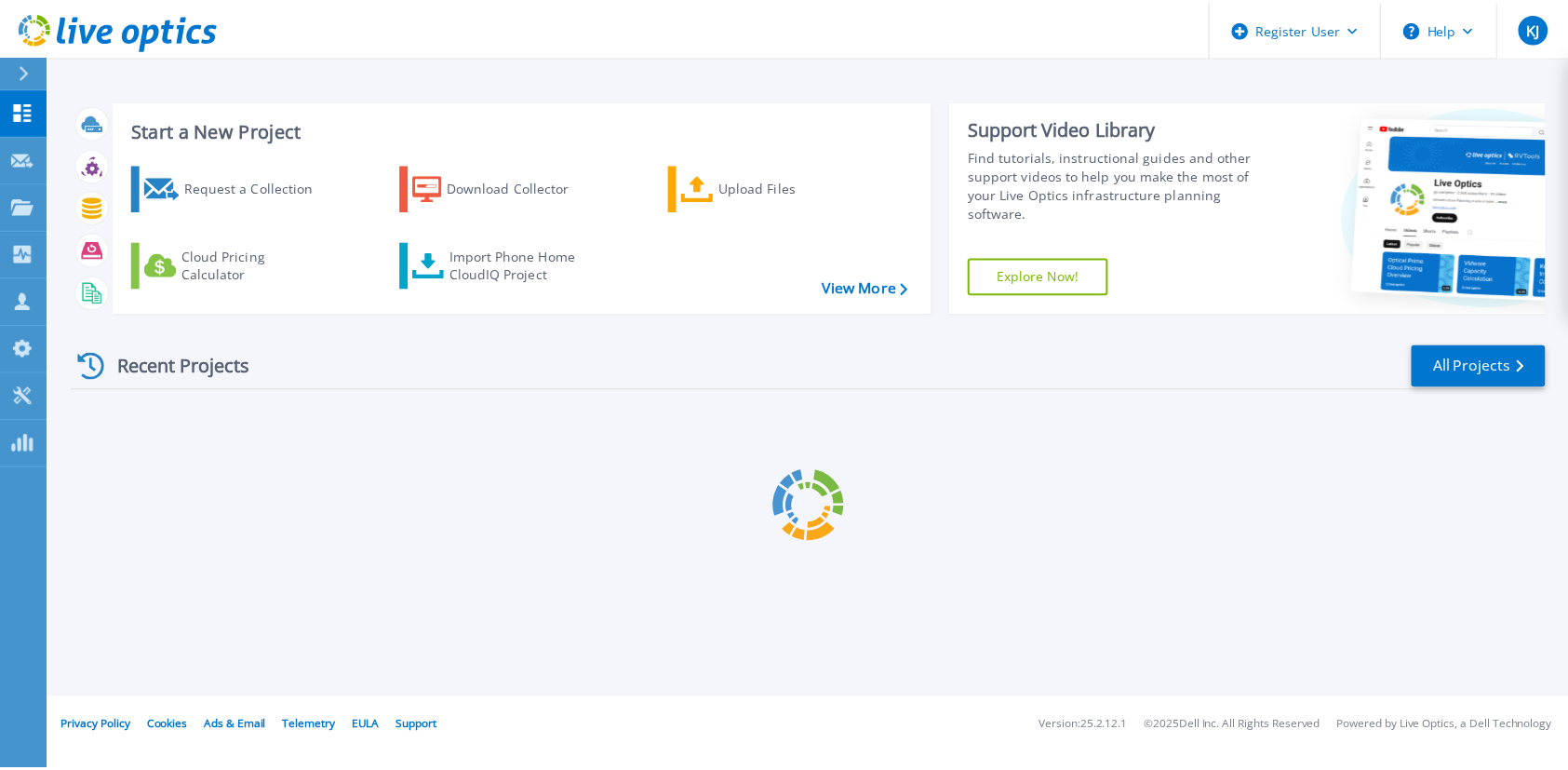 scroll, scrollTop: 0, scrollLeft: 0, axis: both 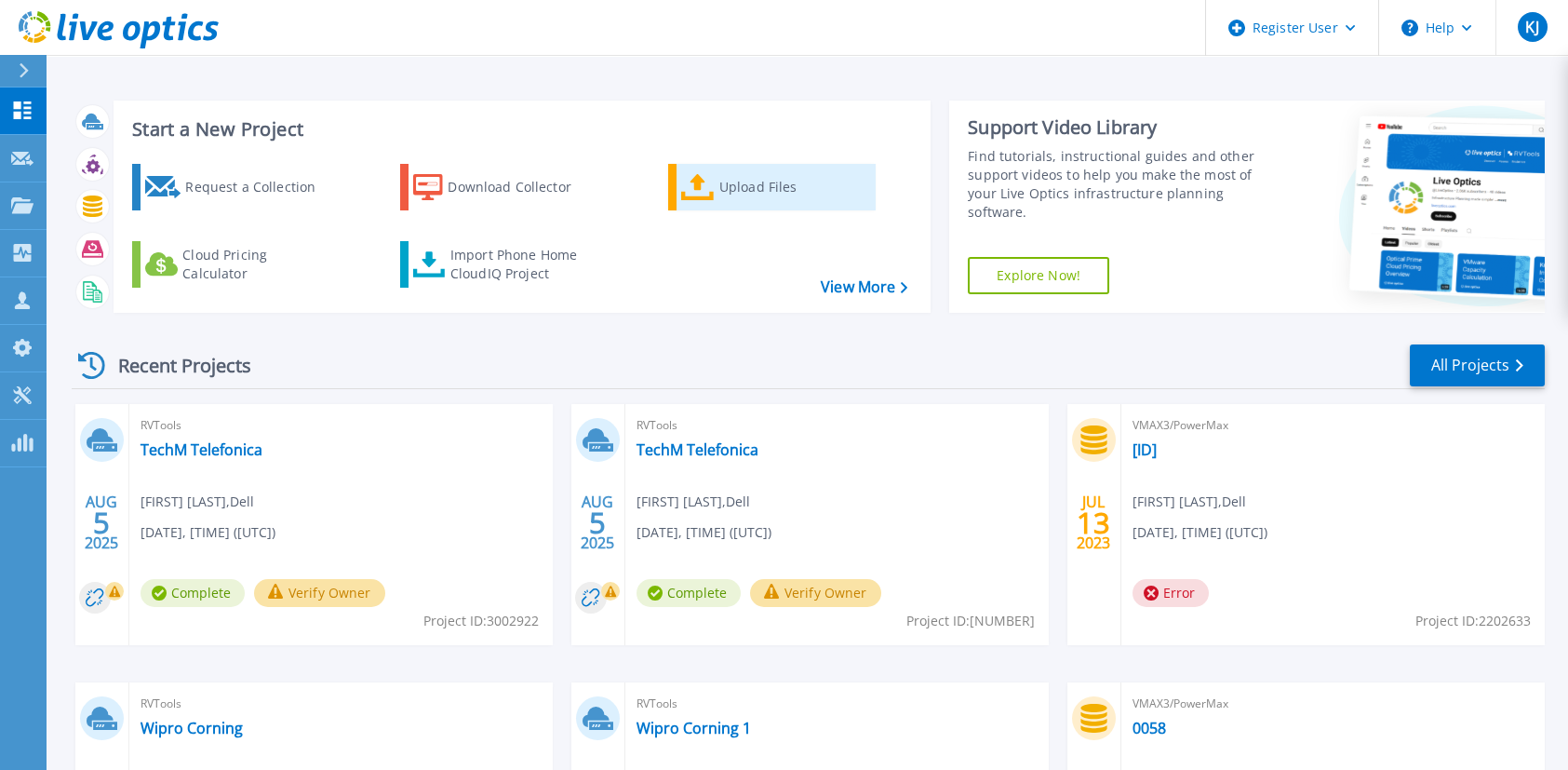 click on "Upload Files" at bounding box center [794, 187] 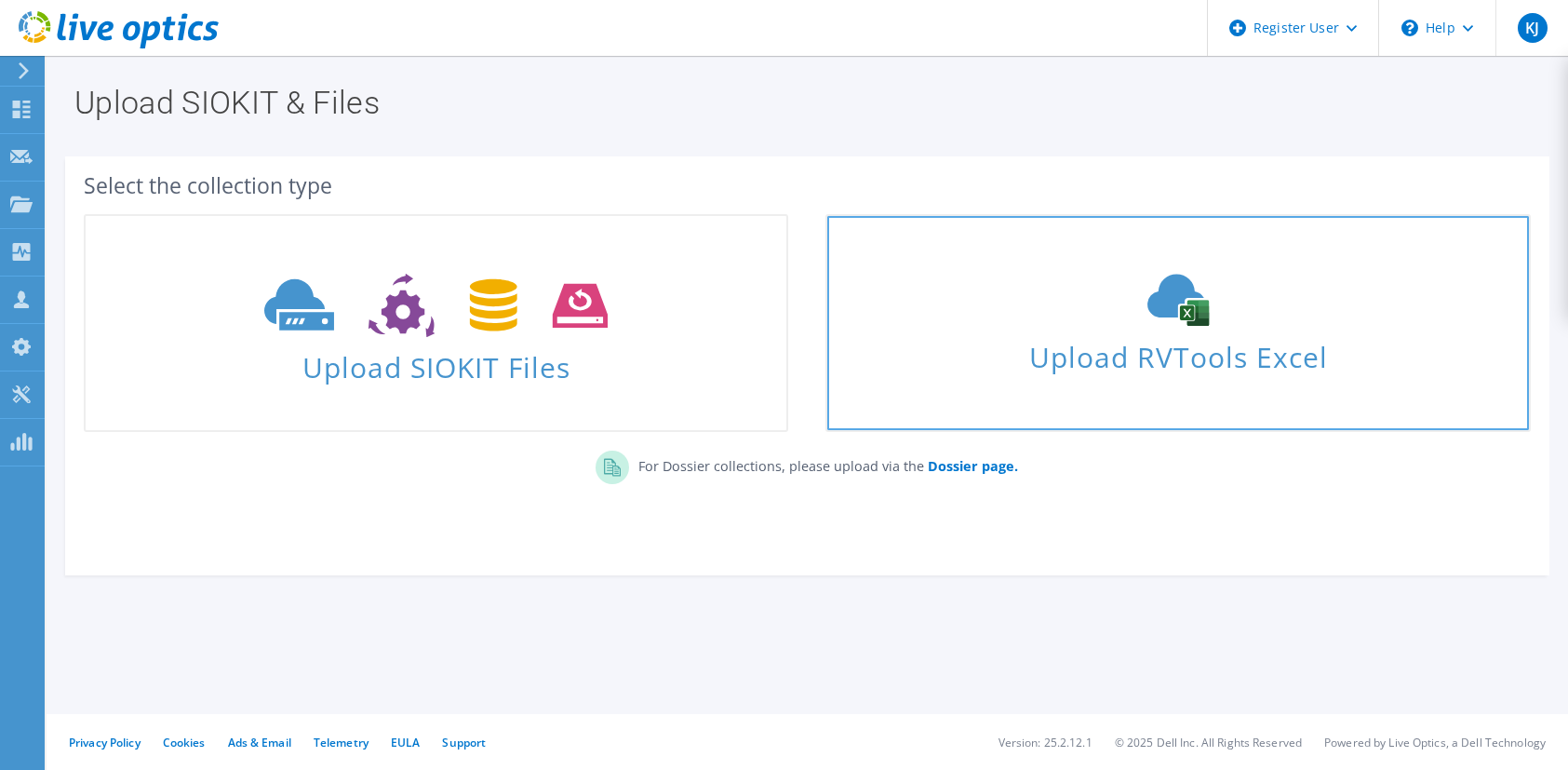 scroll, scrollTop: 0, scrollLeft: 0, axis: both 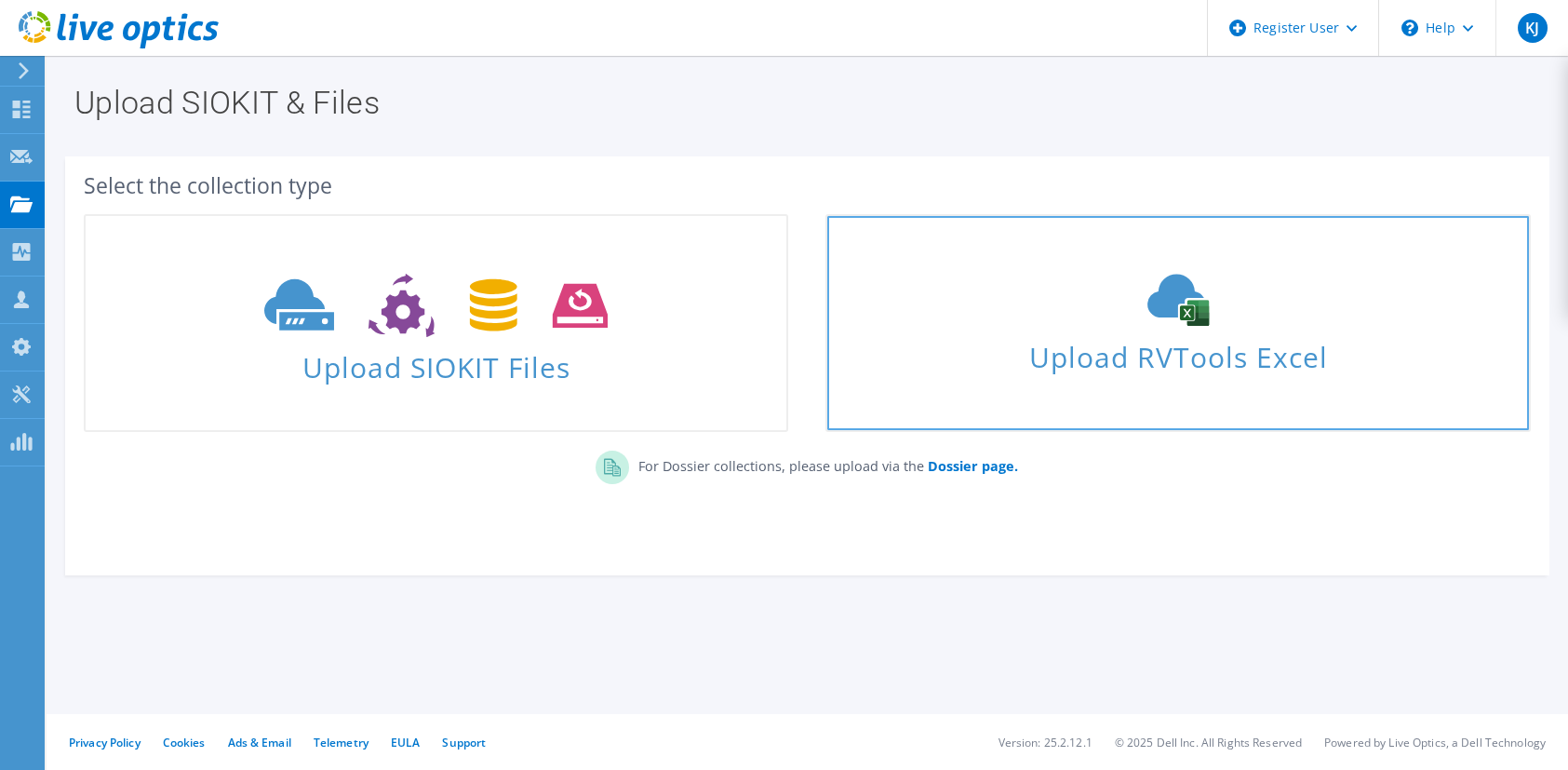 click 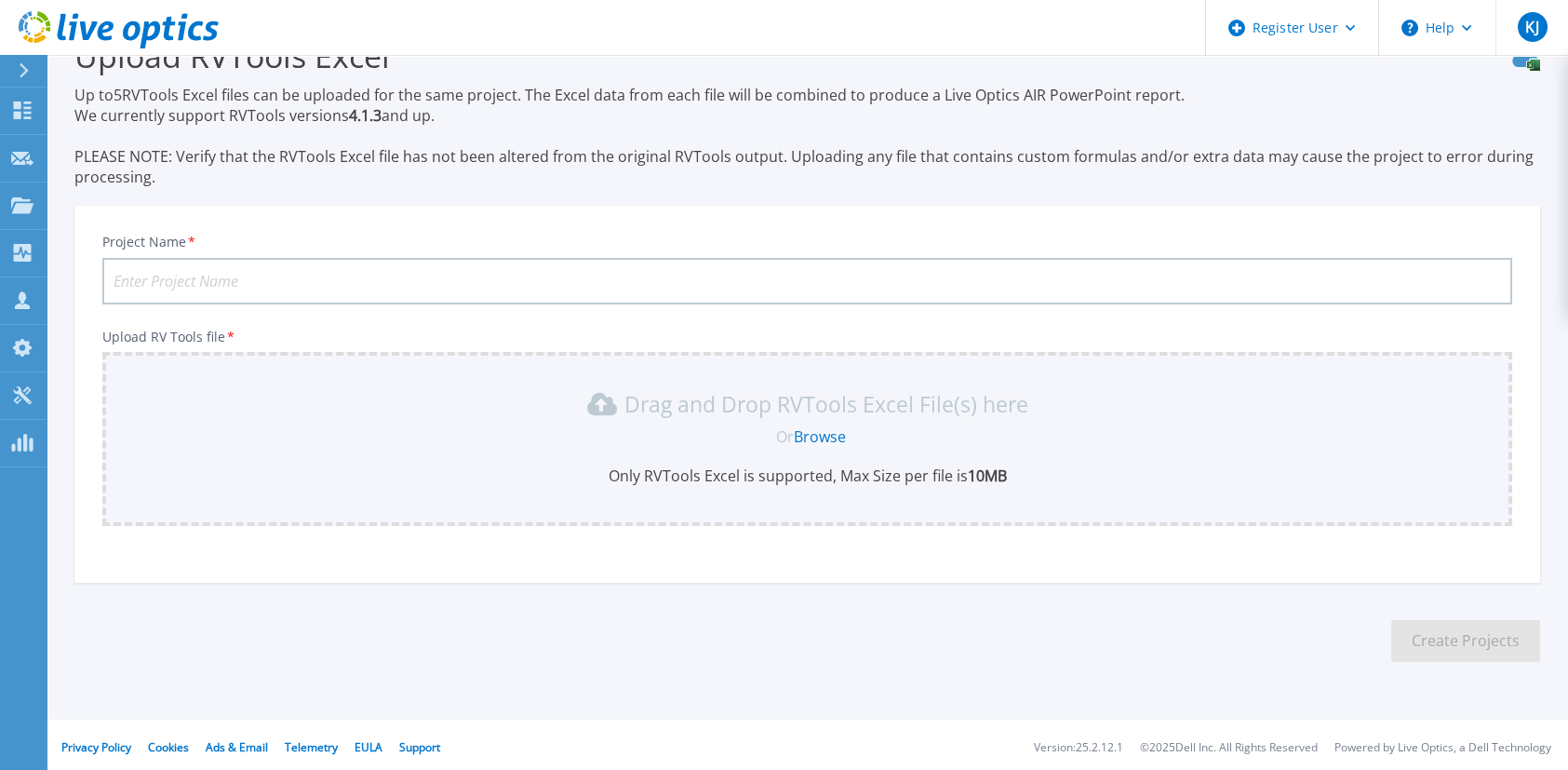 scroll, scrollTop: 51, scrollLeft: 0, axis: vertical 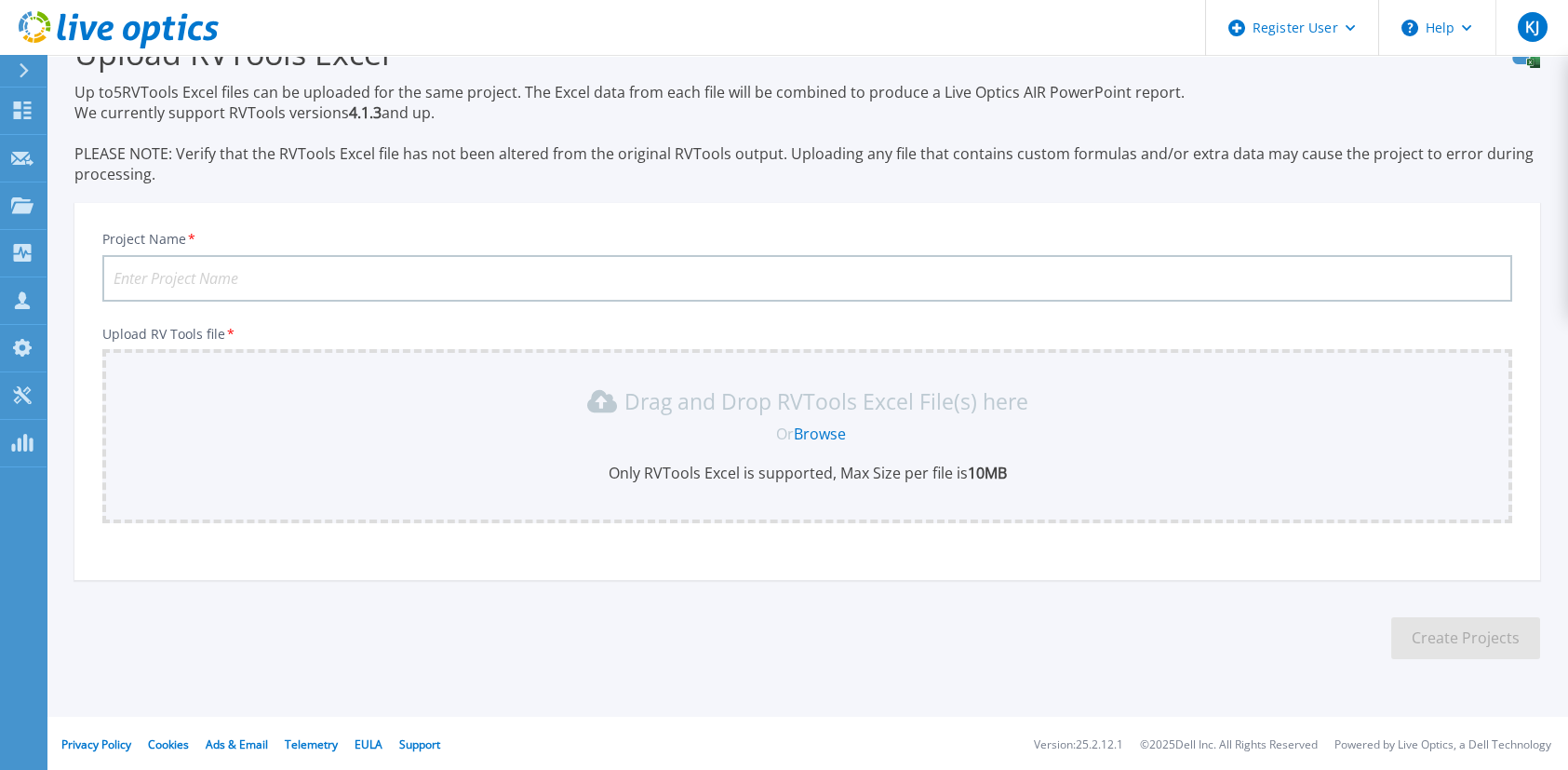 click on "Browse" at bounding box center [820, 434] 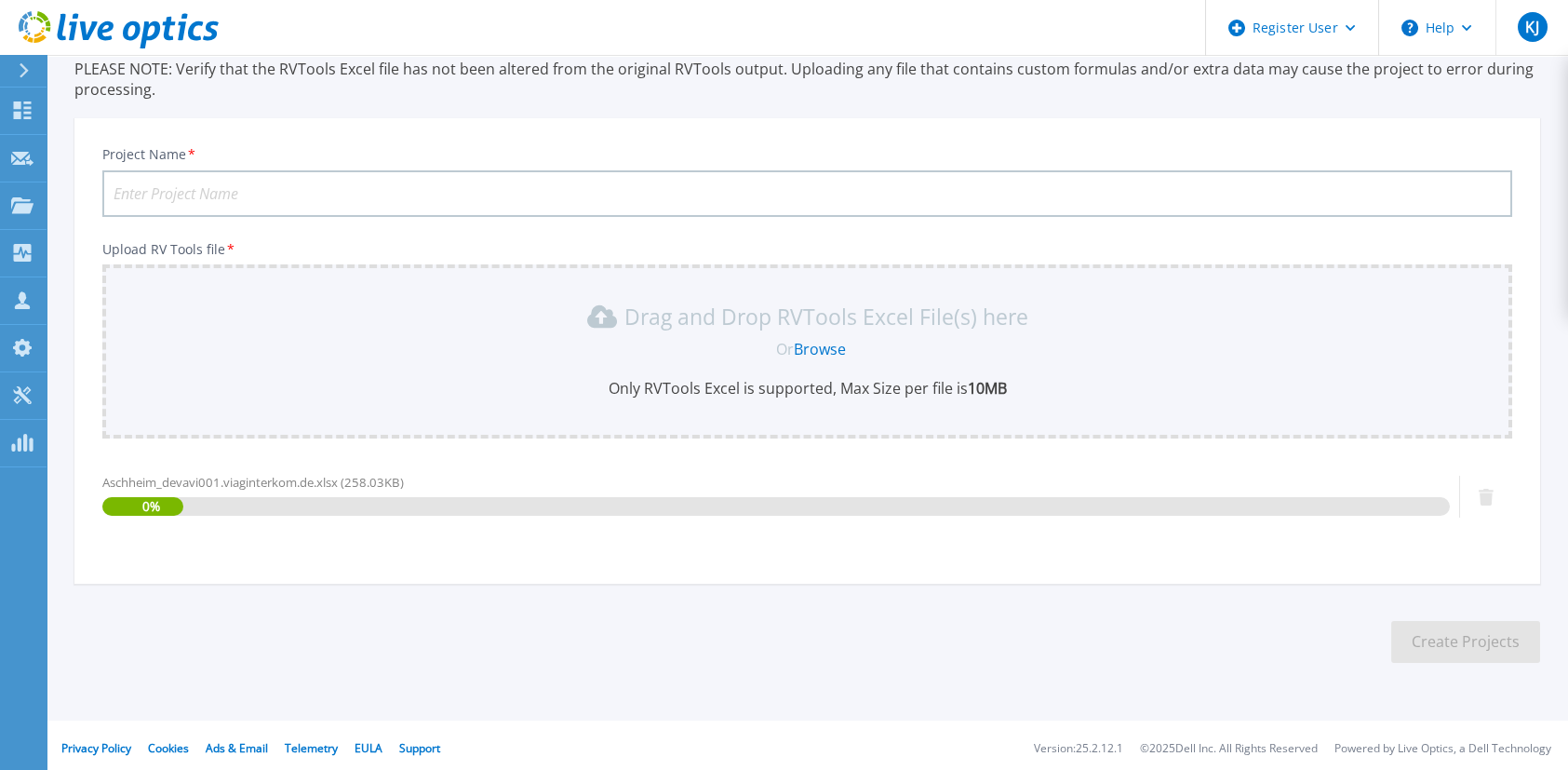 scroll, scrollTop: 140, scrollLeft: 0, axis: vertical 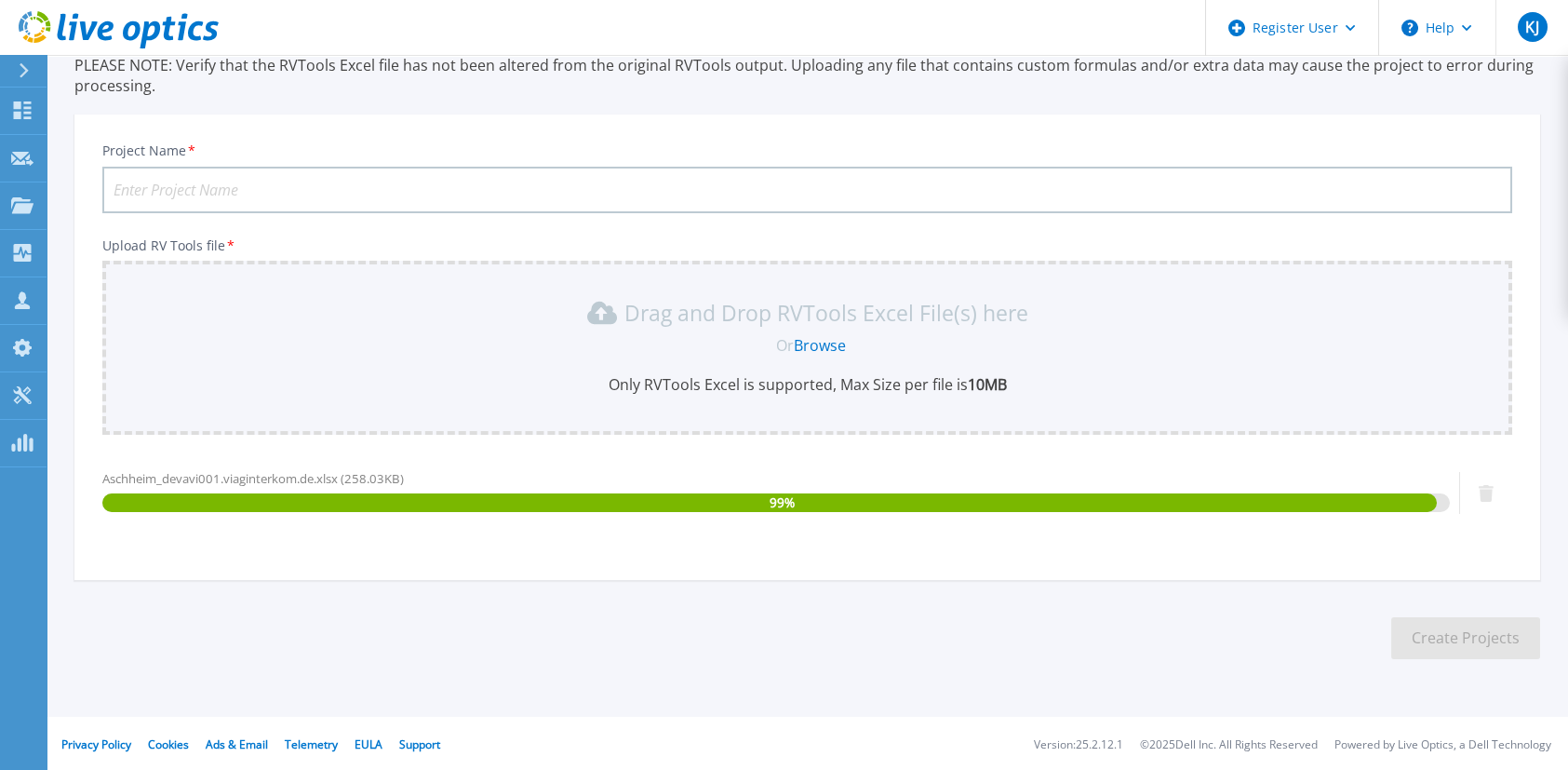 click on "Browse" at bounding box center (820, 345) 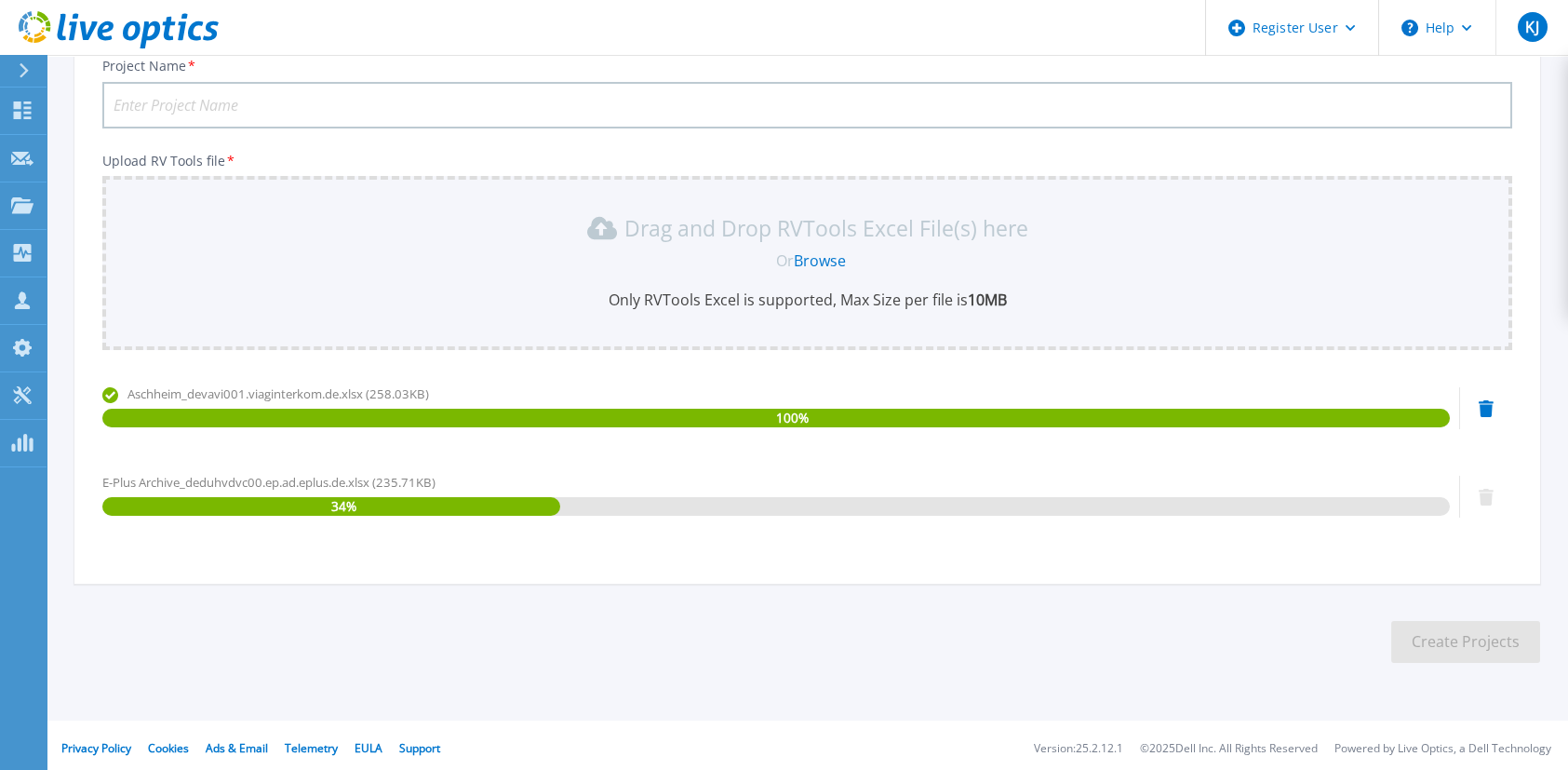 scroll, scrollTop: 229, scrollLeft: 0, axis: vertical 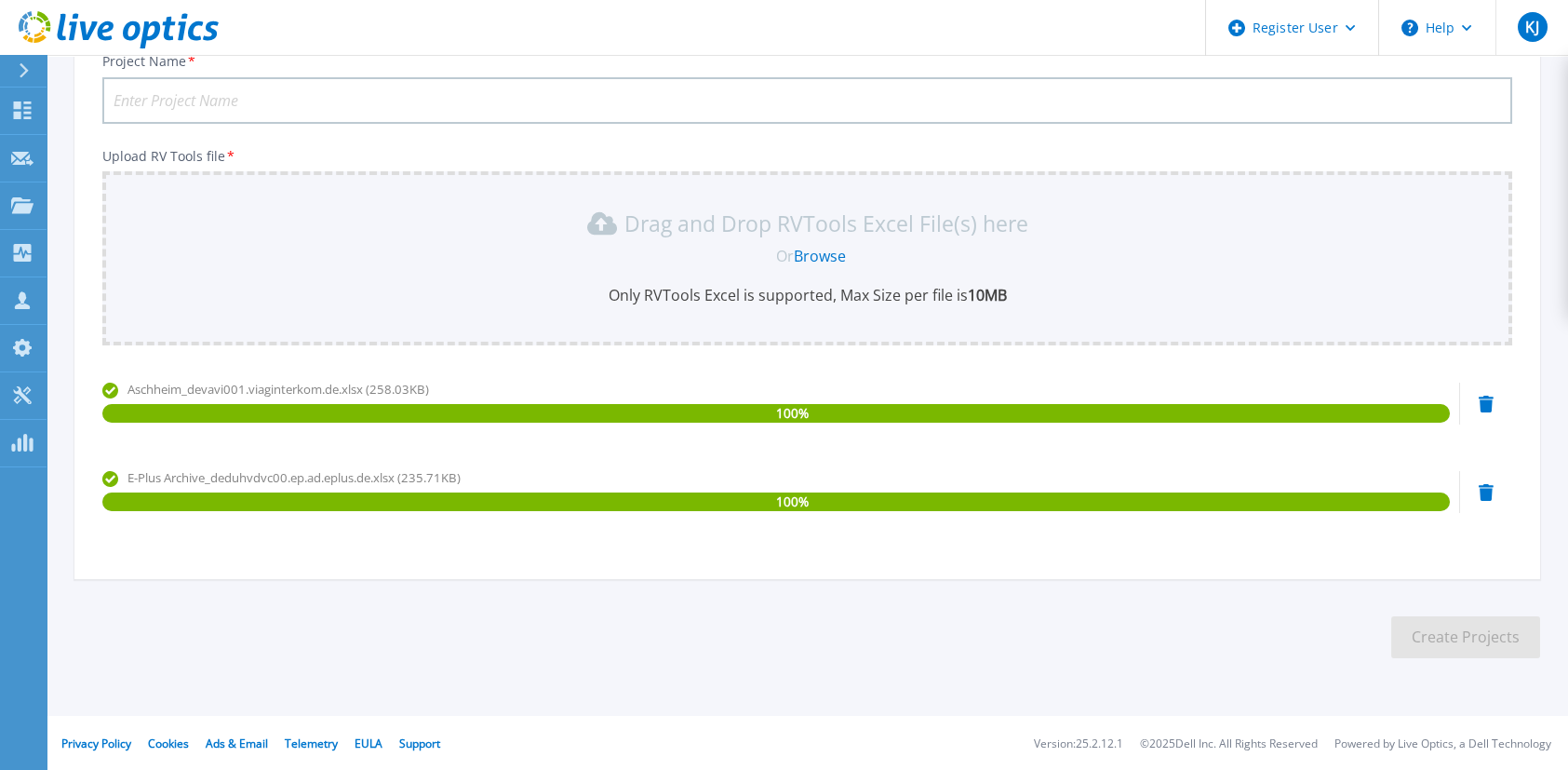 click on "Browse" at bounding box center (820, 256) 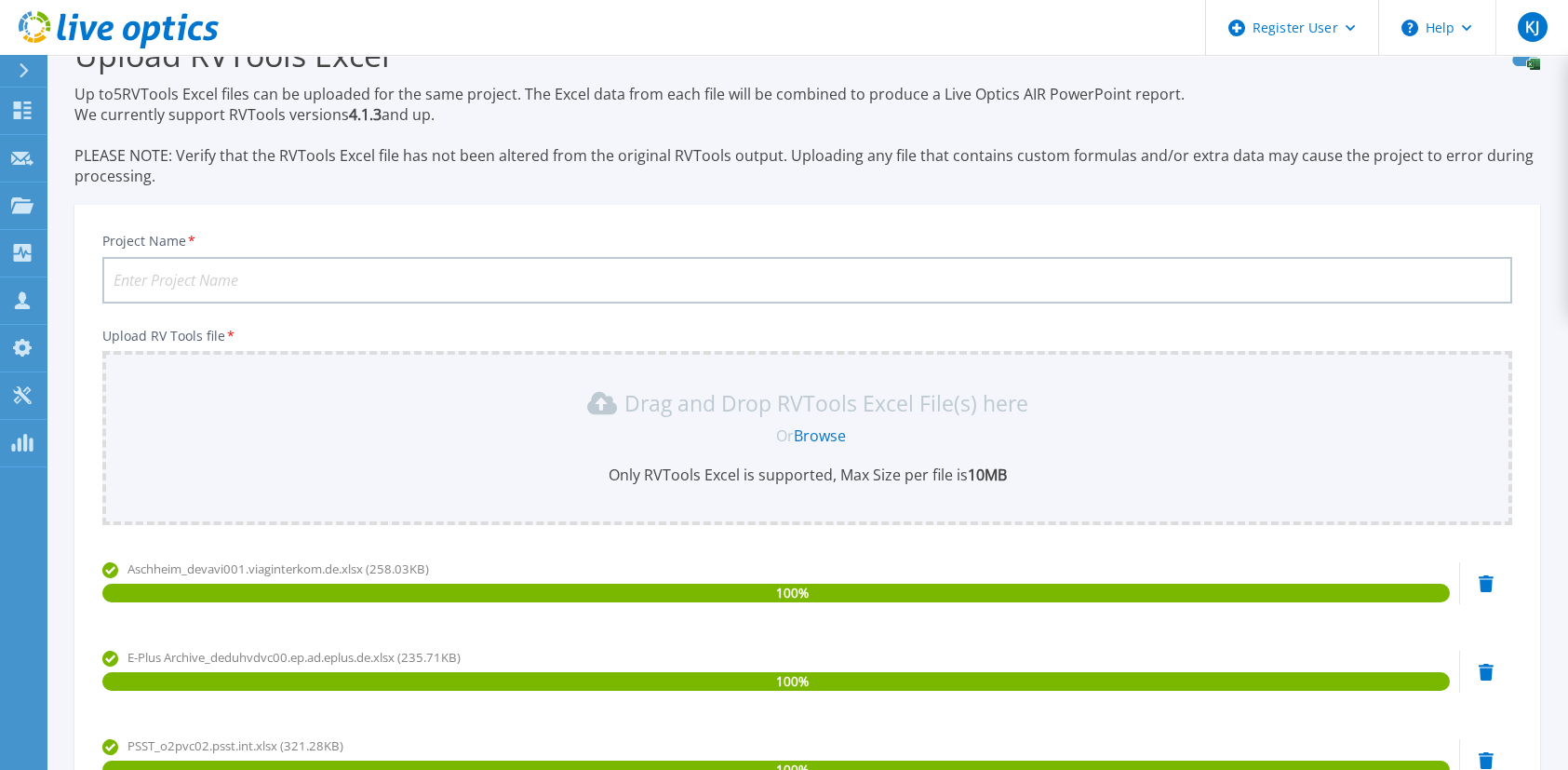 scroll, scrollTop: 0, scrollLeft: 0, axis: both 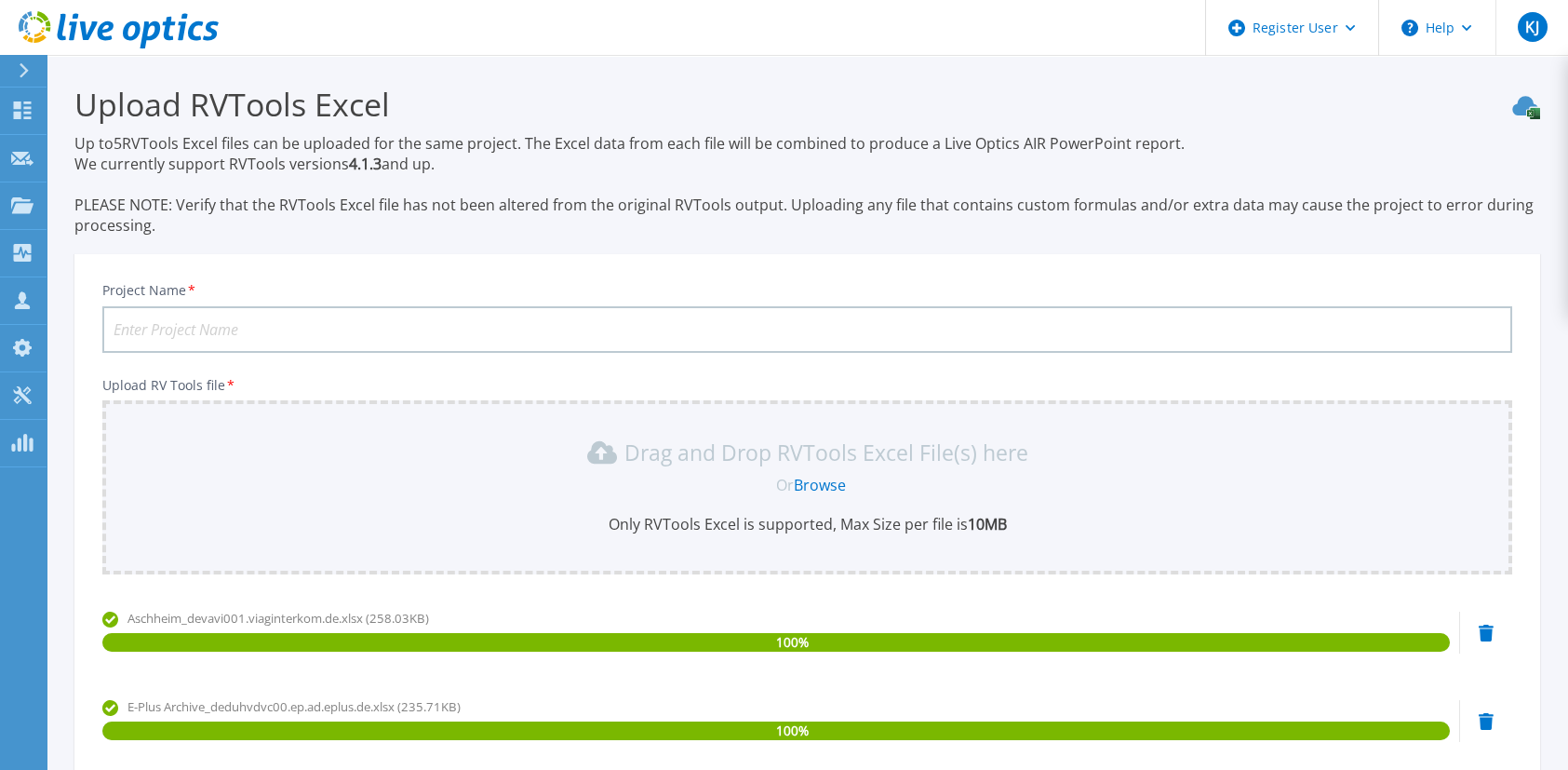 click on "Browse" at bounding box center (820, 485) 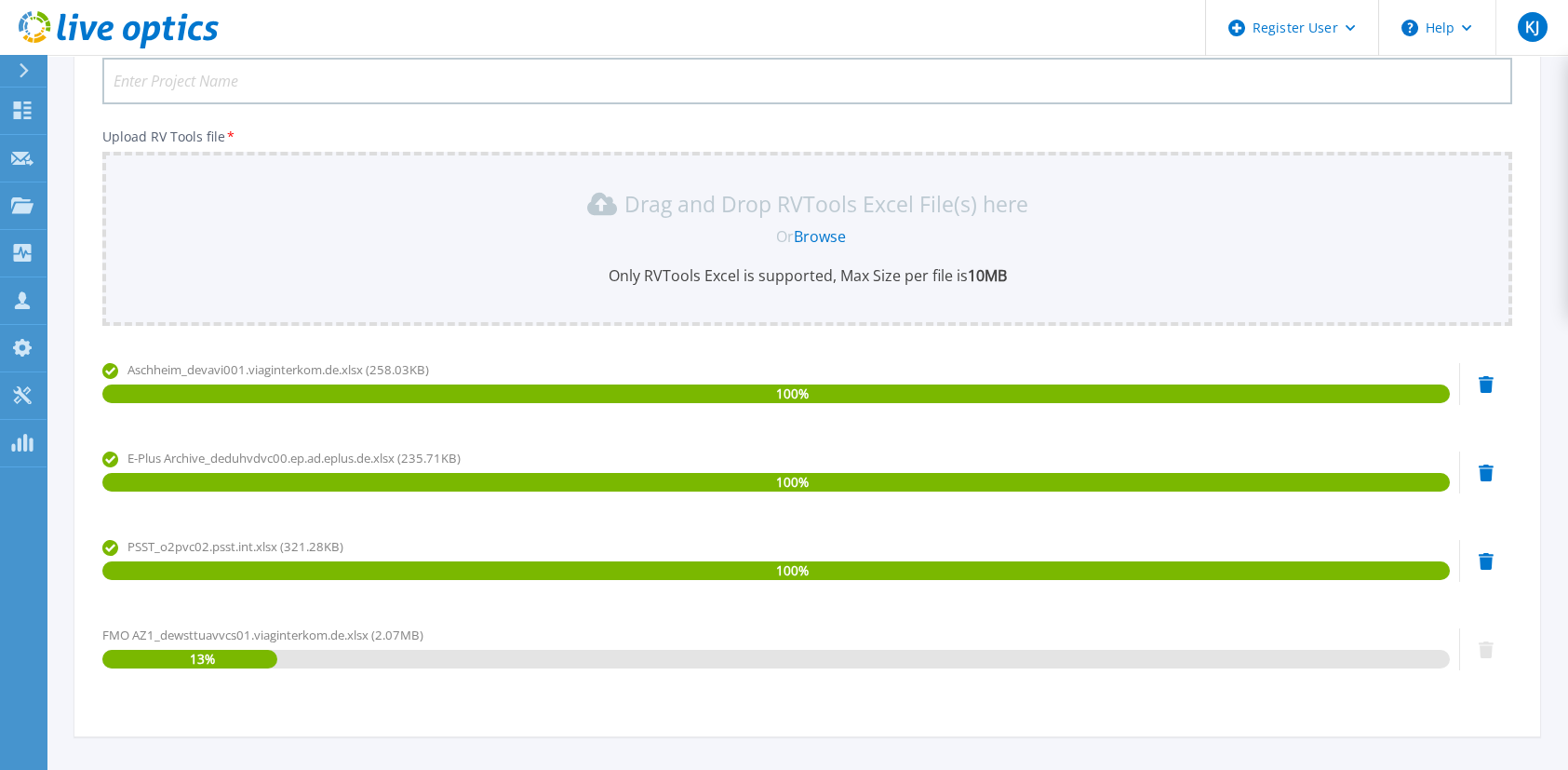 scroll, scrollTop: 405, scrollLeft: 0, axis: vertical 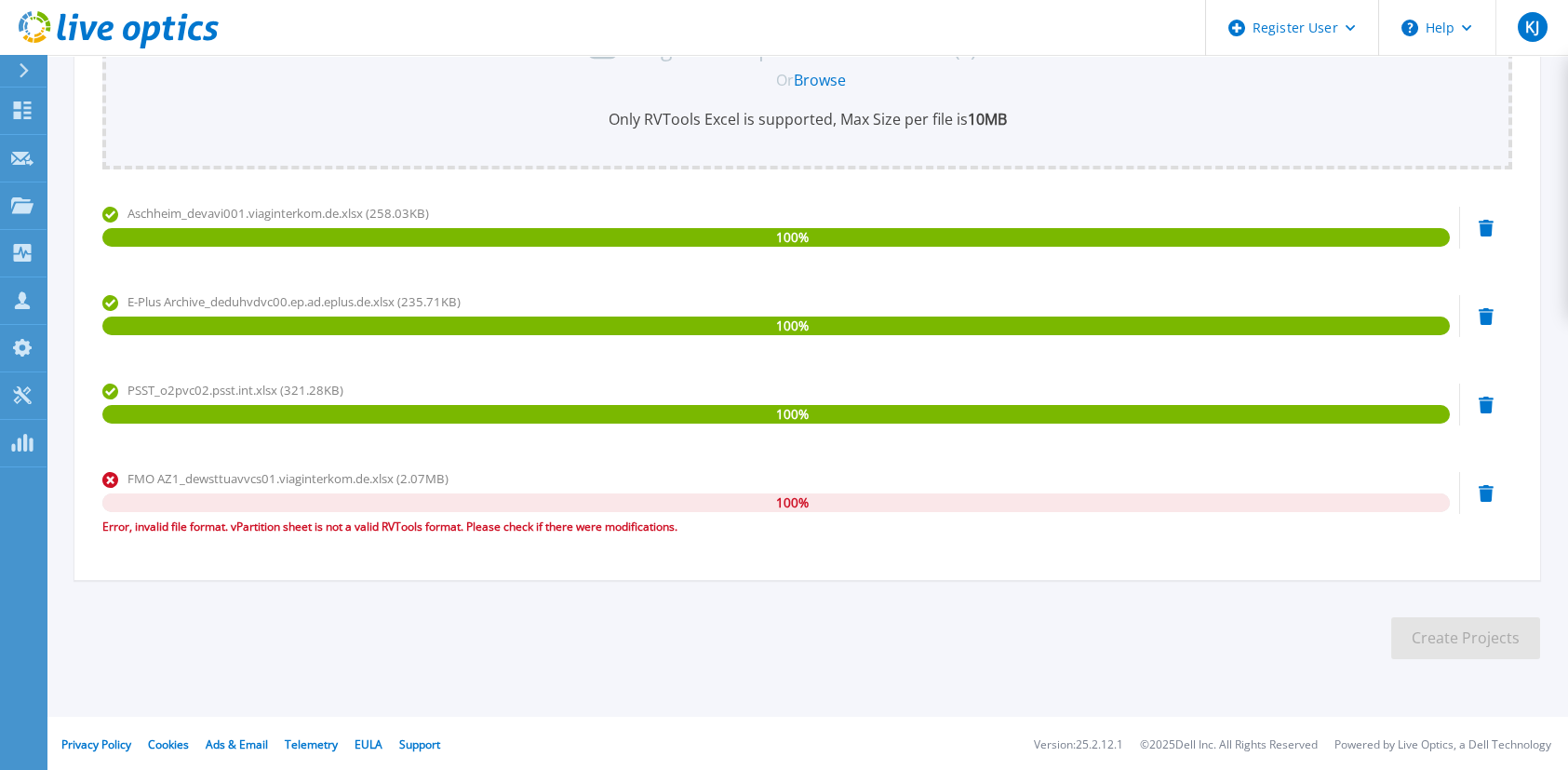 click 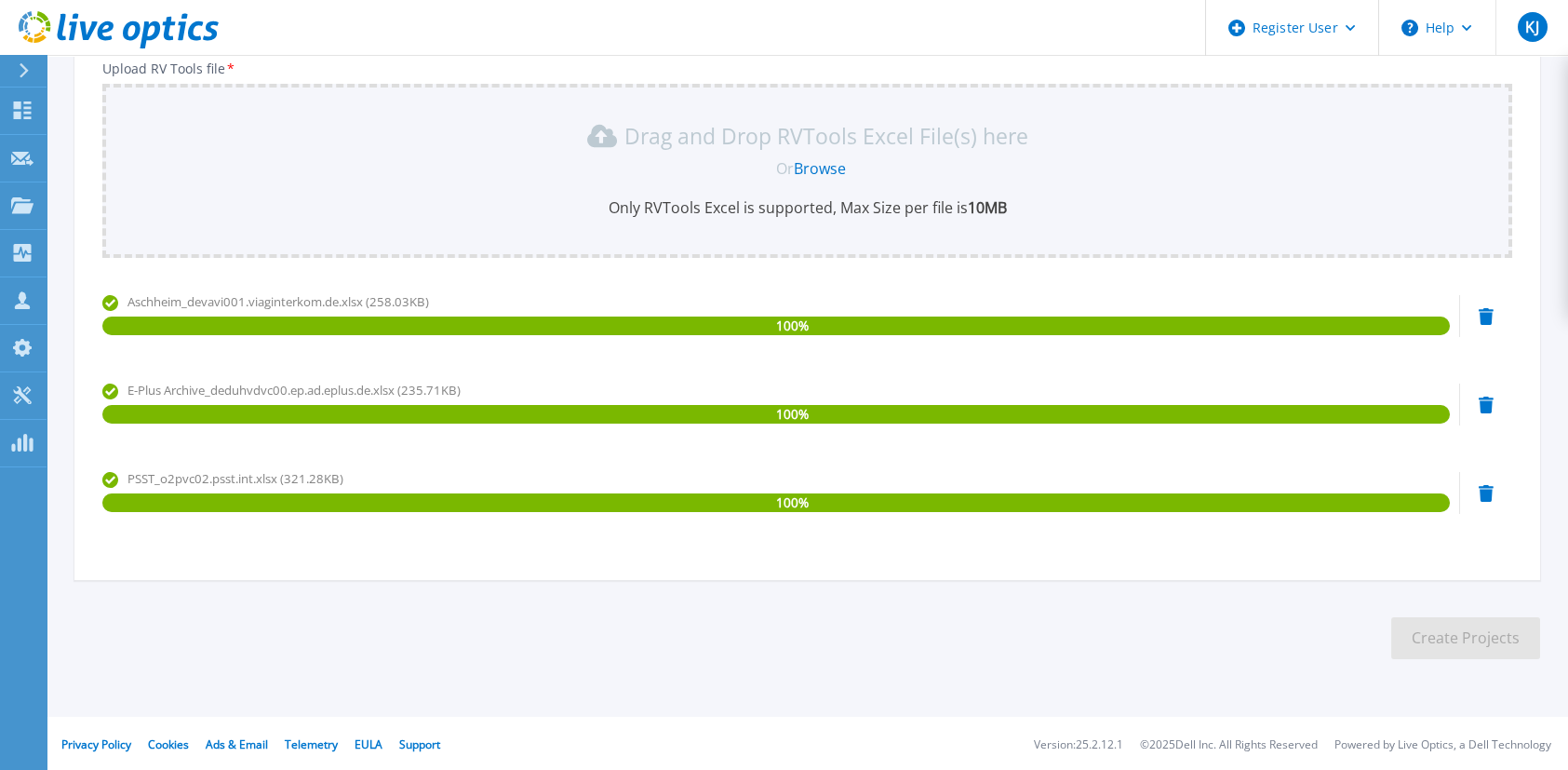 click on "Browse" at bounding box center [820, 169] 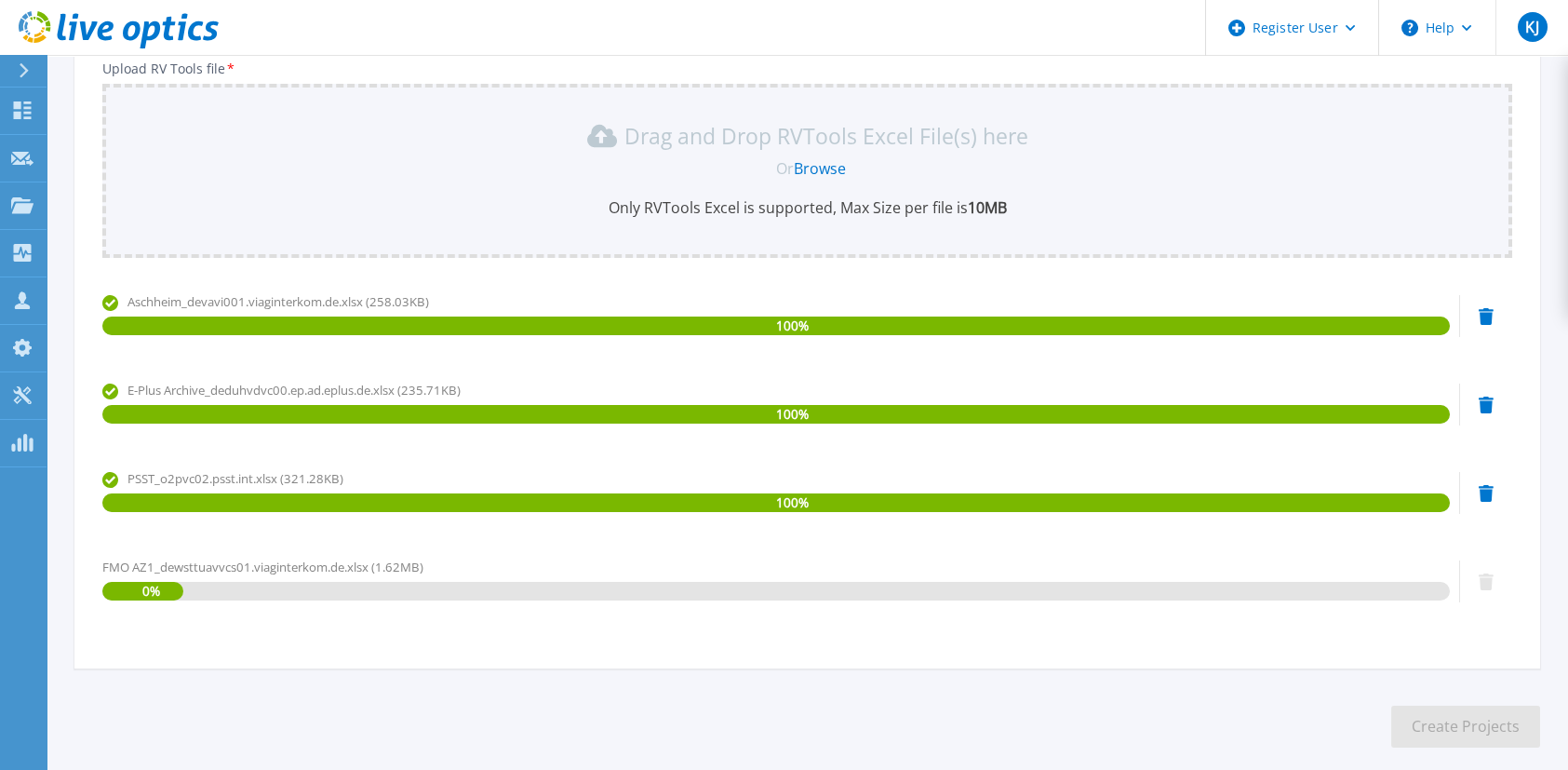 scroll, scrollTop: 405, scrollLeft: 0, axis: vertical 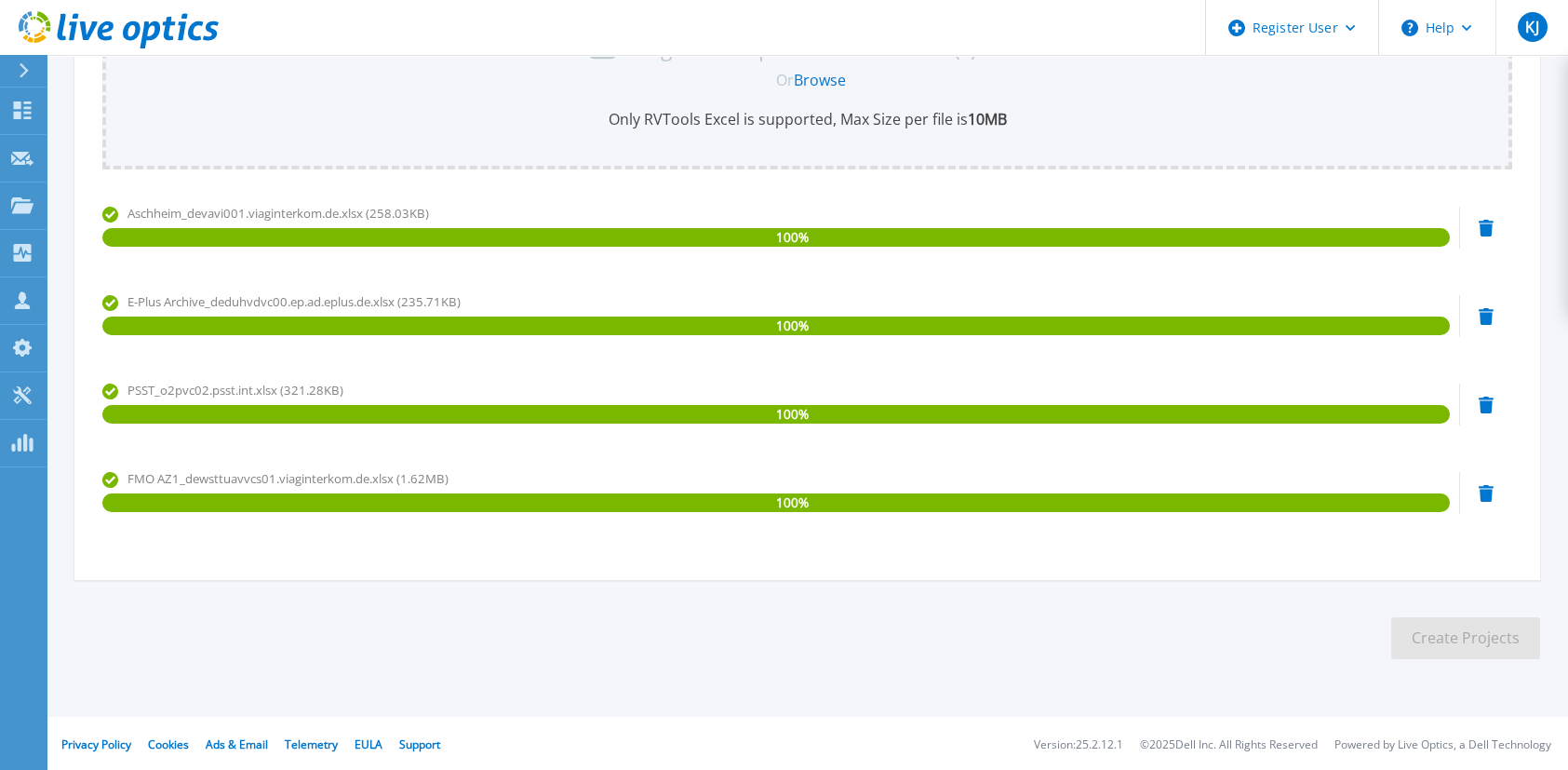 click on "Browse" at bounding box center (820, 80) 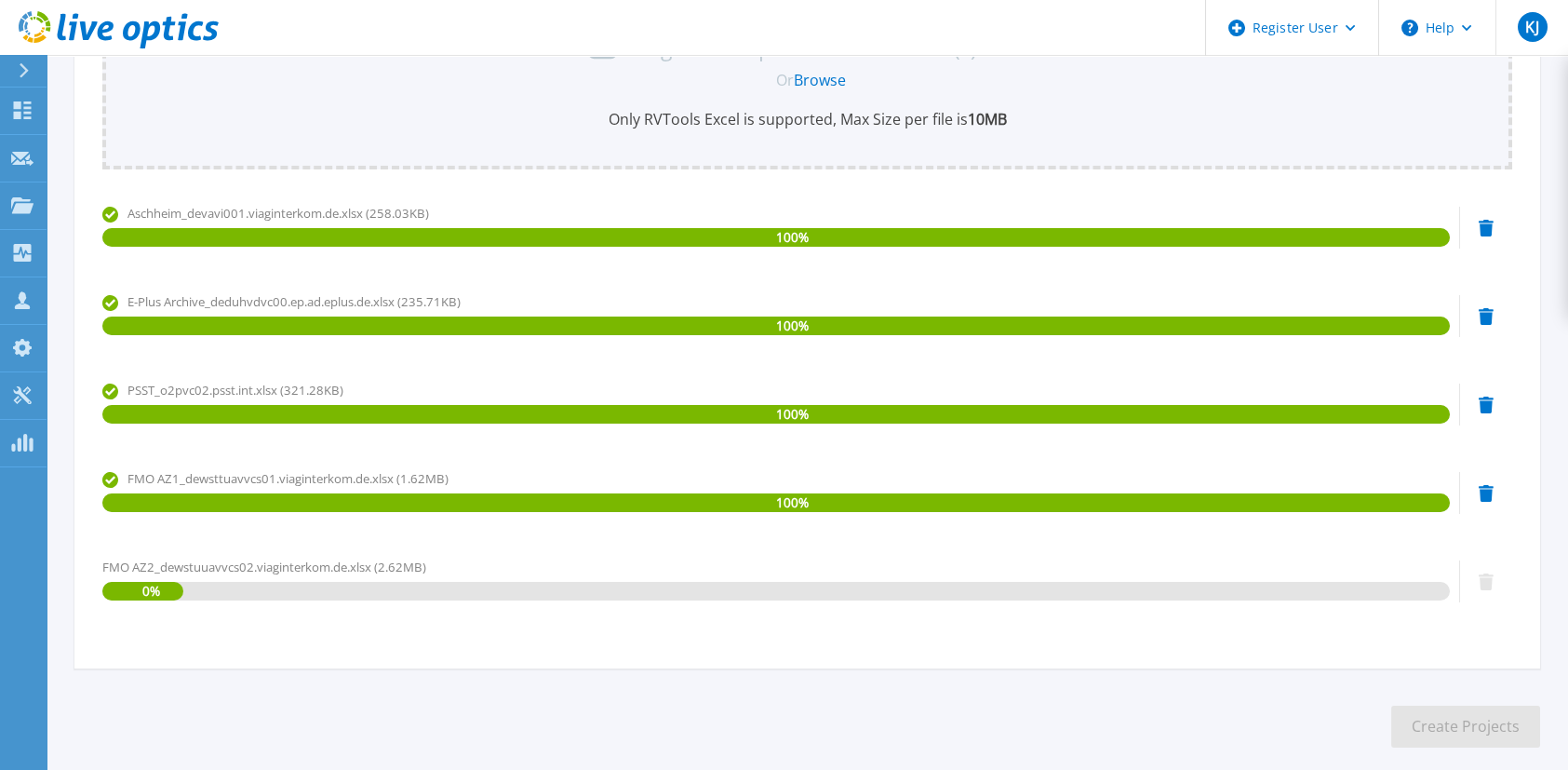 scroll, scrollTop: 493, scrollLeft: 0, axis: vertical 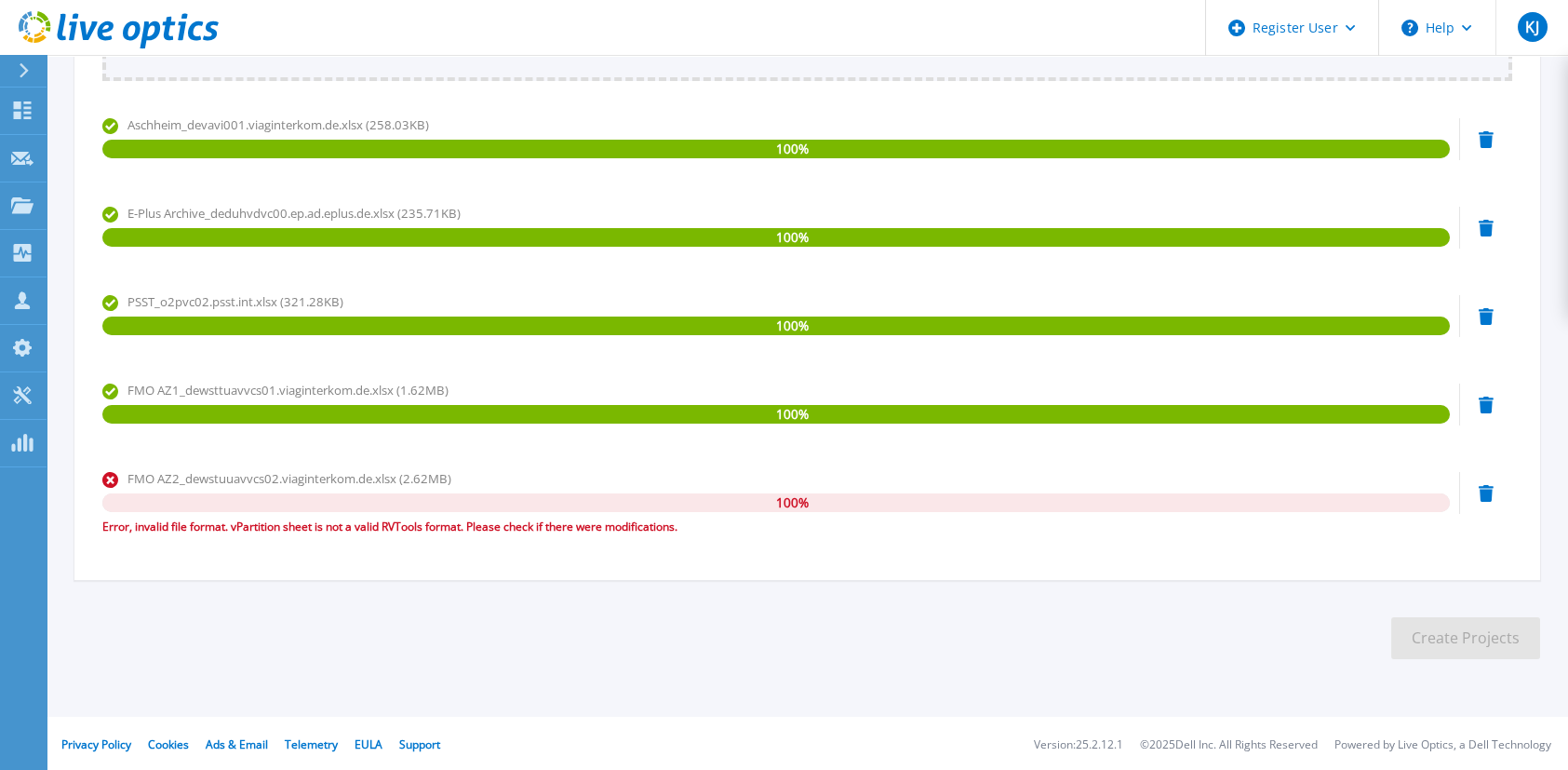 click 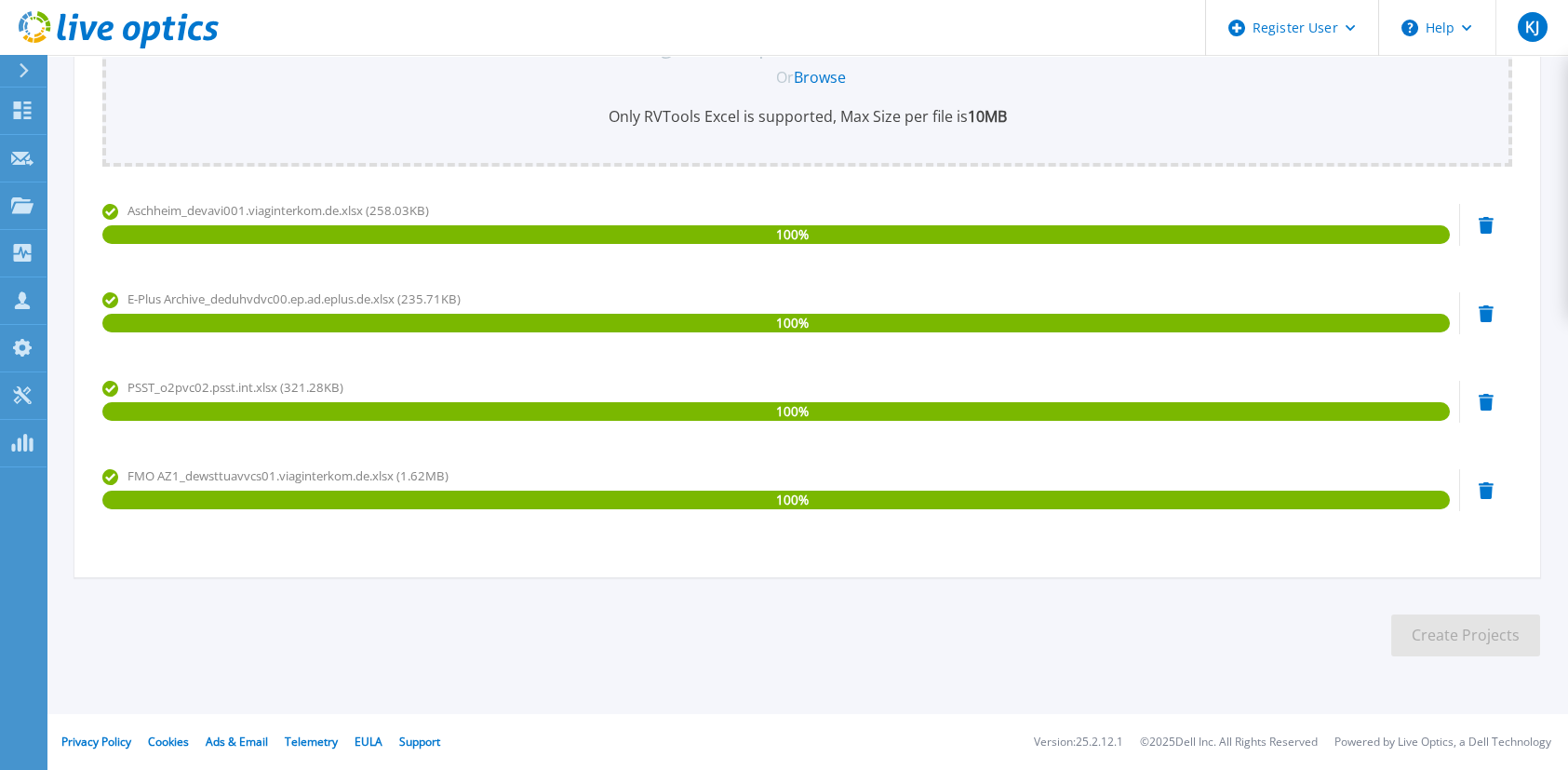 scroll, scrollTop: 405, scrollLeft: 0, axis: vertical 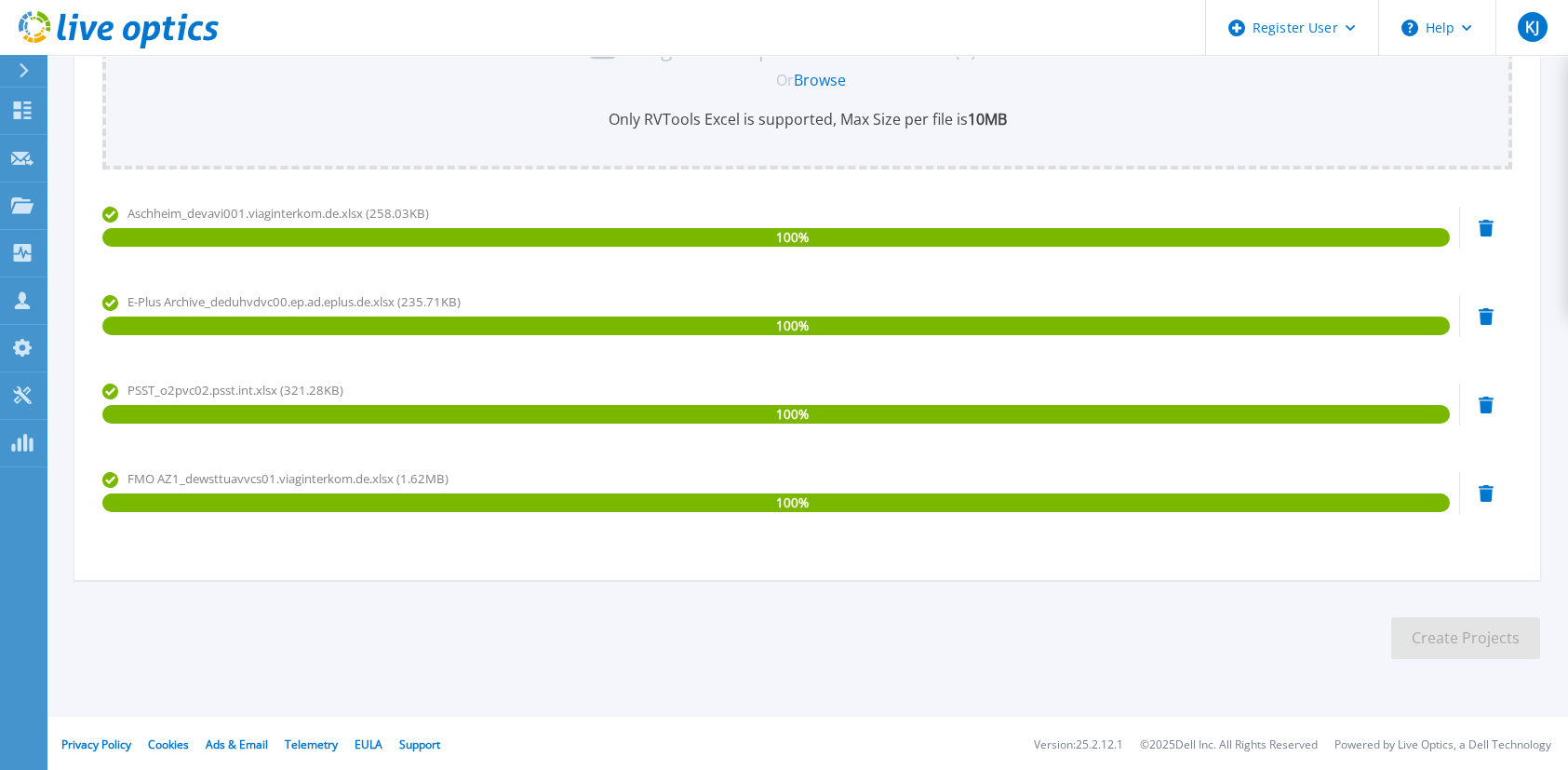 click on "Browse" at bounding box center [820, 80] 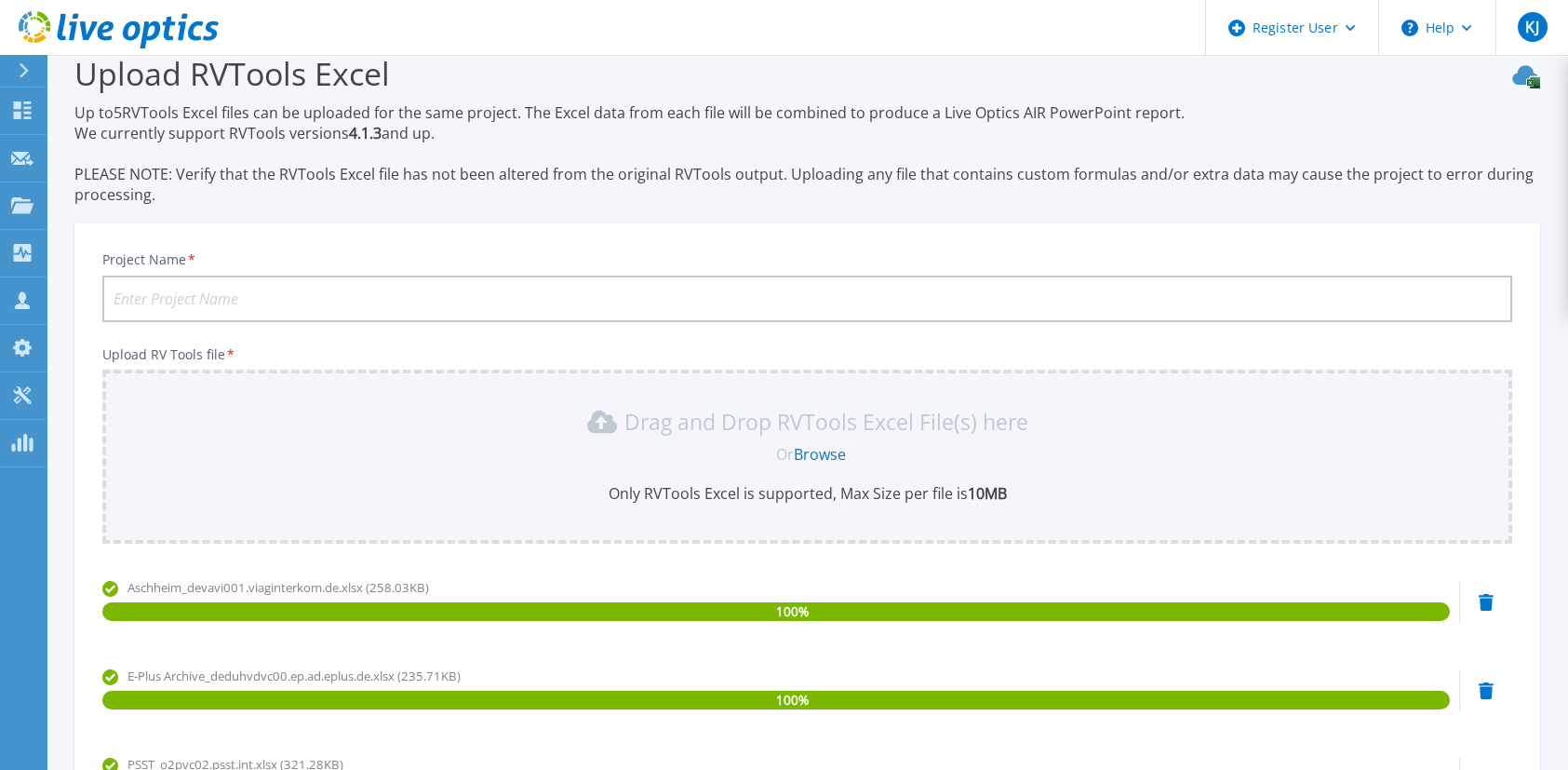 scroll, scrollTop: 28, scrollLeft: 0, axis: vertical 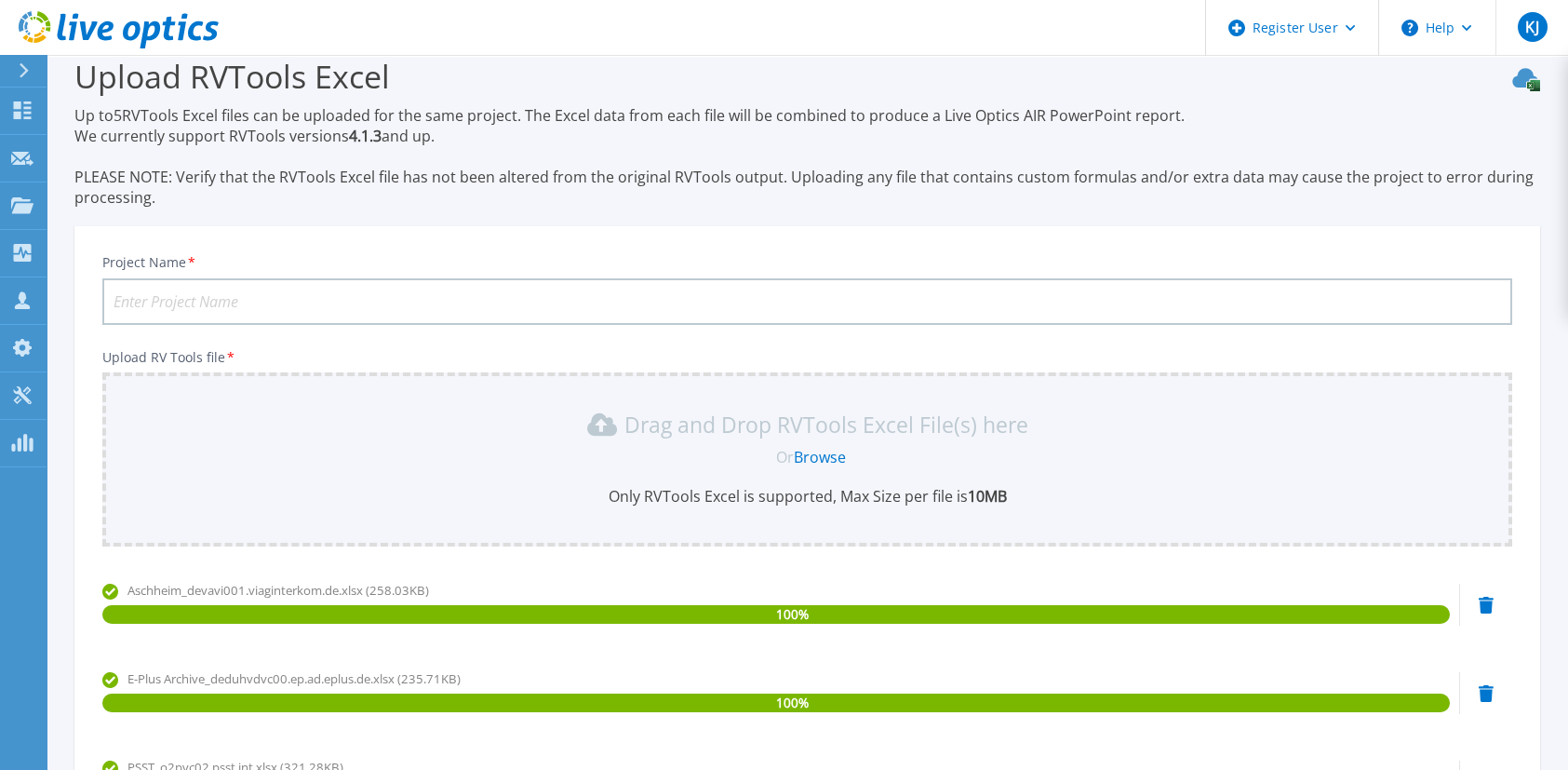 click on "Browse" at bounding box center [820, 457] 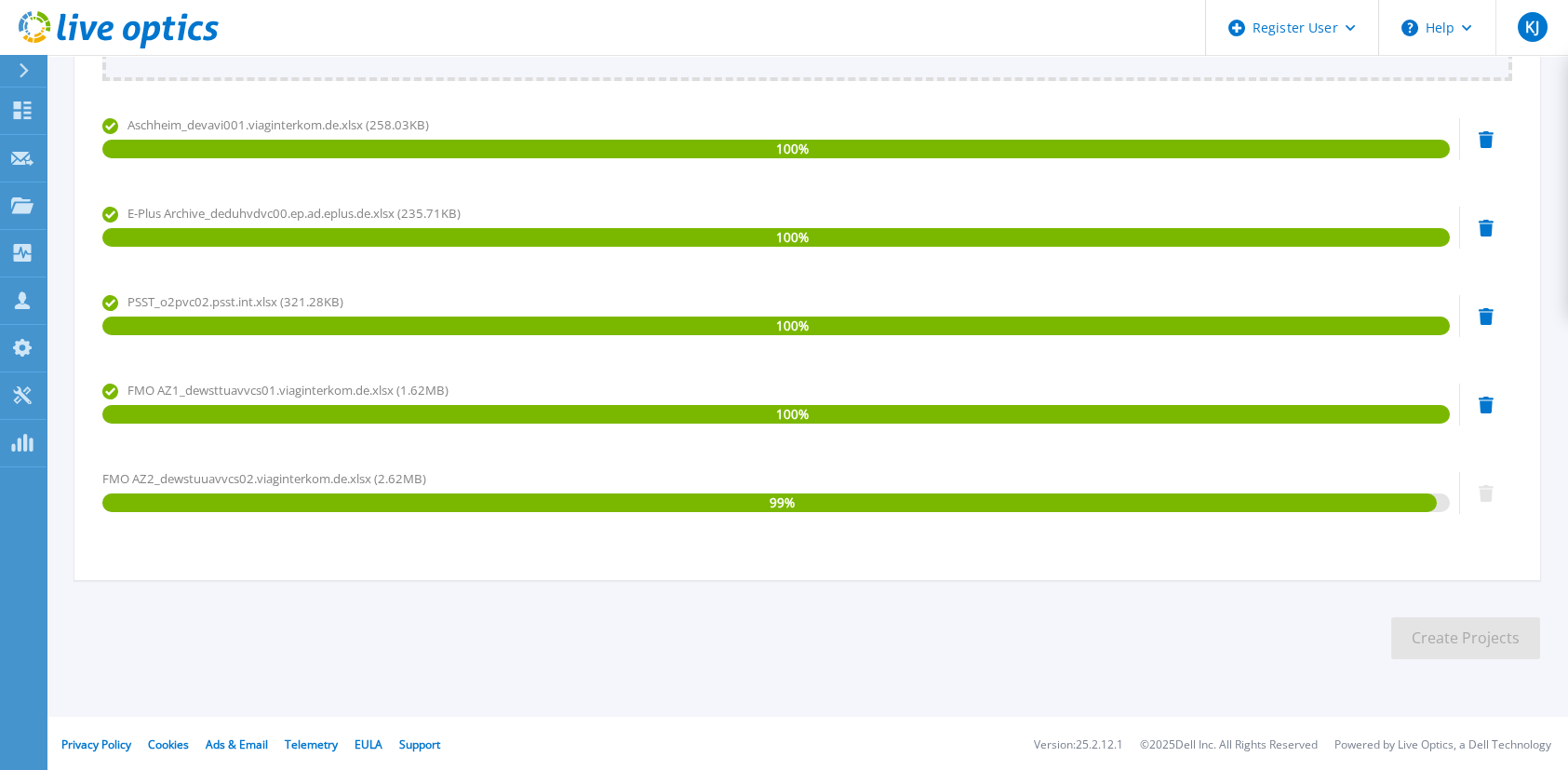 scroll, scrollTop: 214, scrollLeft: 0, axis: vertical 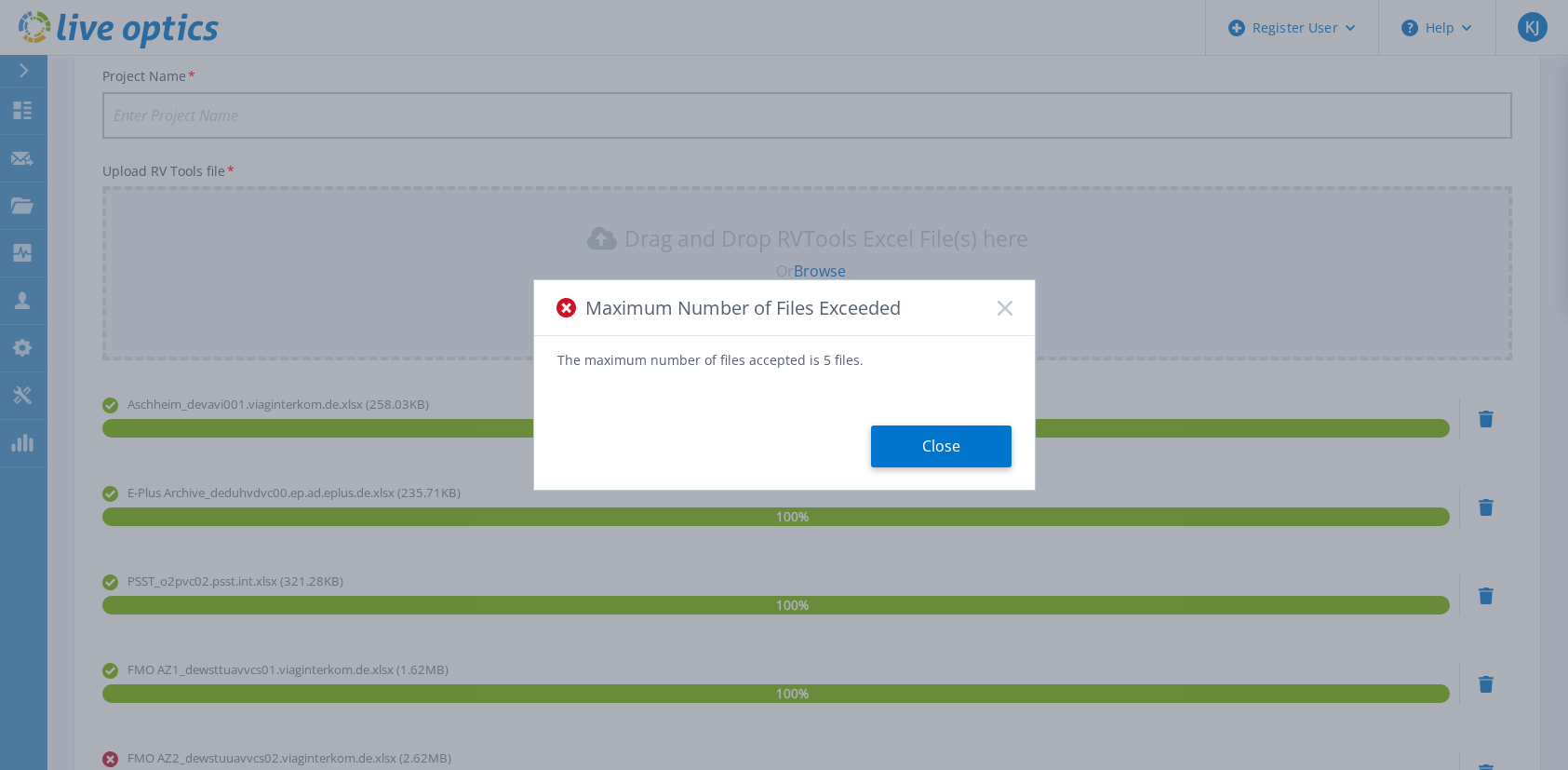 drag, startPoint x: 937, startPoint y: 443, endPoint x: 722, endPoint y: 524, distance: 229.75204 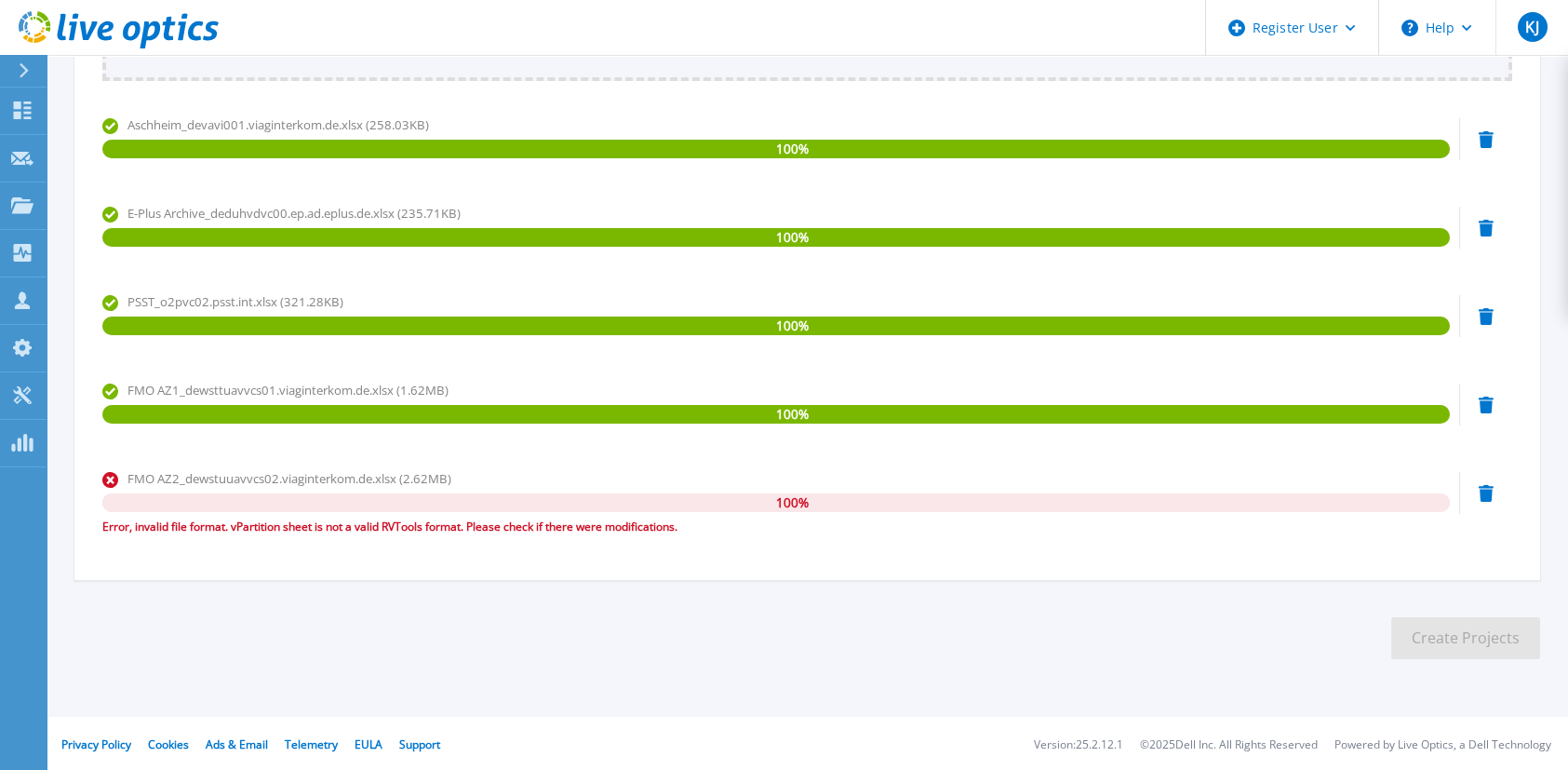scroll, scrollTop: 400, scrollLeft: 0, axis: vertical 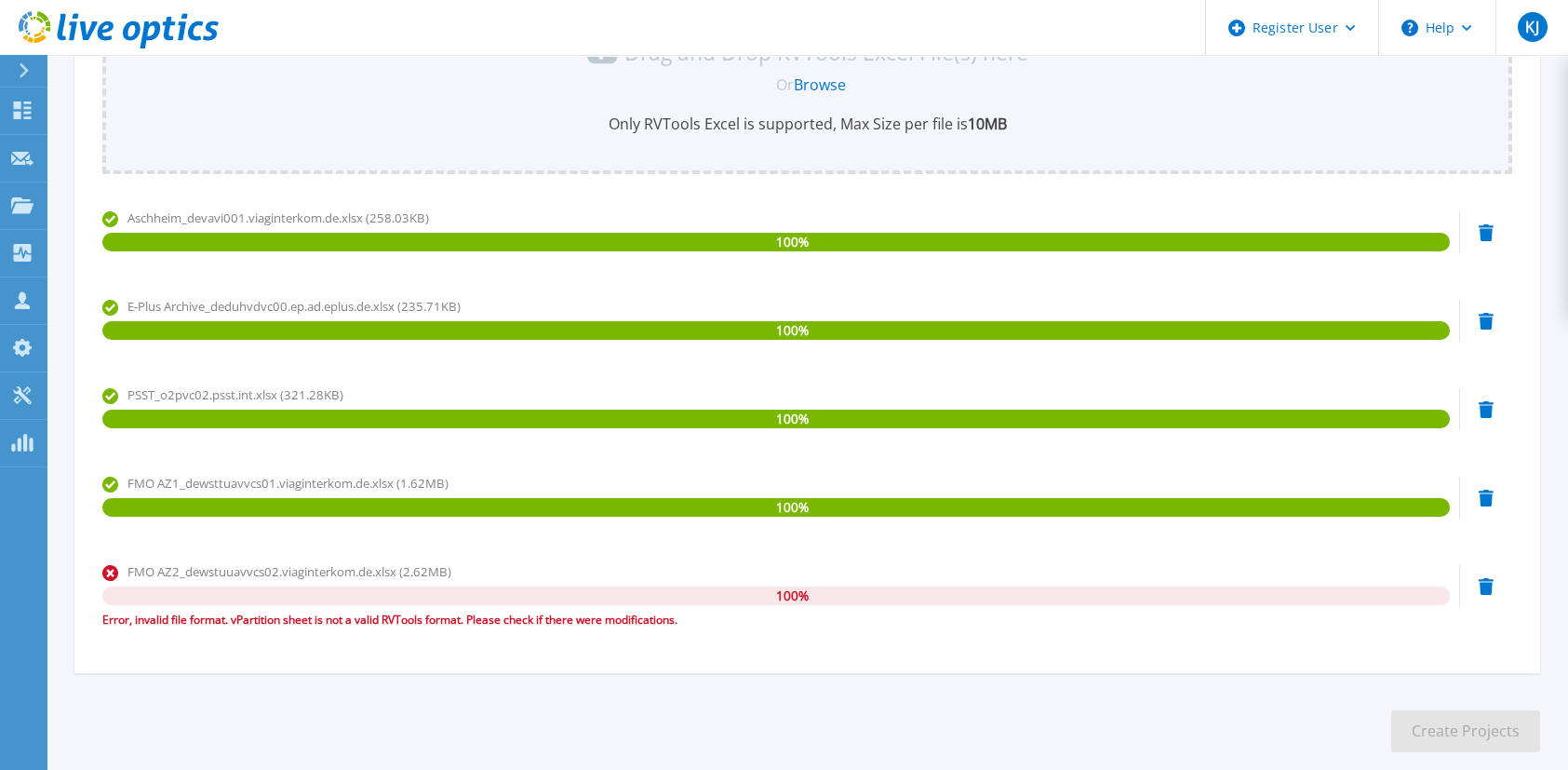 click 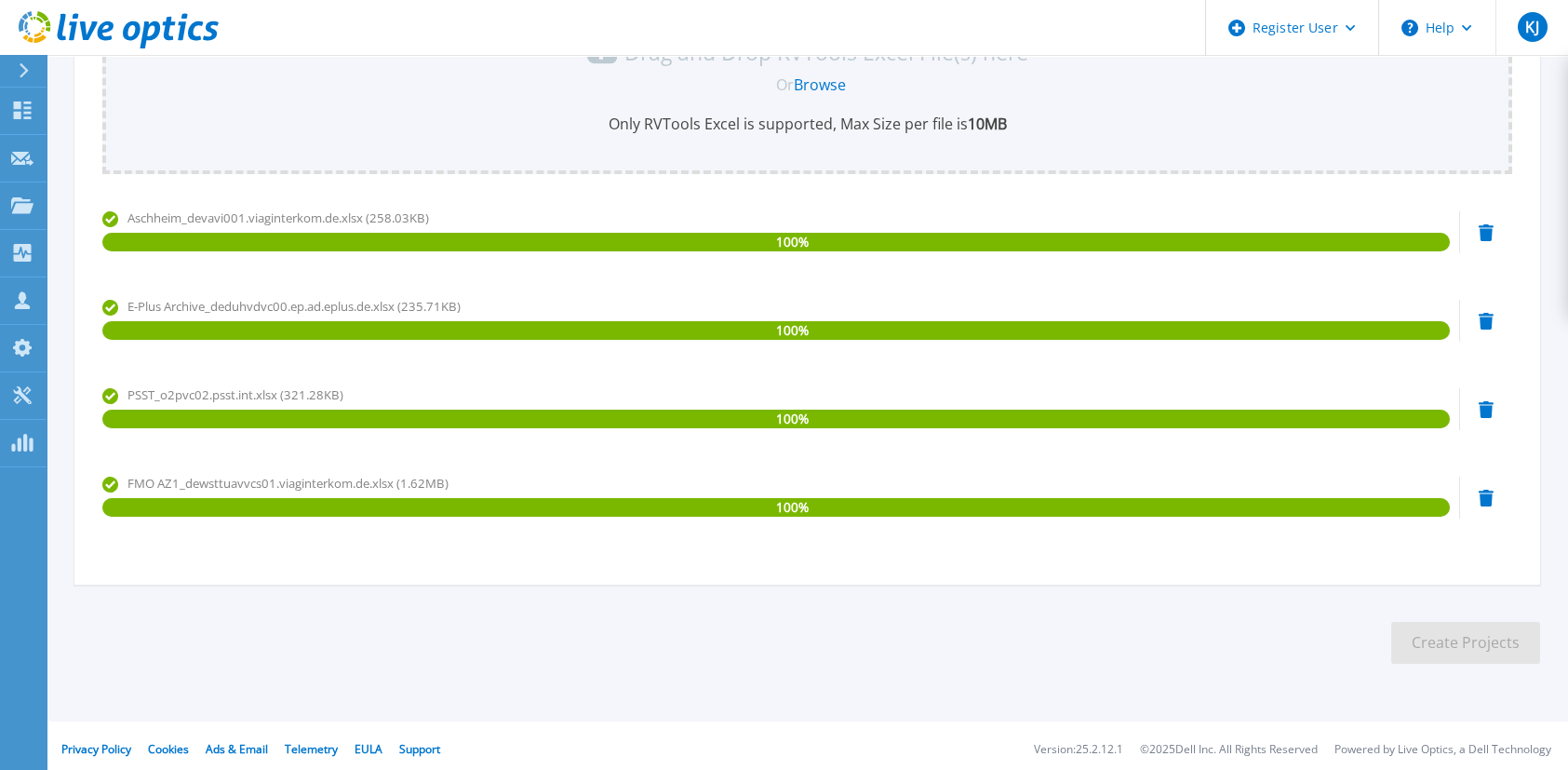 click on "Browse" at bounding box center [820, 85] 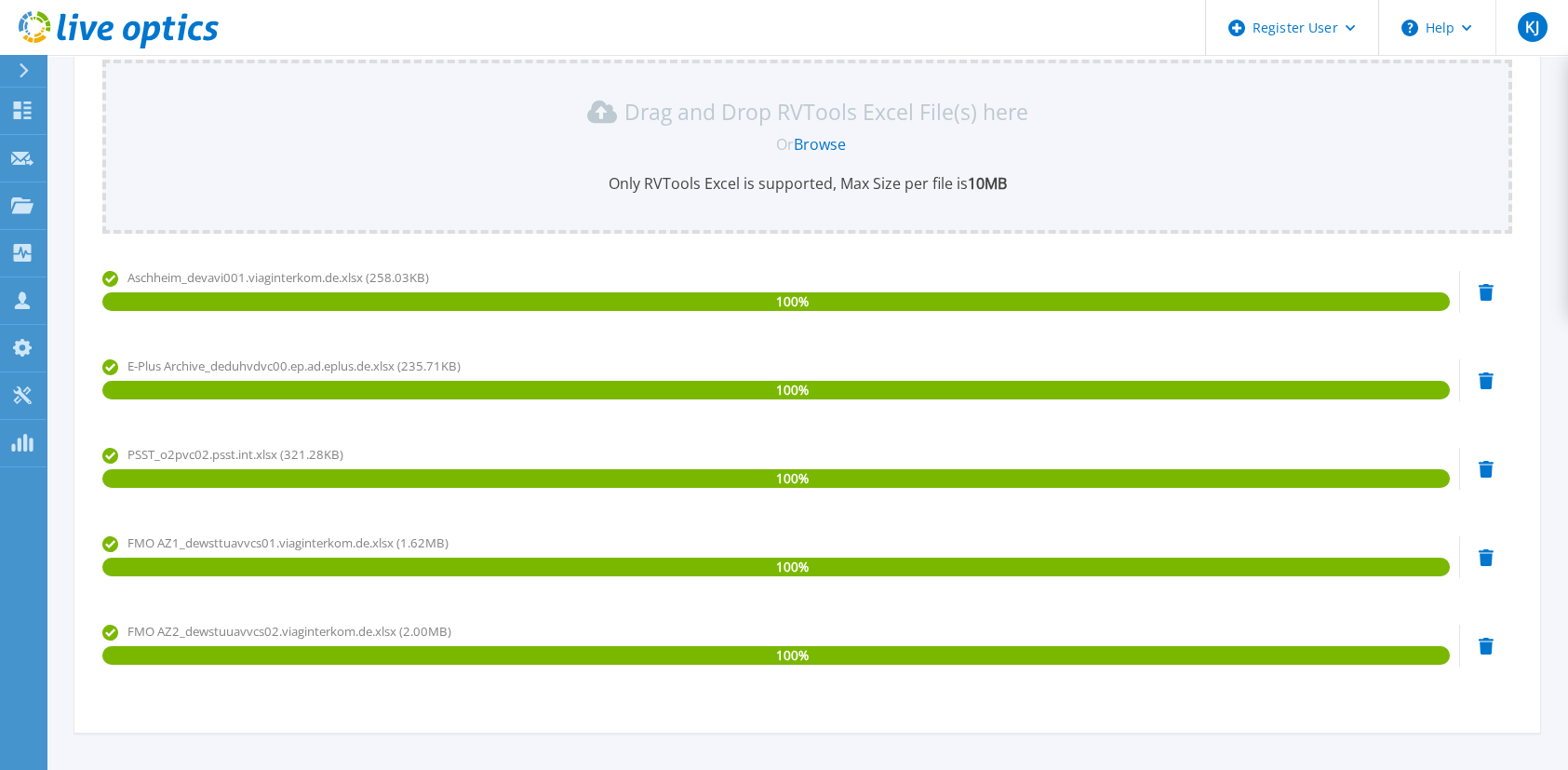 scroll, scrollTop: 121, scrollLeft: 0, axis: vertical 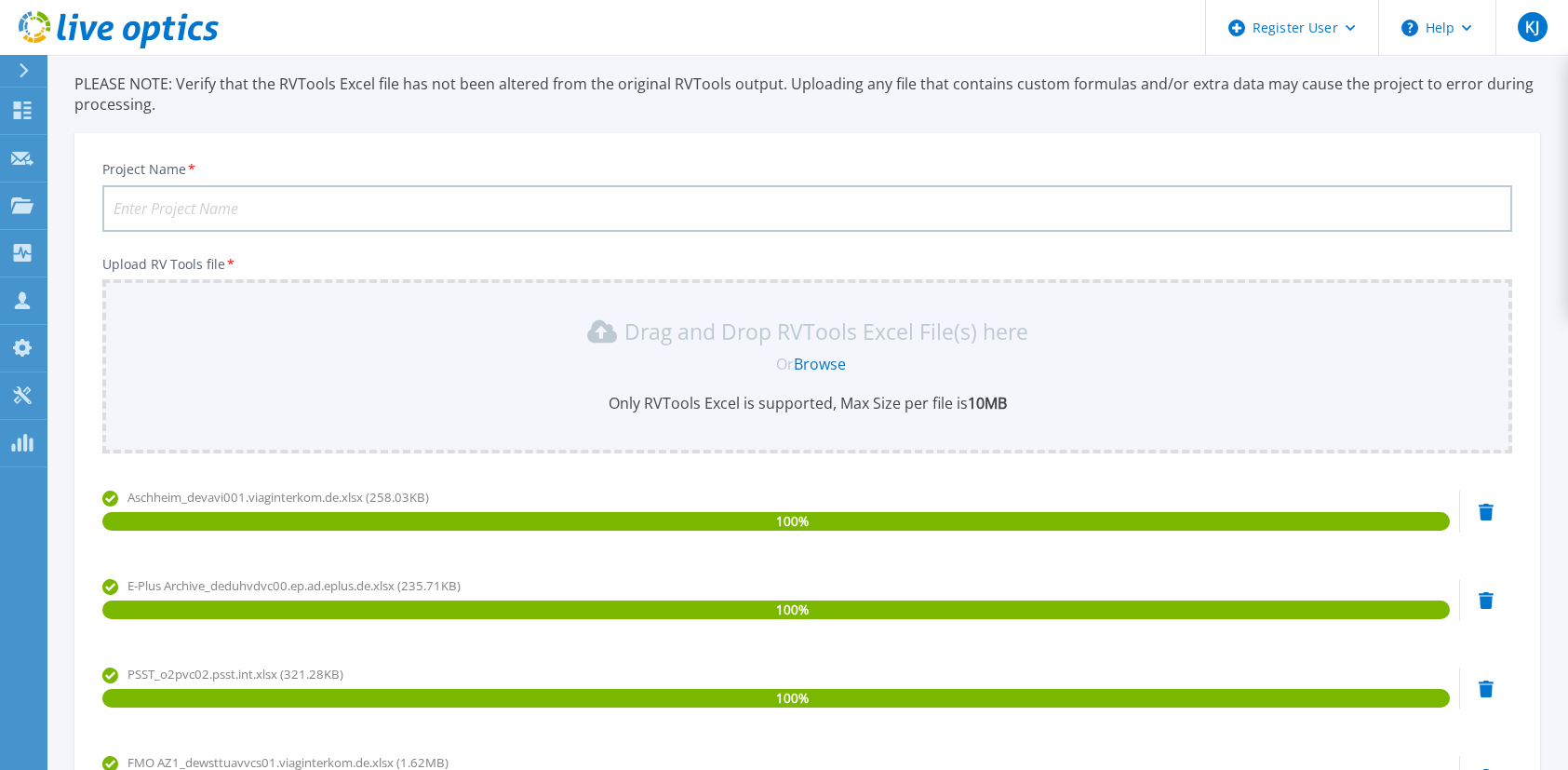 click on "Browse" at bounding box center (820, 364) 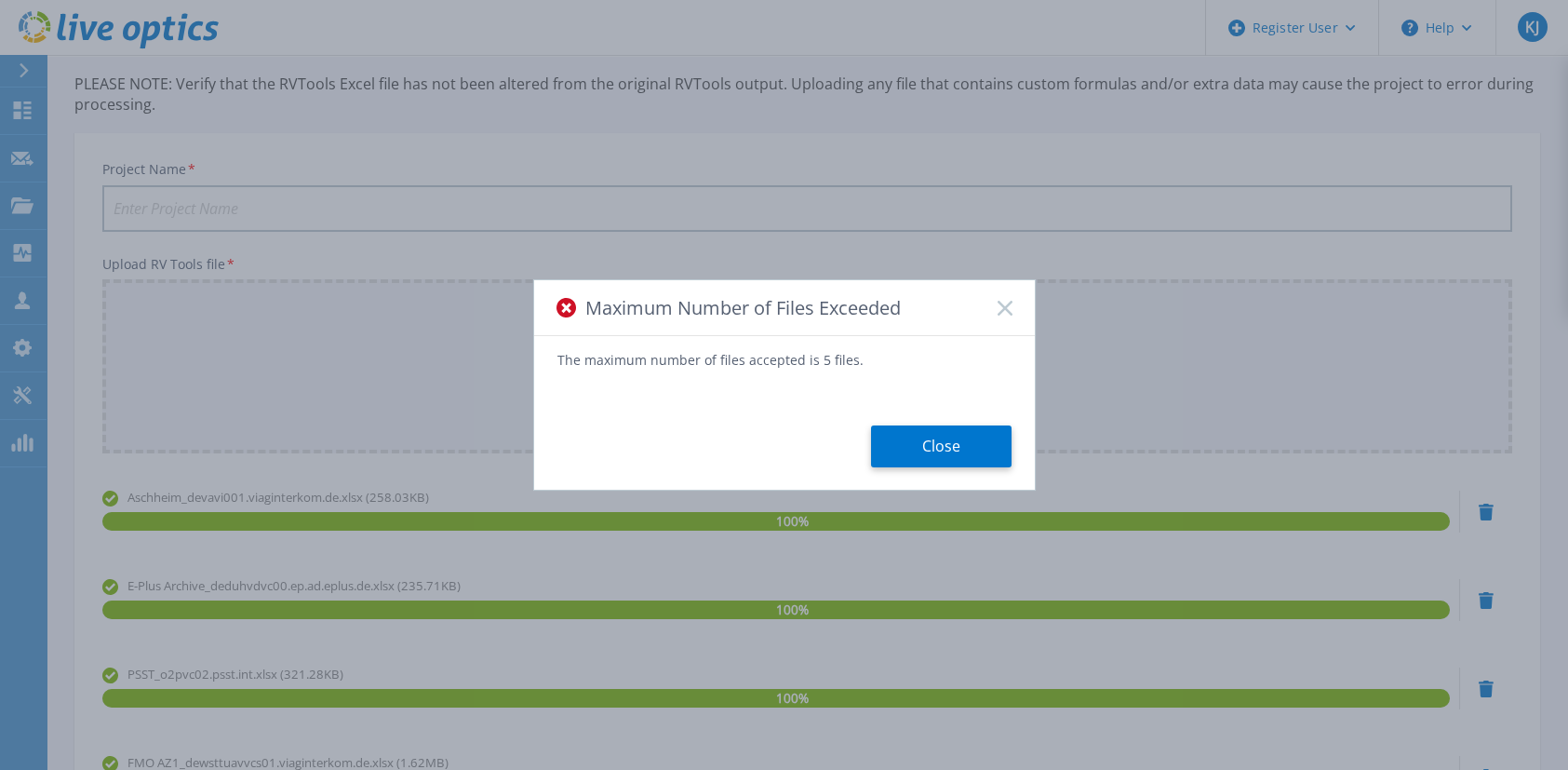 scroll, scrollTop: 493, scrollLeft: 0, axis: vertical 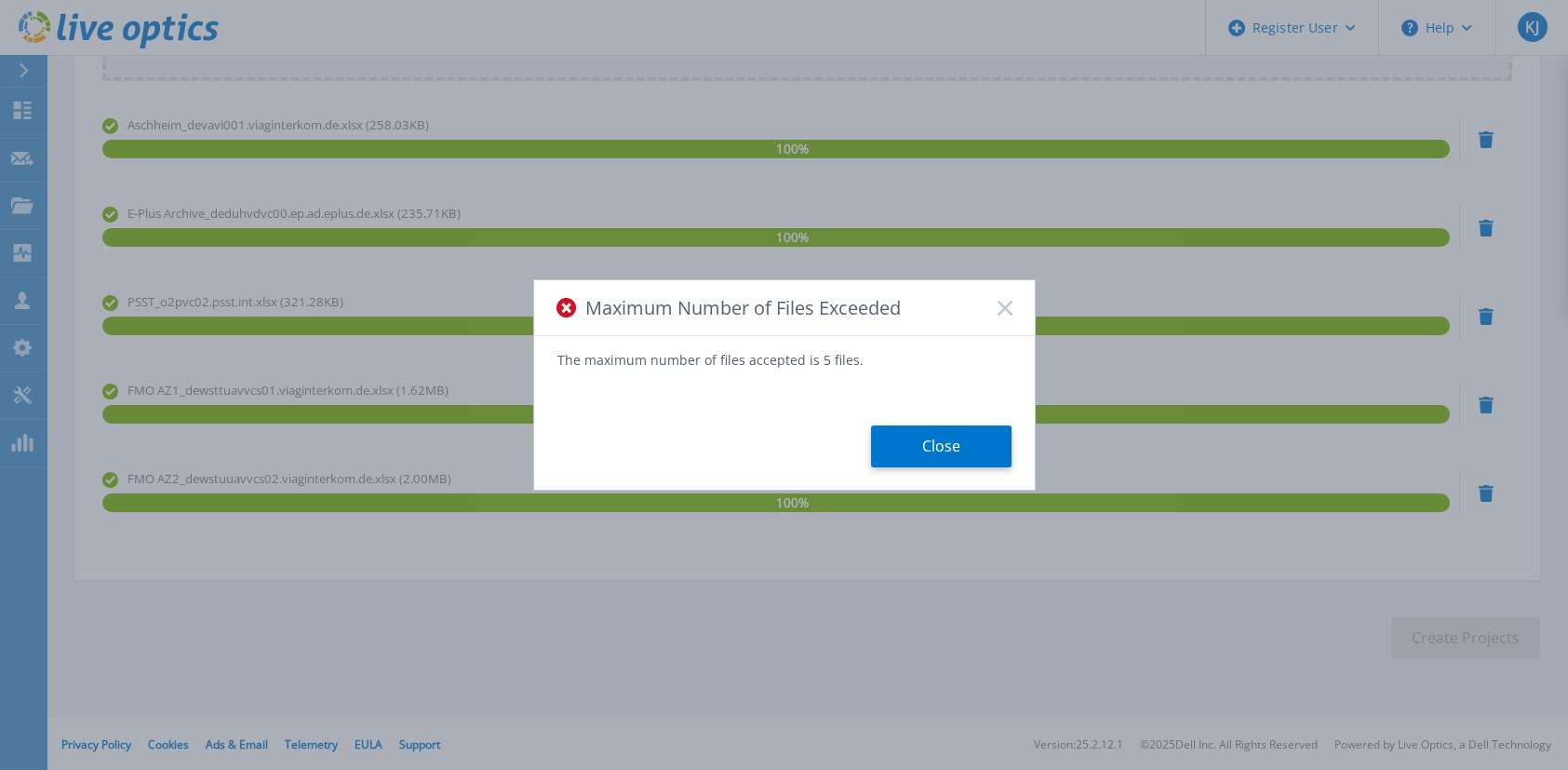 click 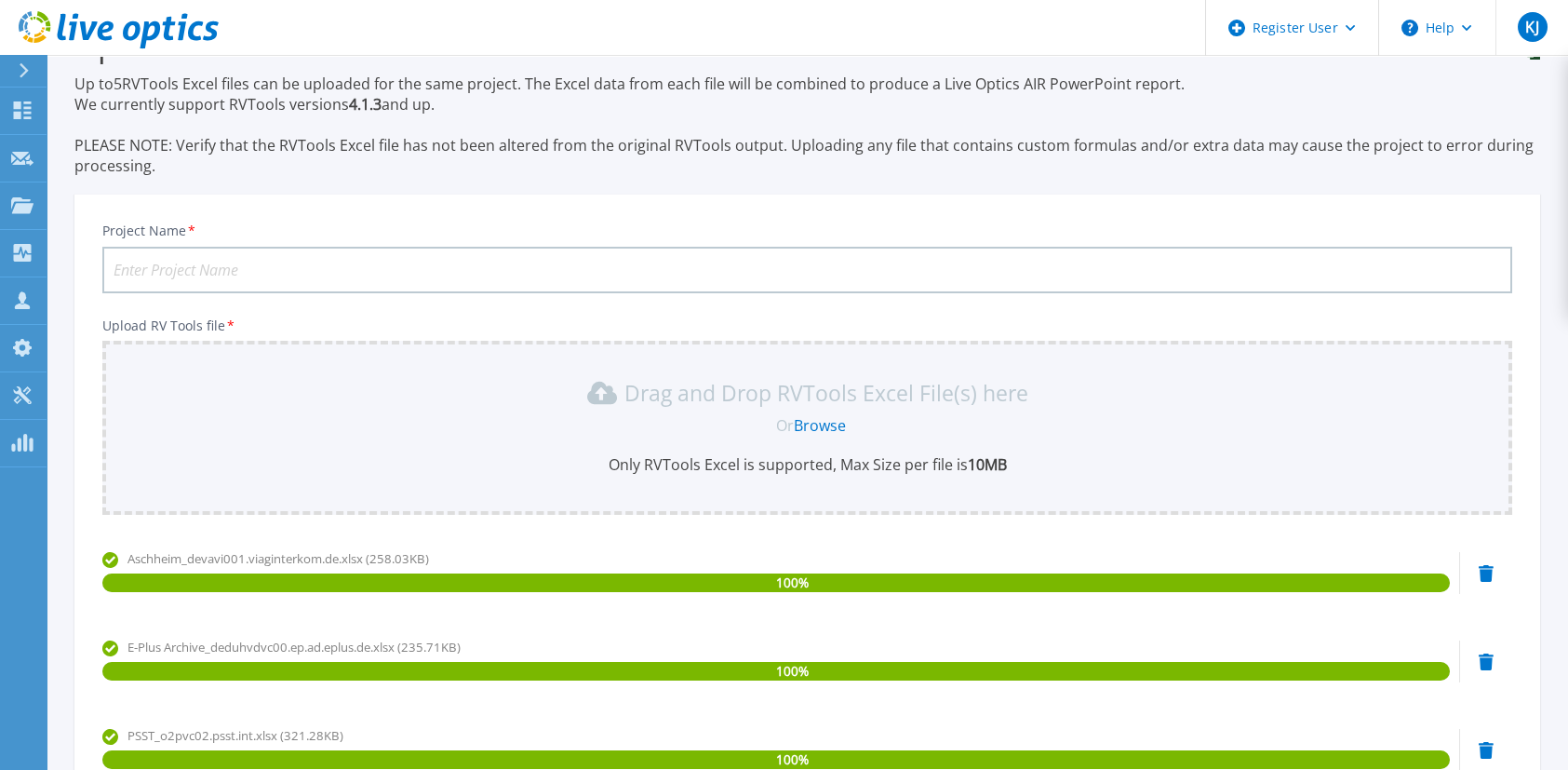 scroll, scrollTop: 0, scrollLeft: 0, axis: both 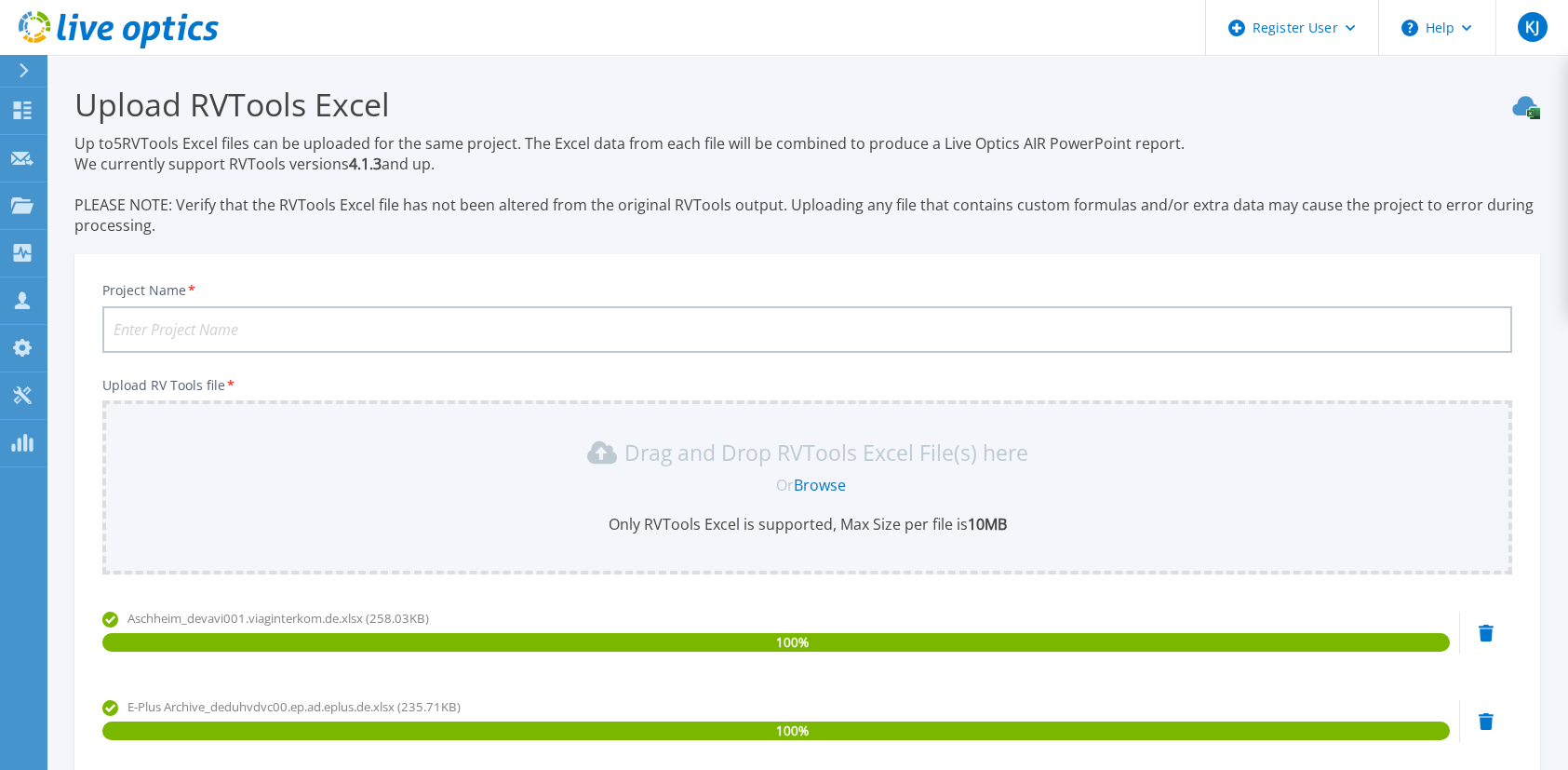 click on "Project Name *" at bounding box center (807, 330) 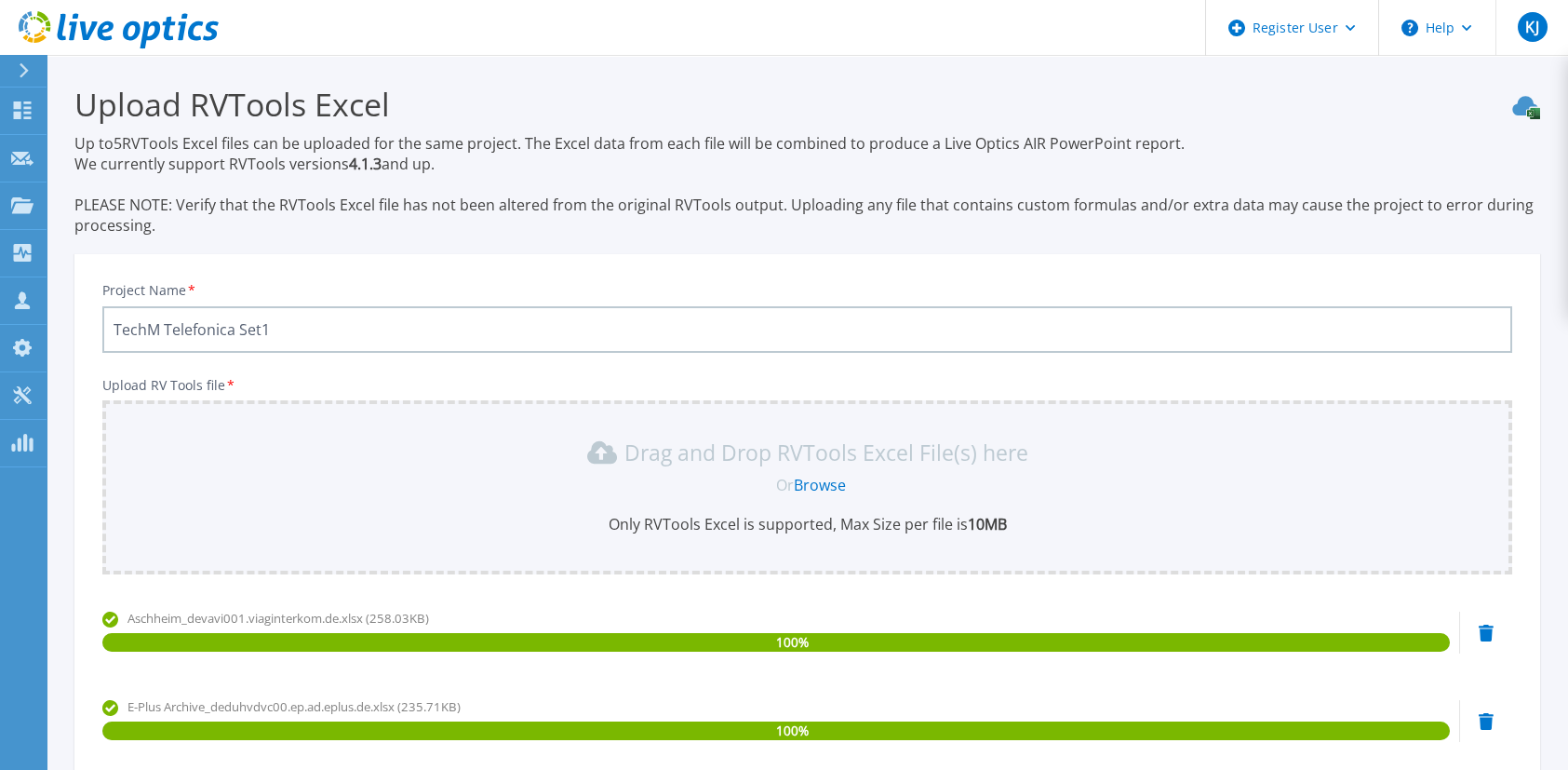 type on "TechM Telefonica Set1" 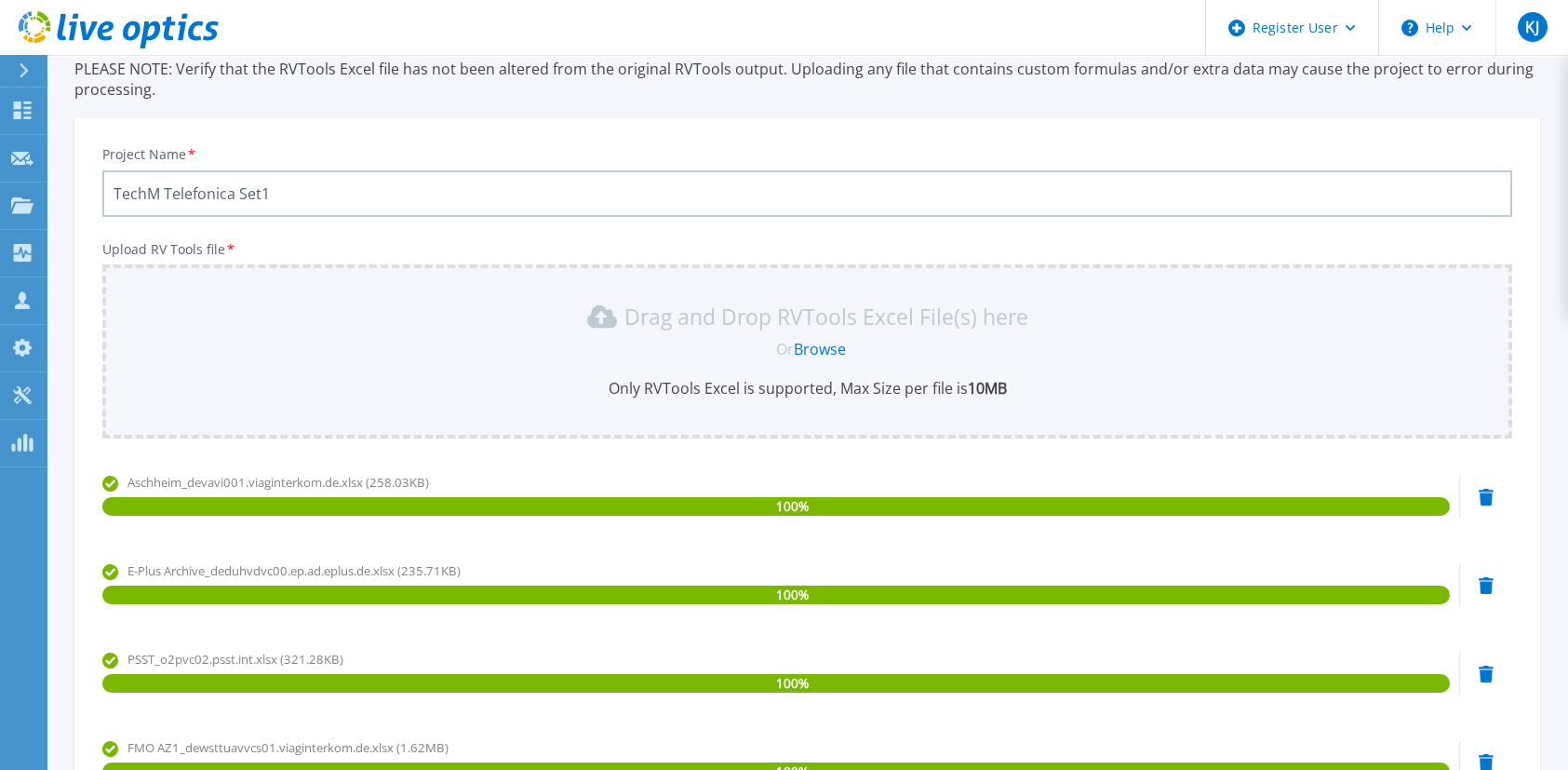 scroll, scrollTop: 493, scrollLeft: 0, axis: vertical 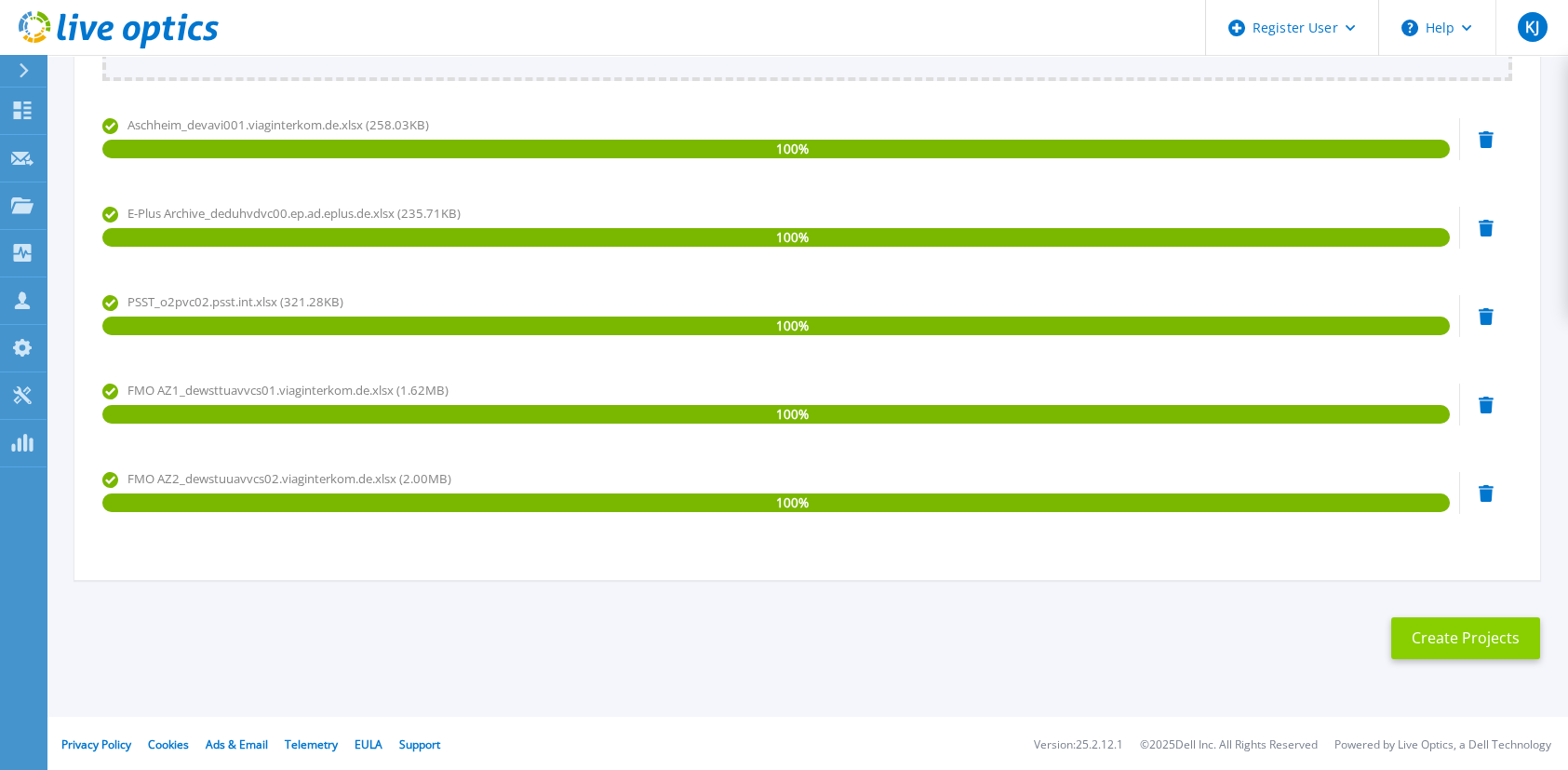 click on "Create Projects" at bounding box center [1466, 638] 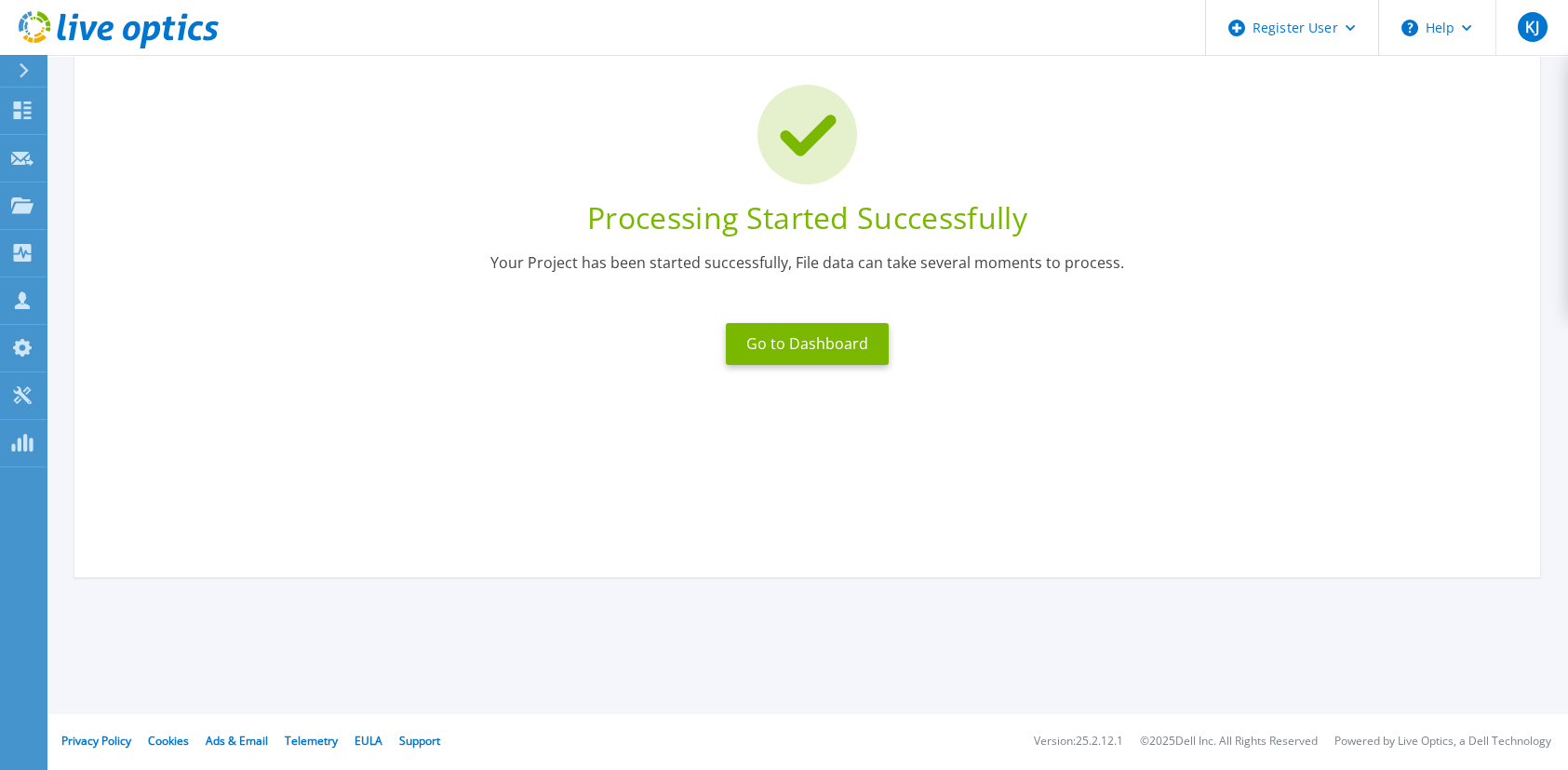 scroll, scrollTop: 114, scrollLeft: 0, axis: vertical 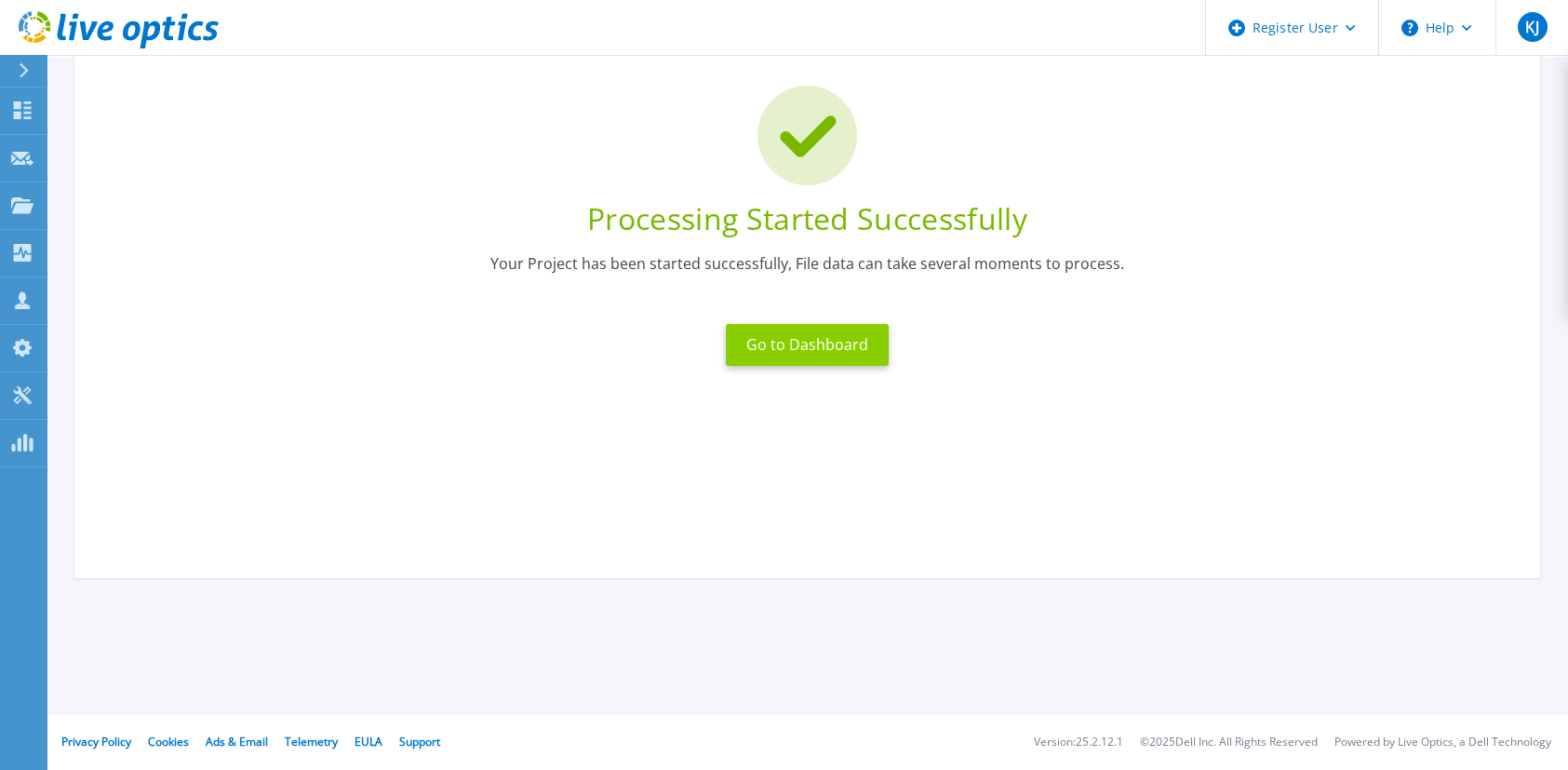 click on "Go to Dashboard" at bounding box center [807, 344] 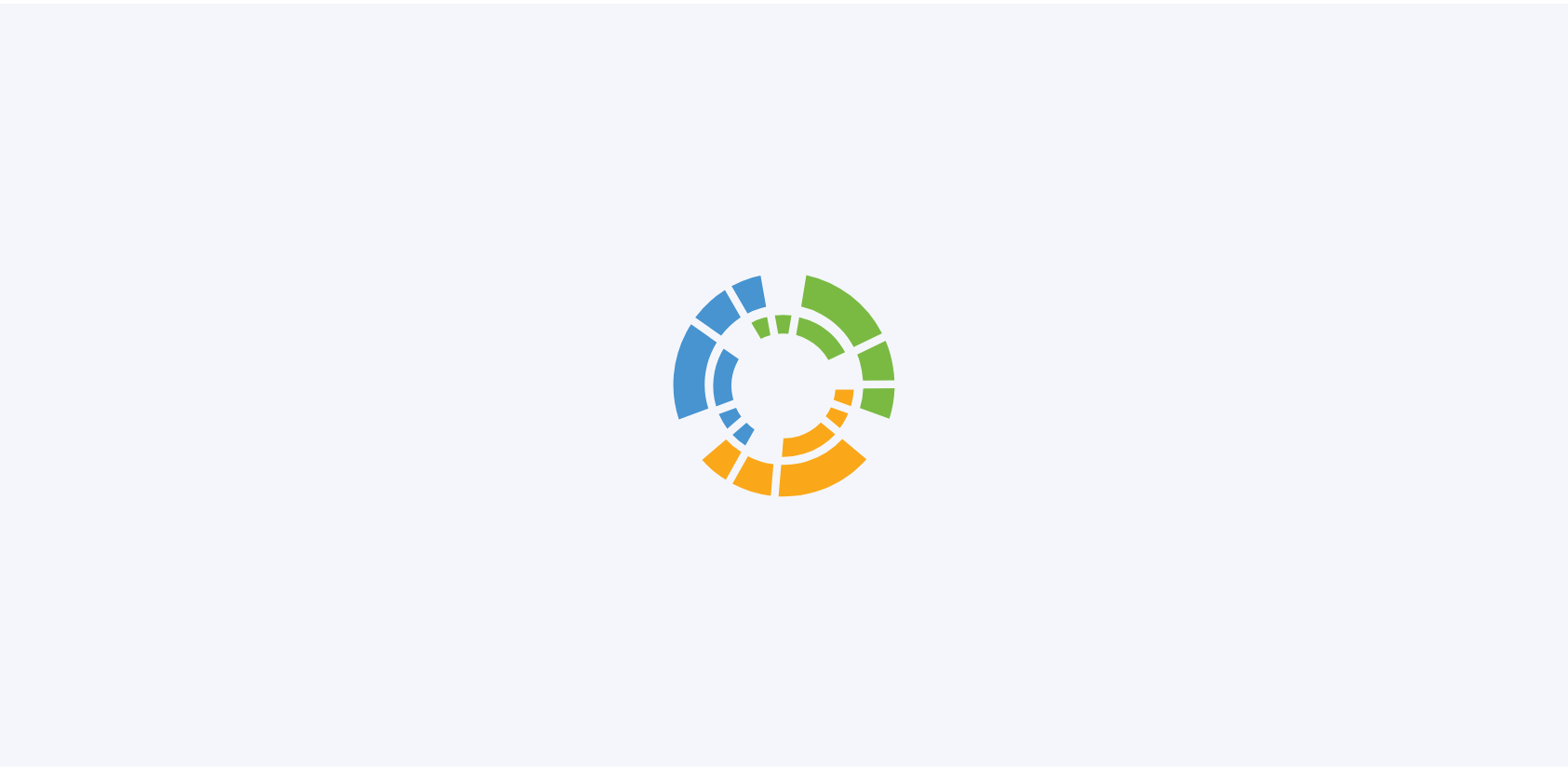 scroll, scrollTop: 0, scrollLeft: 0, axis: both 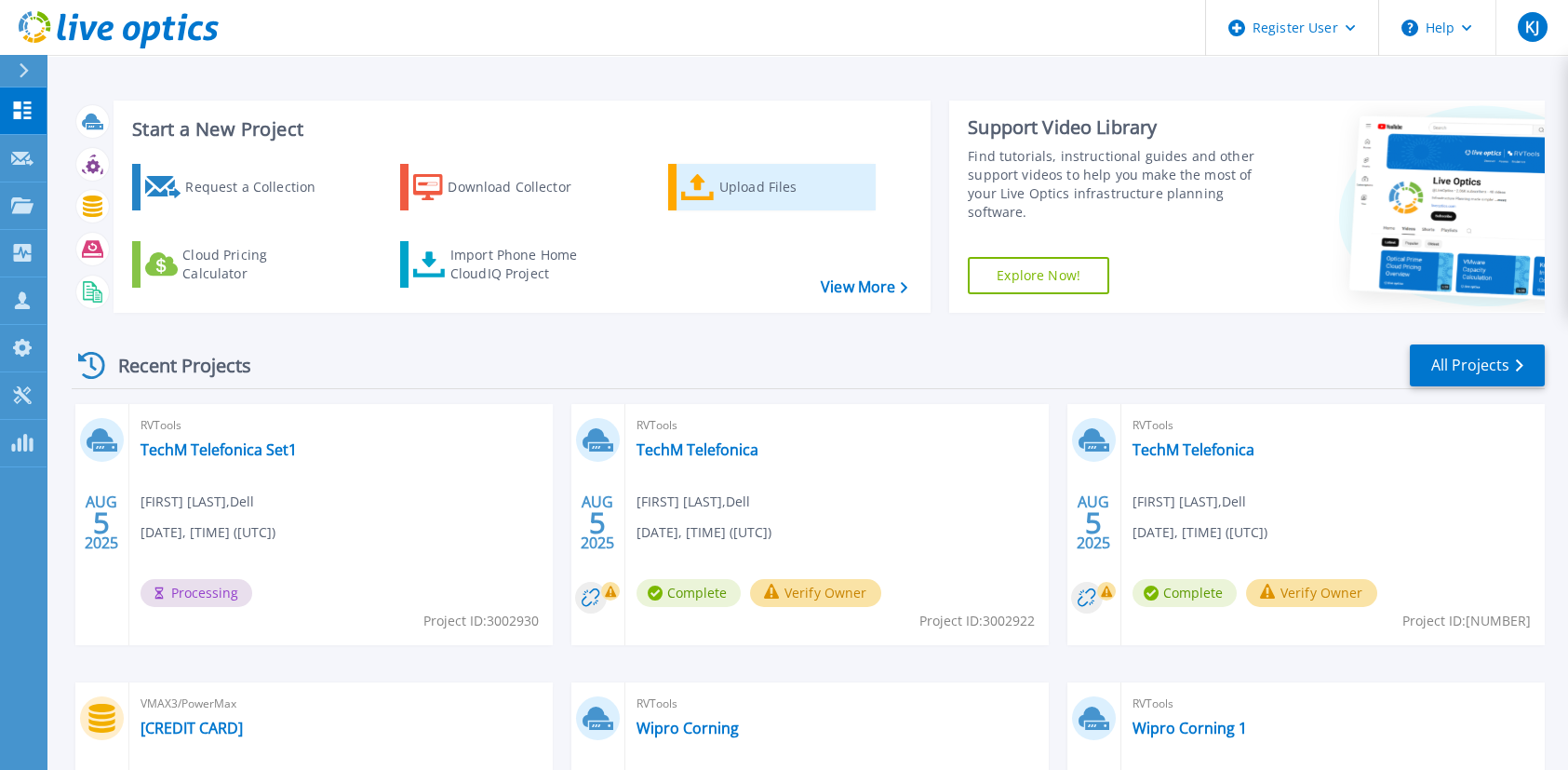 click 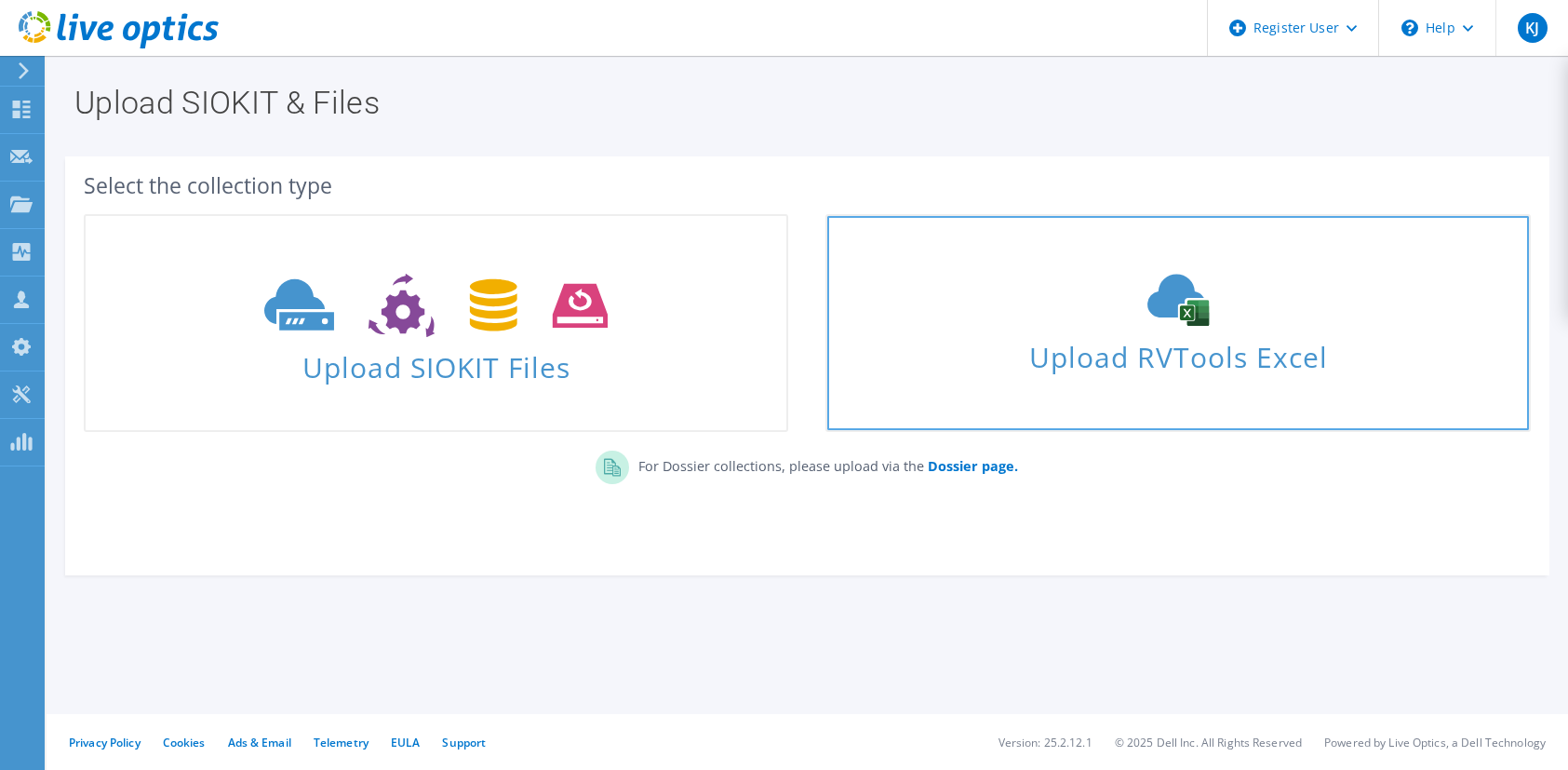 scroll, scrollTop: 0, scrollLeft: 0, axis: both 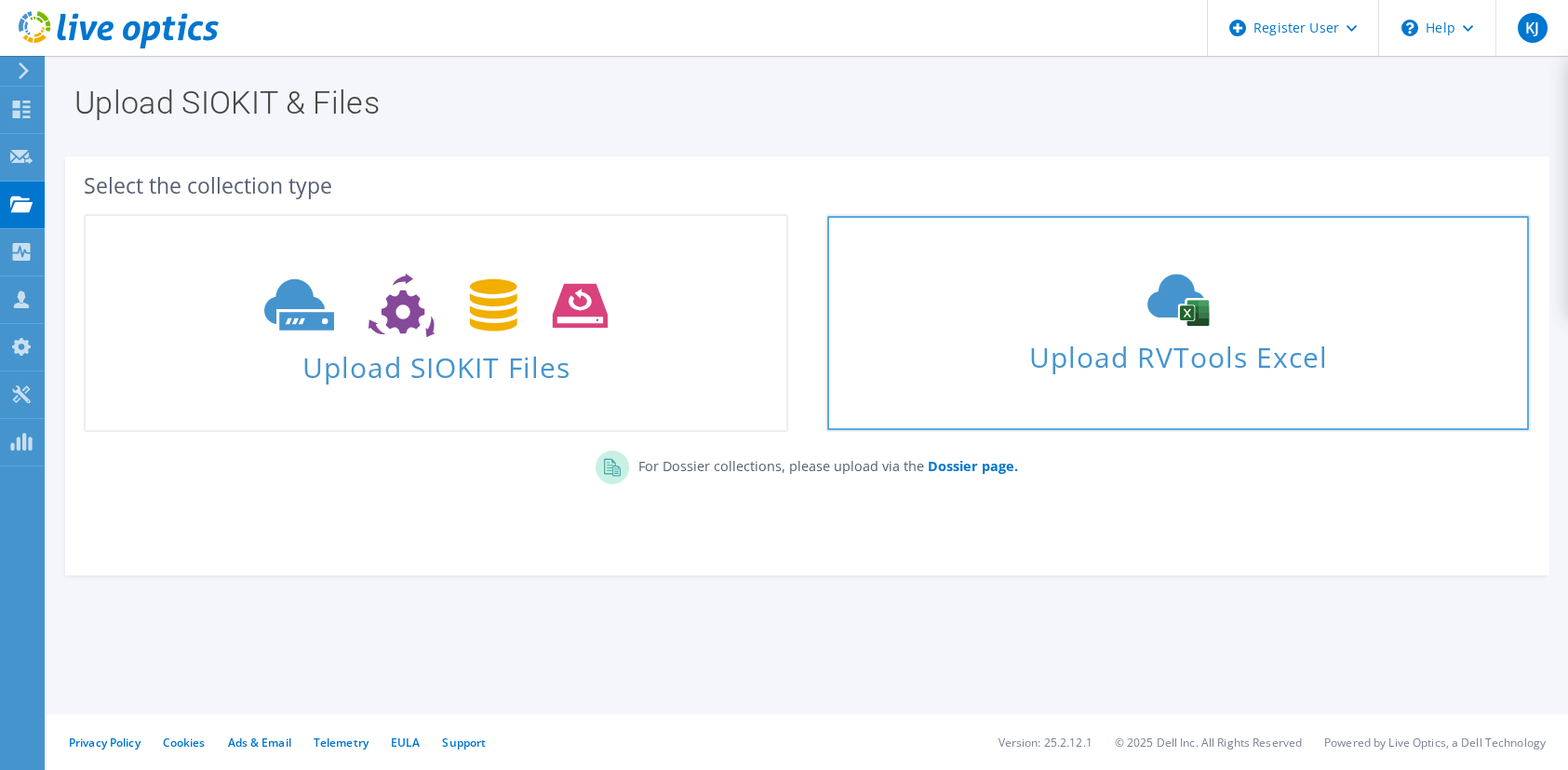 click on "Upload RVTools Excel" at bounding box center (1177, 352) 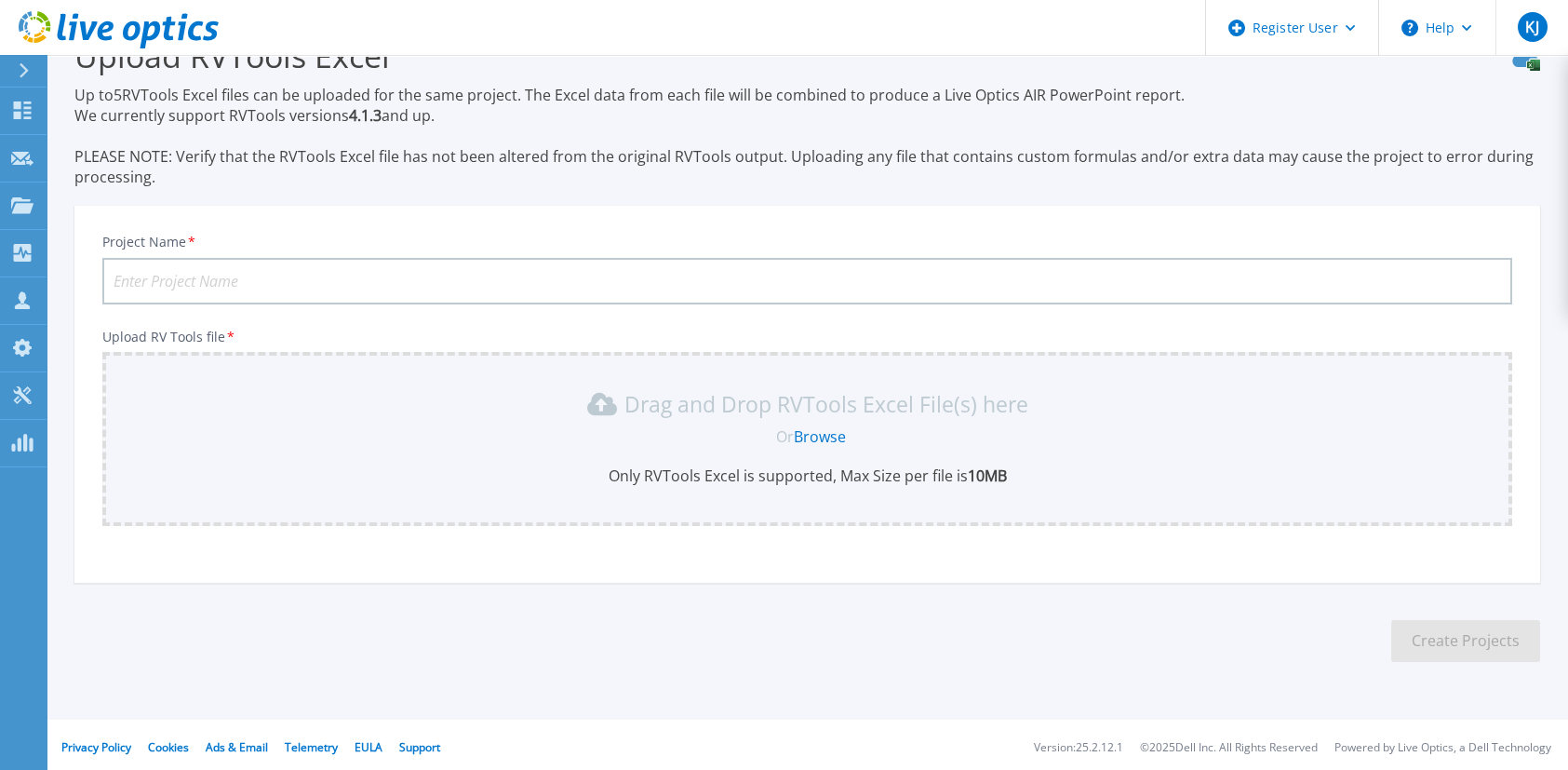 scroll, scrollTop: 51, scrollLeft: 0, axis: vertical 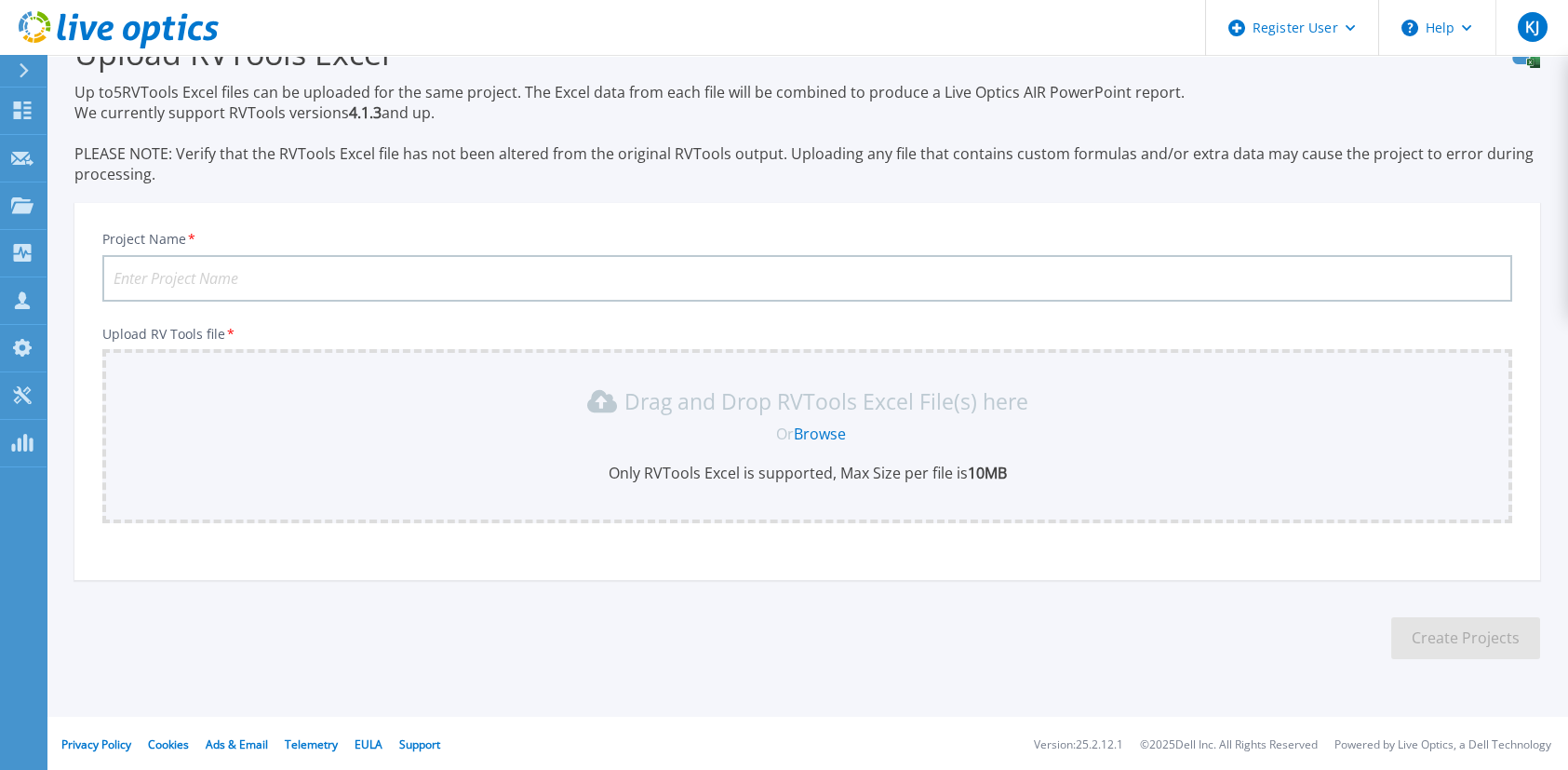 click on "Browse" at bounding box center [820, 434] 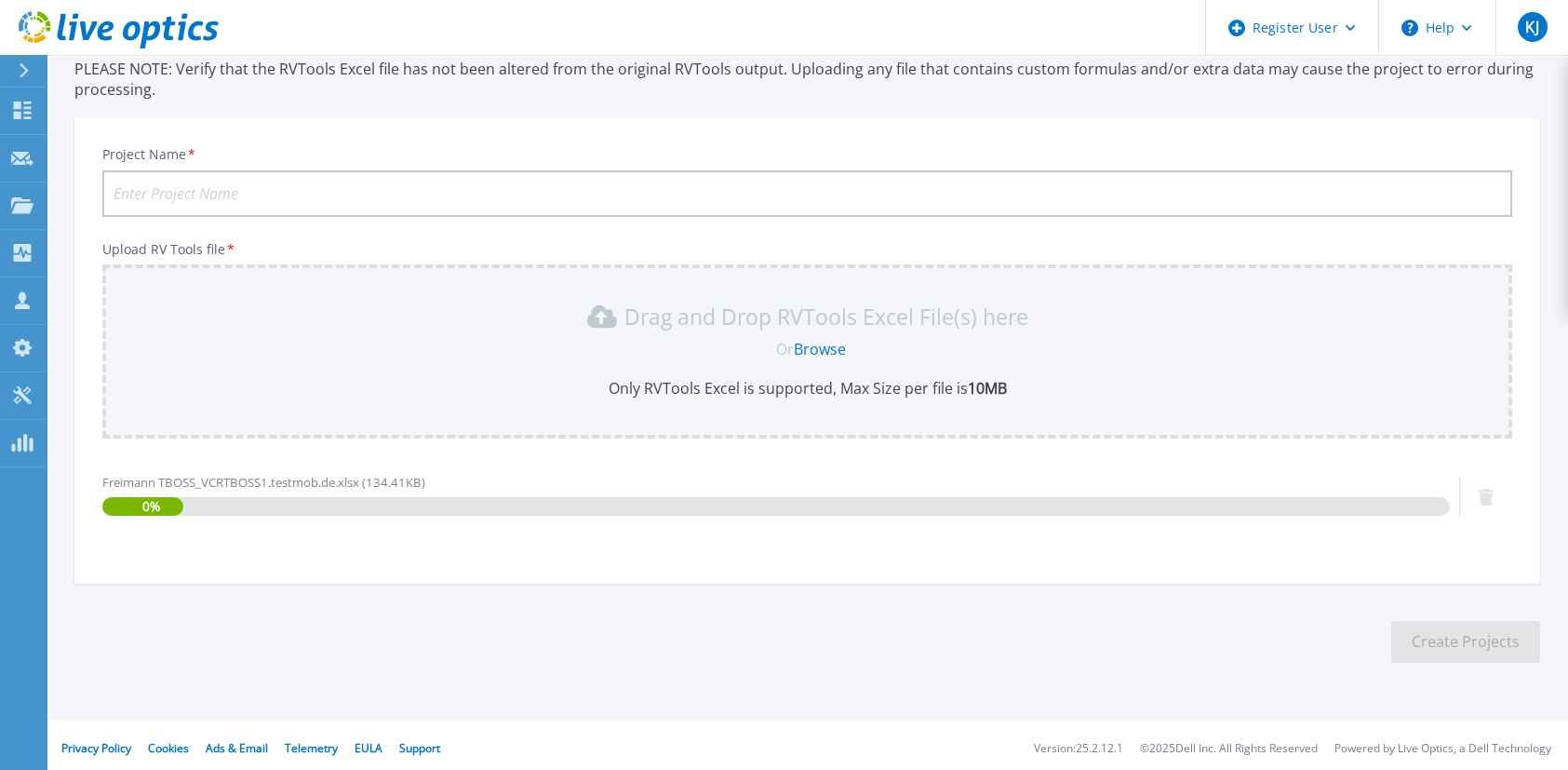 scroll, scrollTop: 140, scrollLeft: 0, axis: vertical 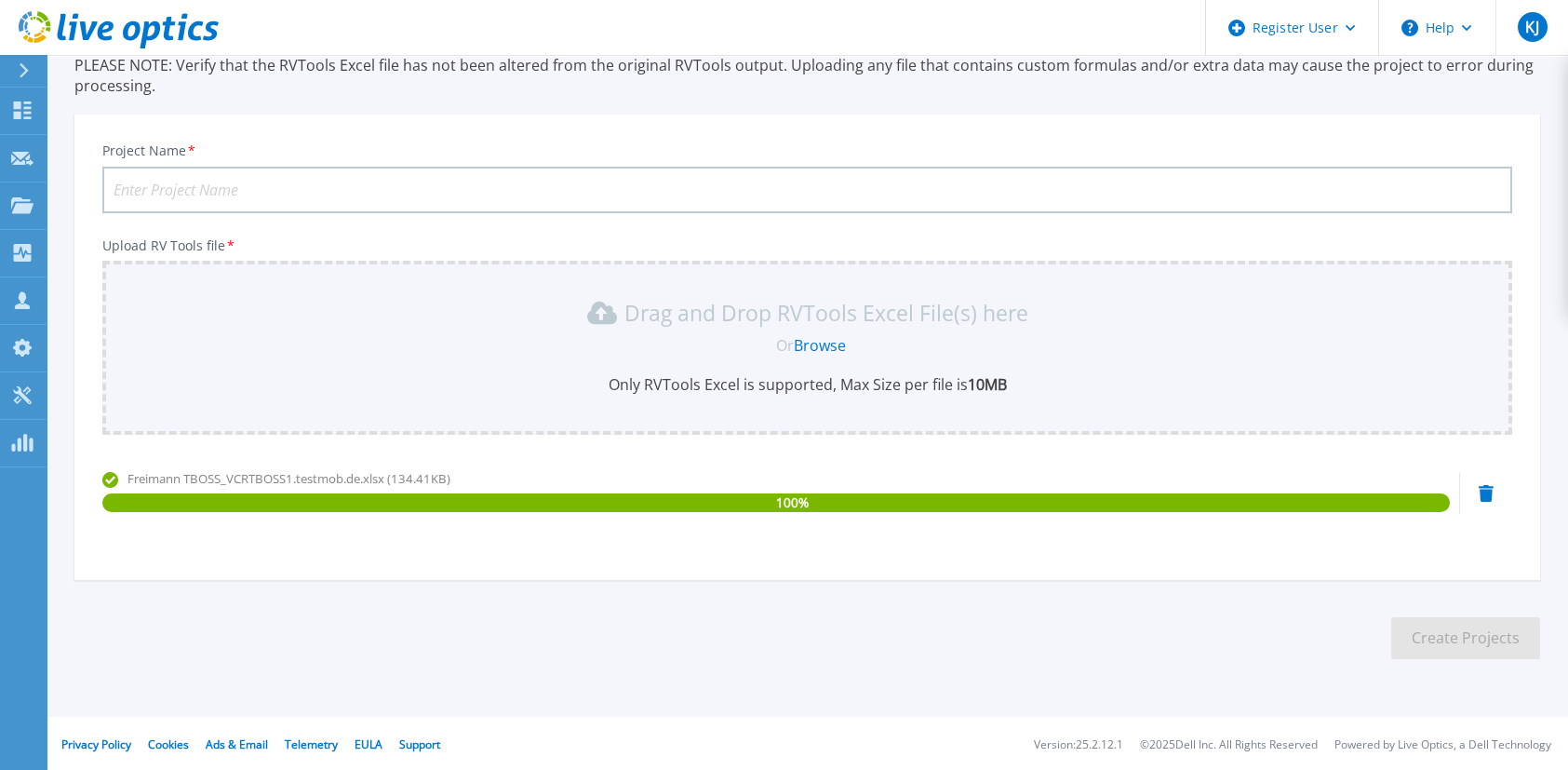 click on "Browse" at bounding box center [820, 345] 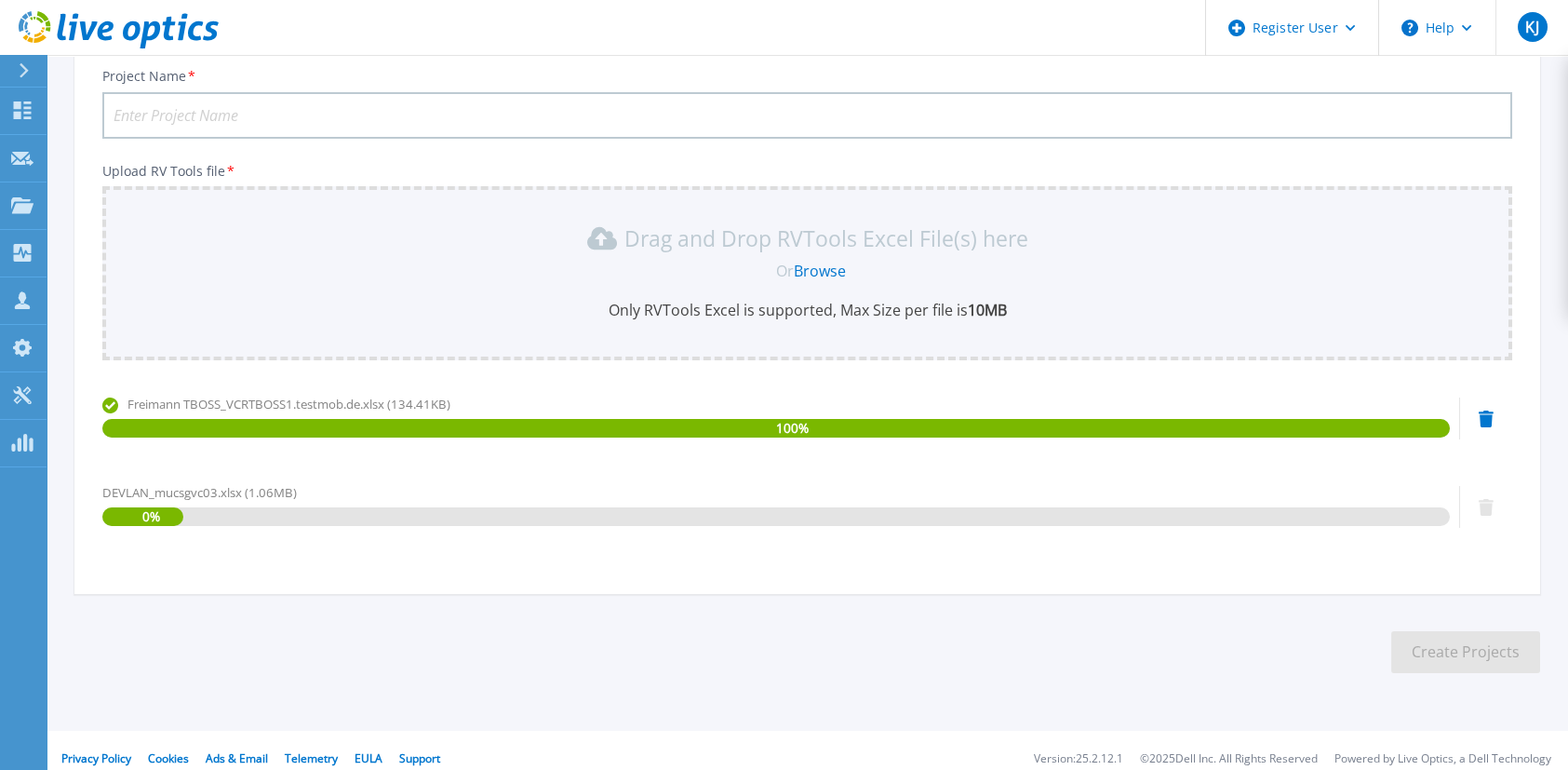 scroll, scrollTop: 229, scrollLeft: 0, axis: vertical 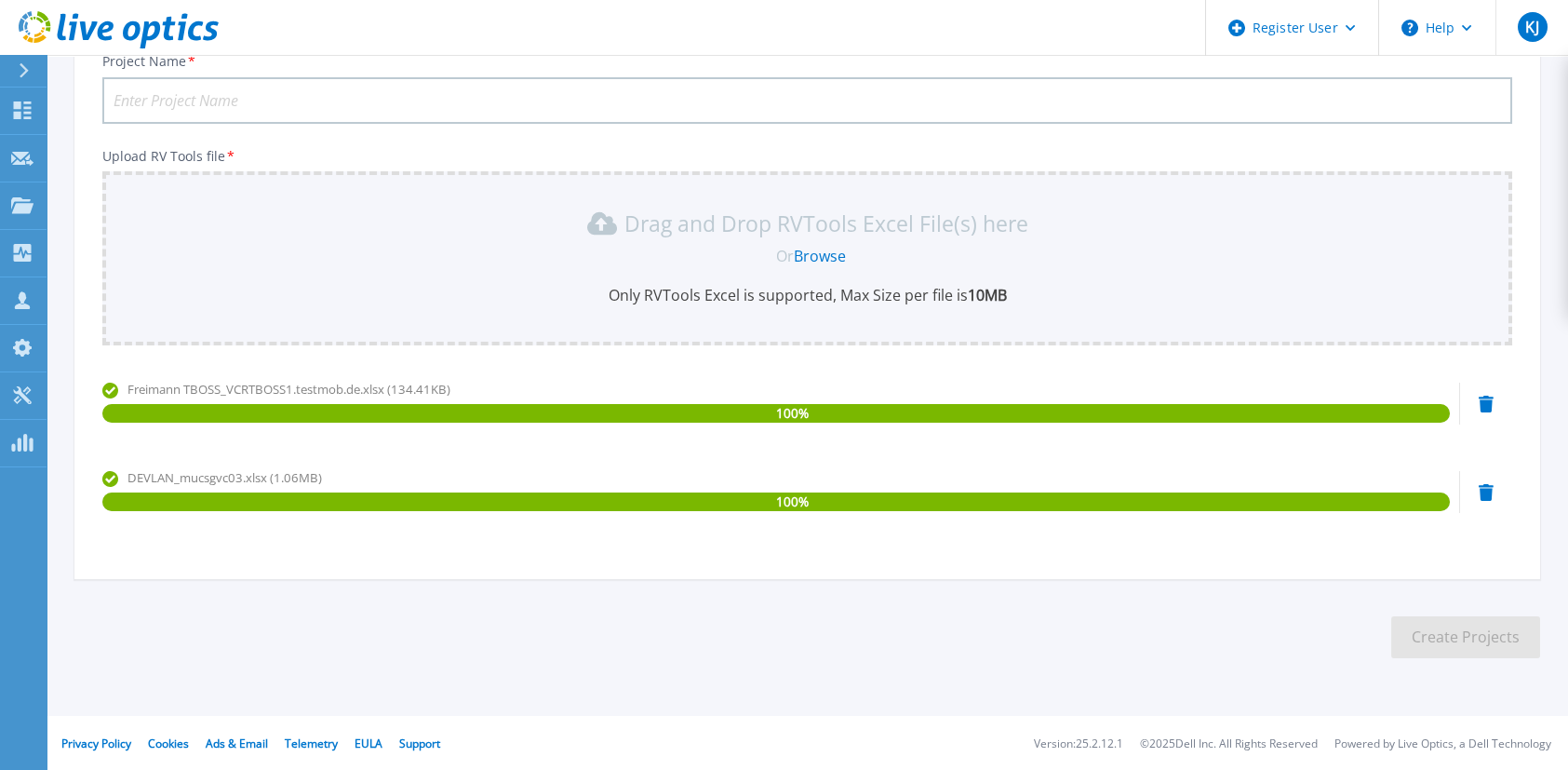 click on "Browse" at bounding box center [820, 256] 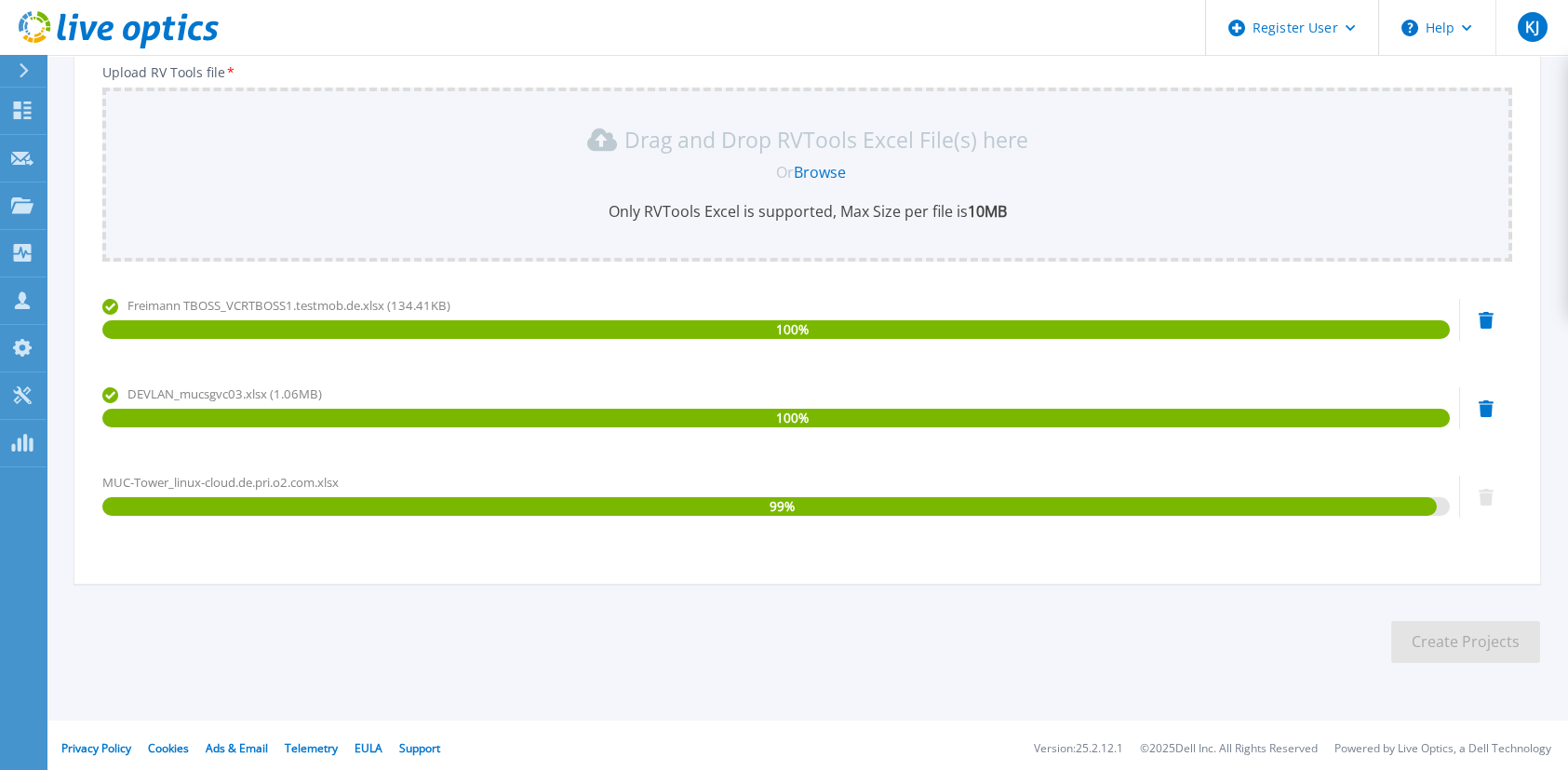 scroll, scrollTop: 317, scrollLeft: 0, axis: vertical 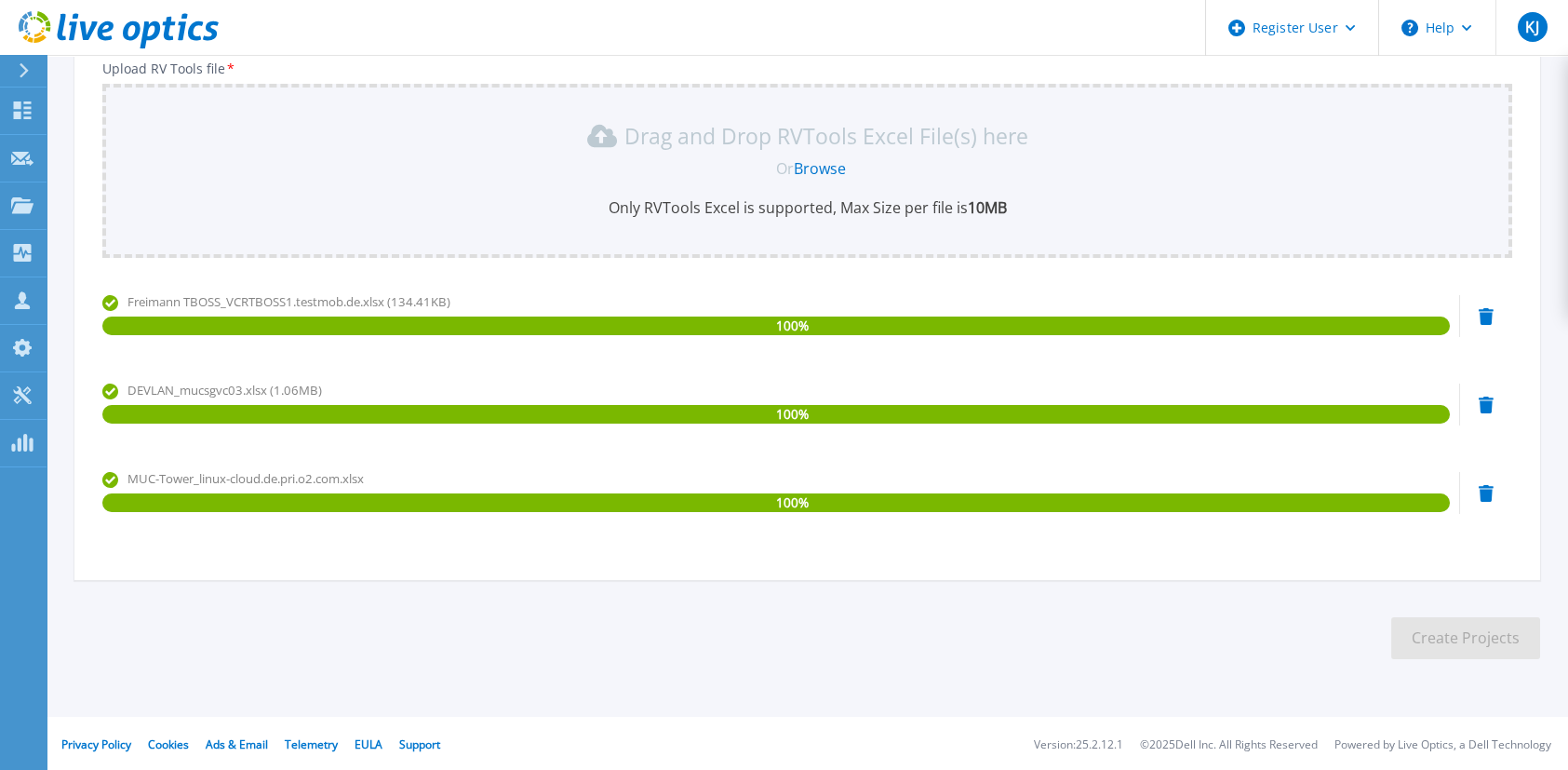 click on "Browse" at bounding box center [820, 169] 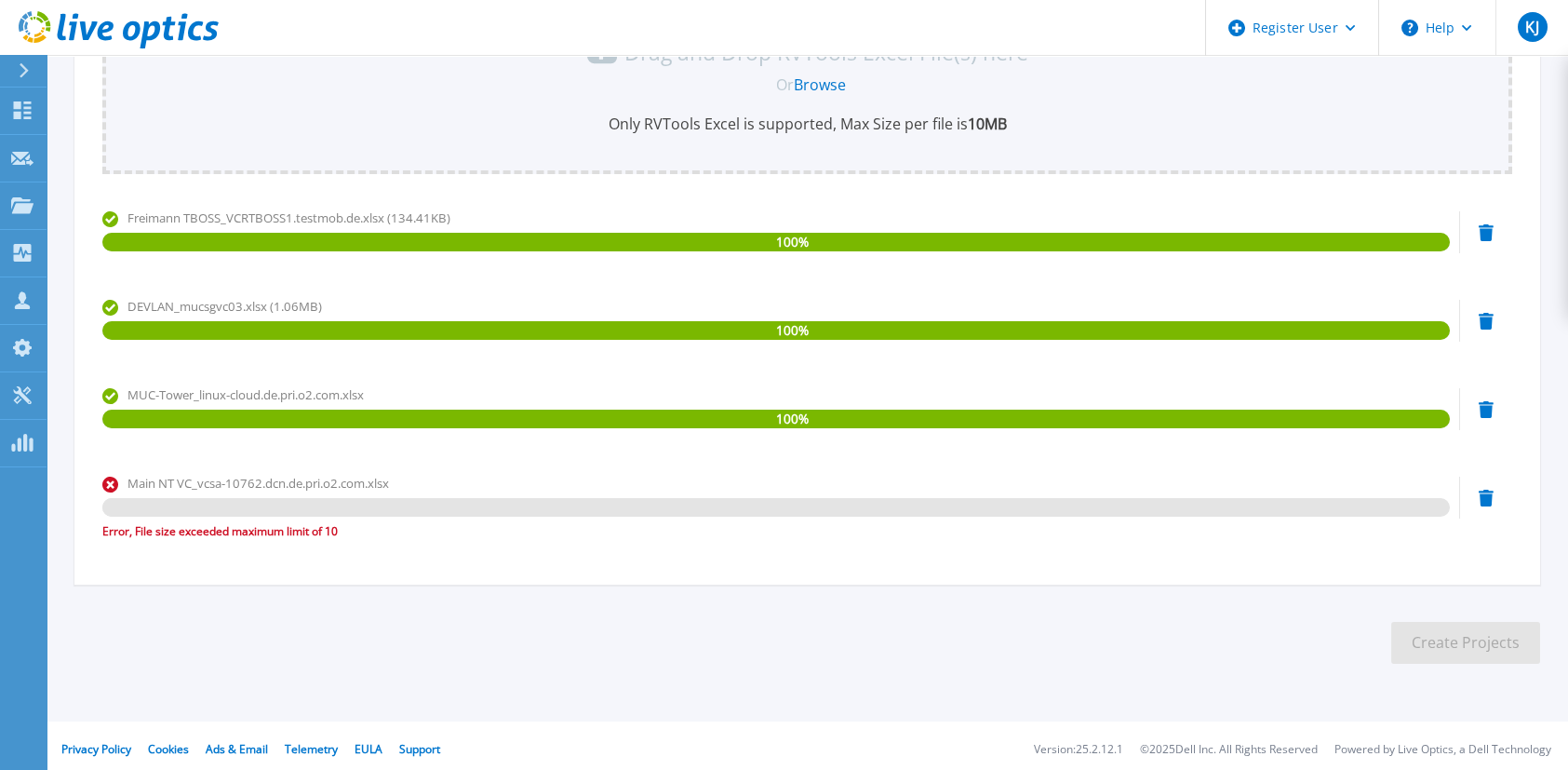scroll, scrollTop: 405, scrollLeft: 0, axis: vertical 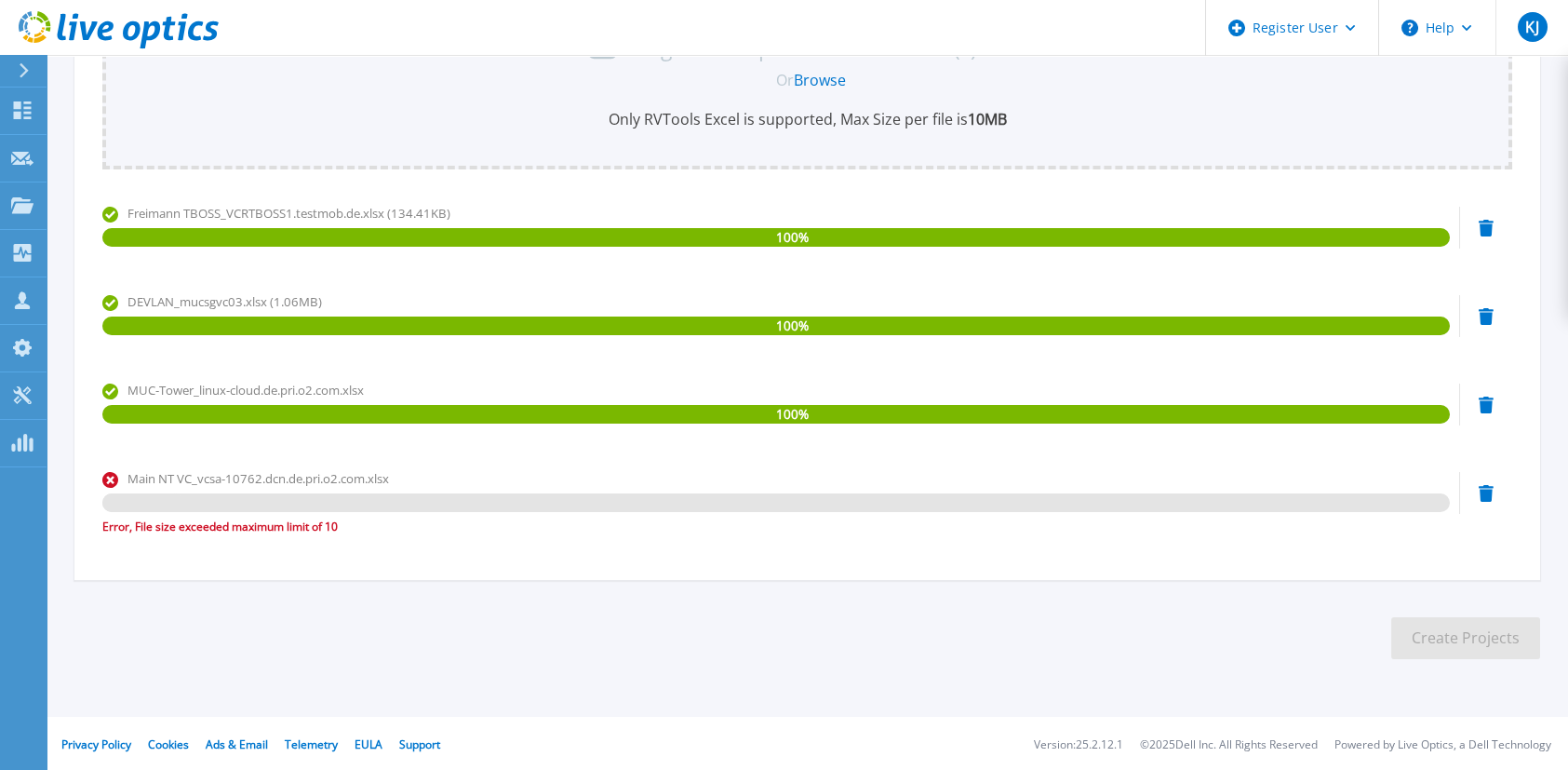 click 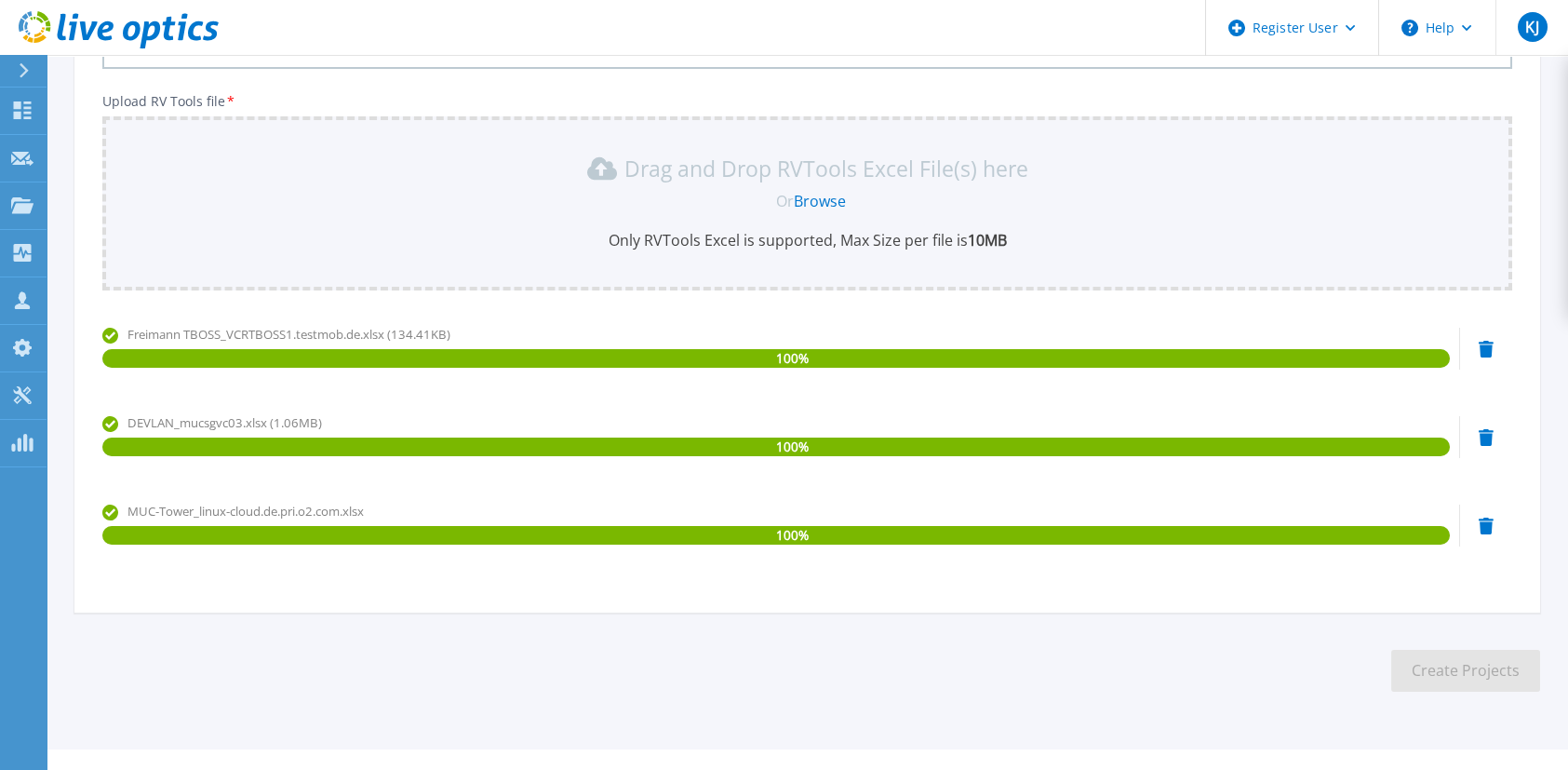 scroll, scrollTop: 317, scrollLeft: 0, axis: vertical 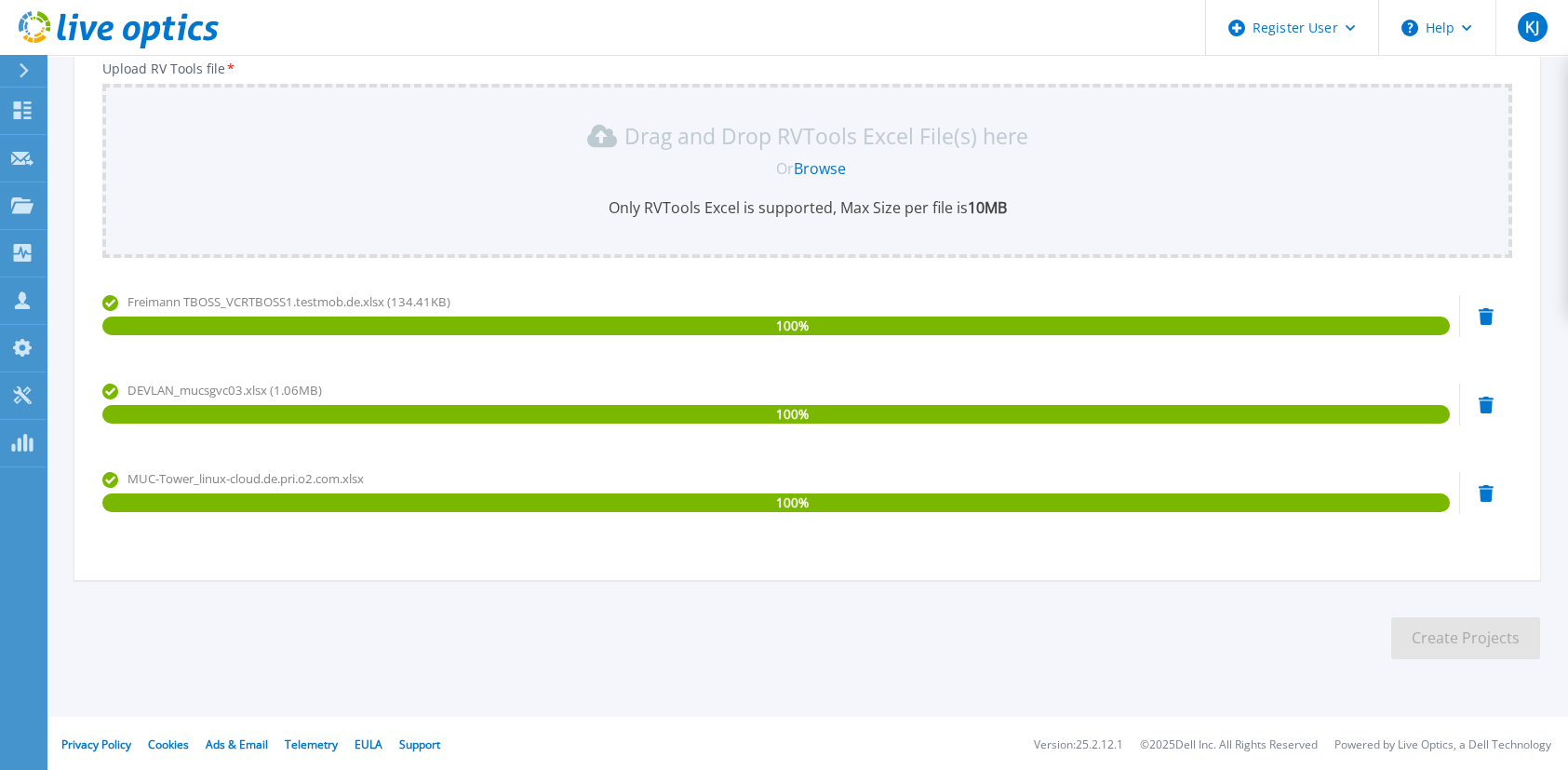 click on "Browse" at bounding box center [820, 169] 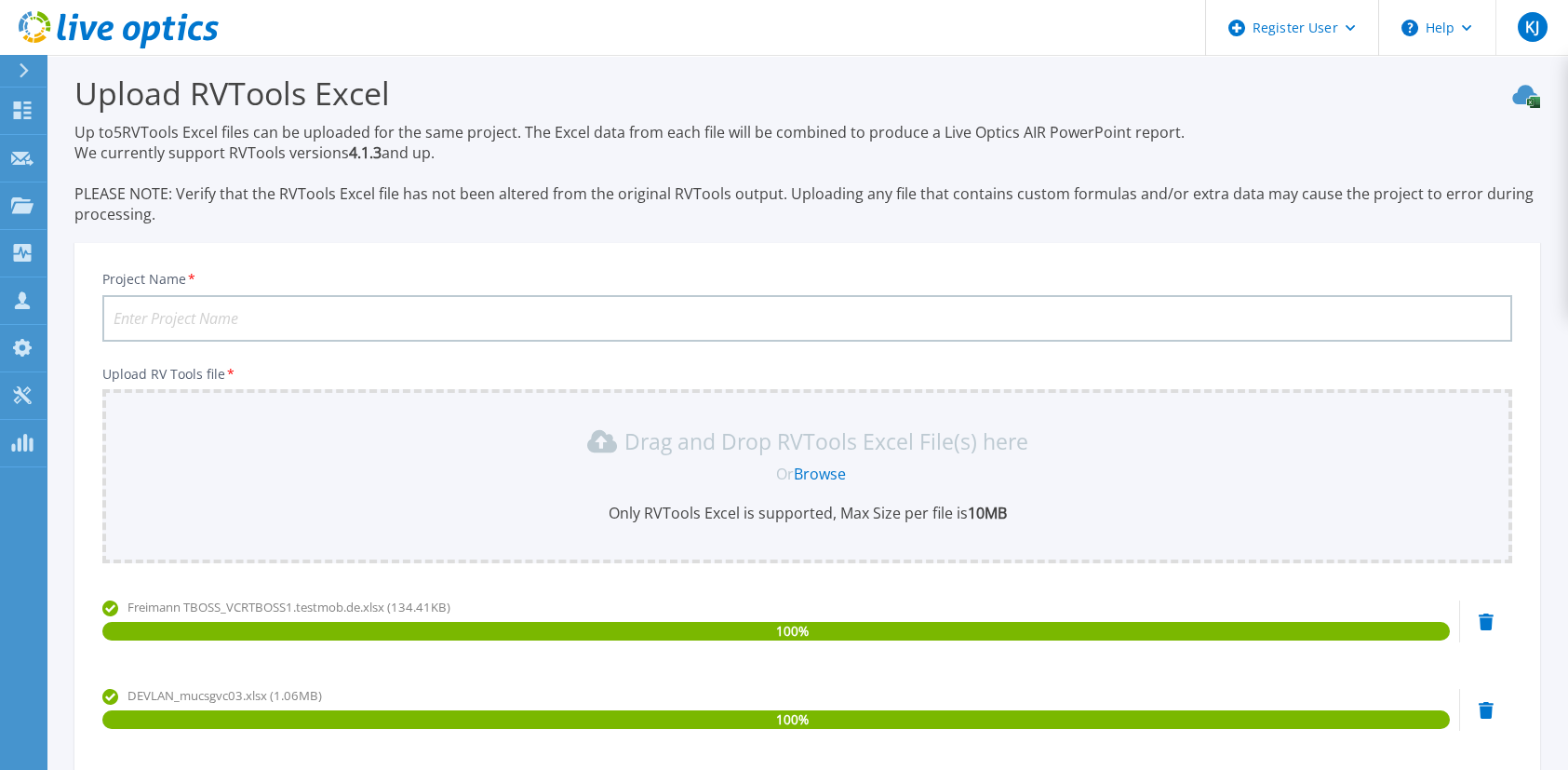 scroll, scrollTop: 0, scrollLeft: 0, axis: both 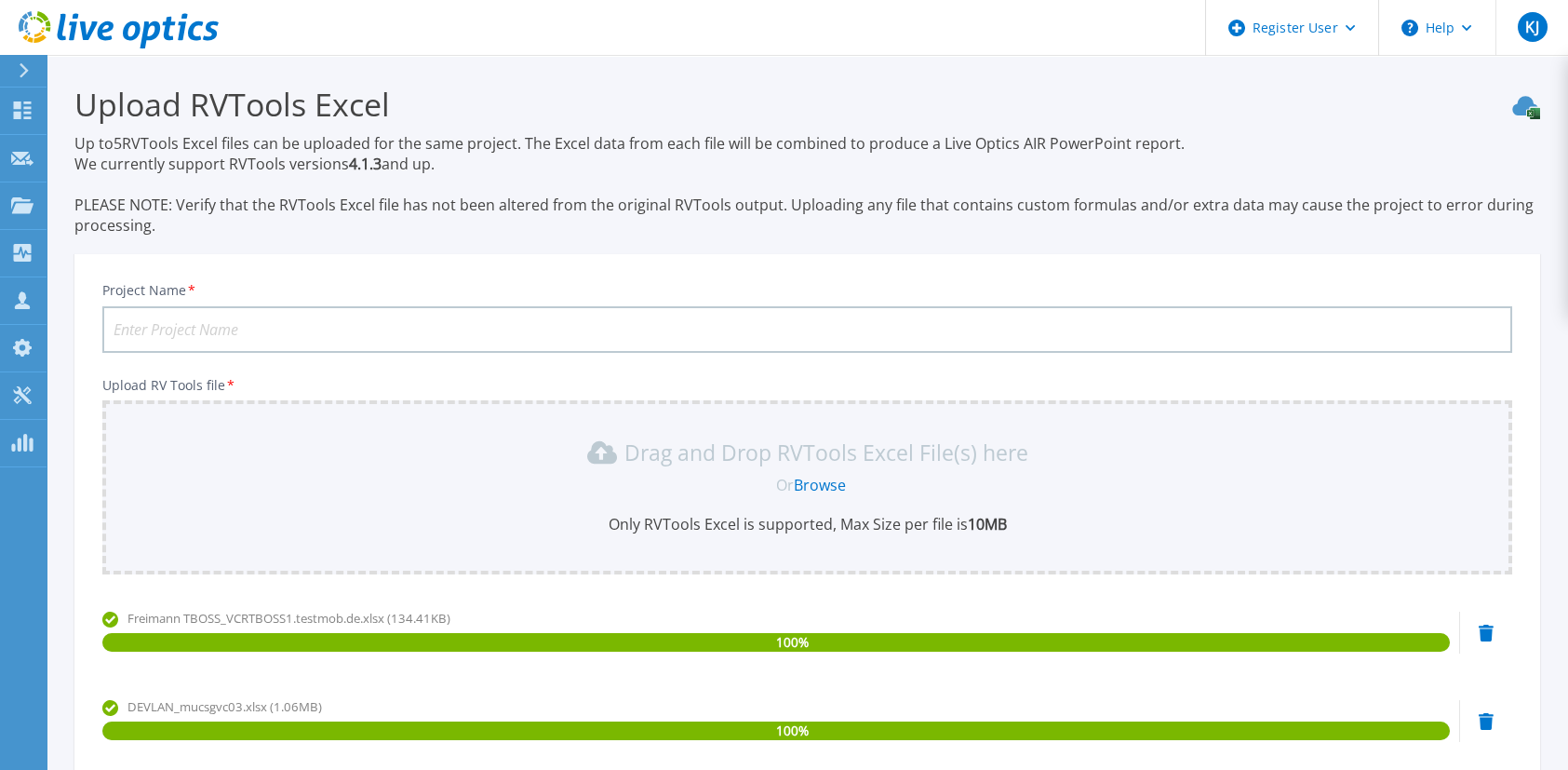 click on "Project Name *" at bounding box center (807, 330) 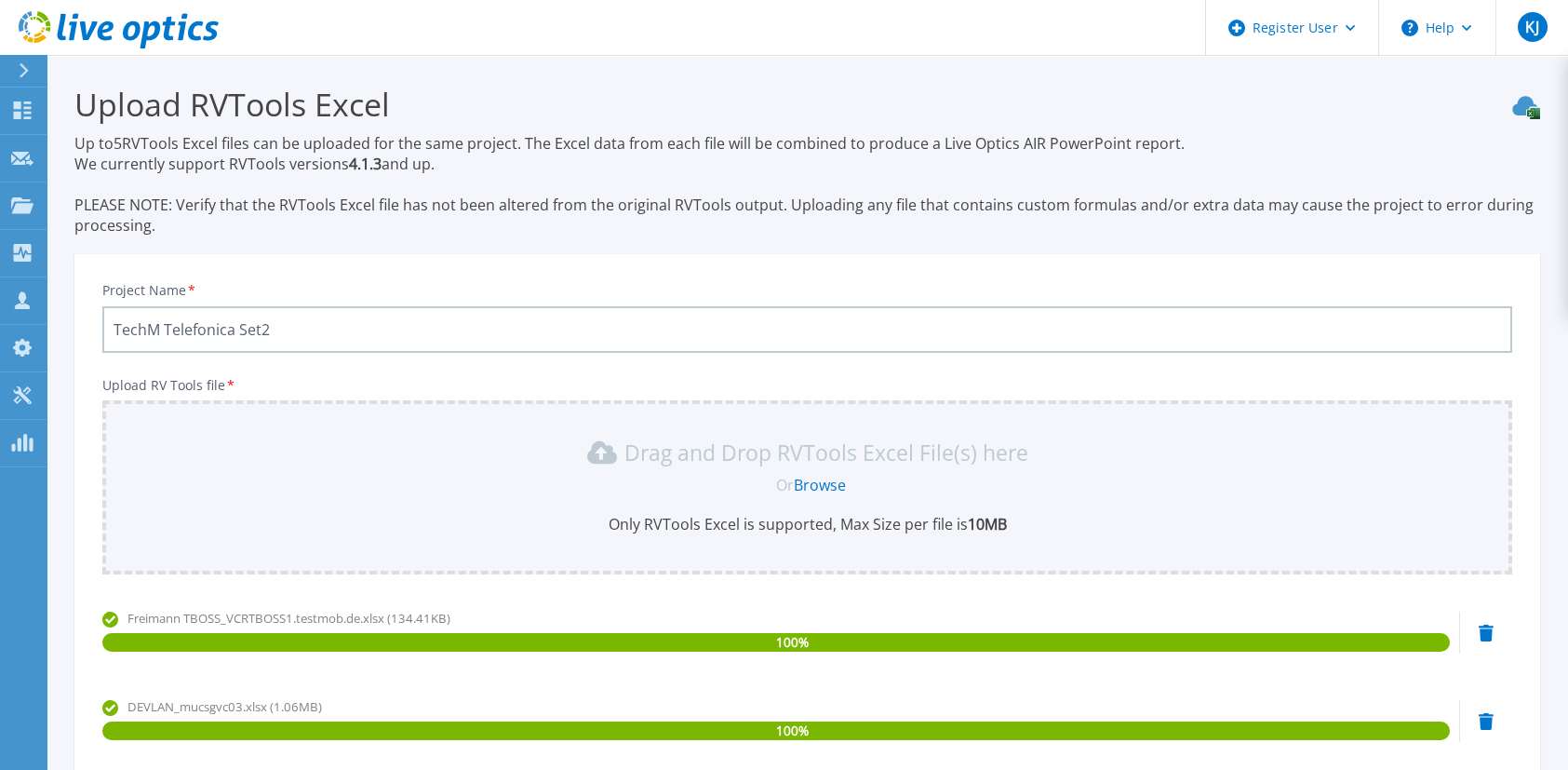 type on "TechM Telefonica Set2" 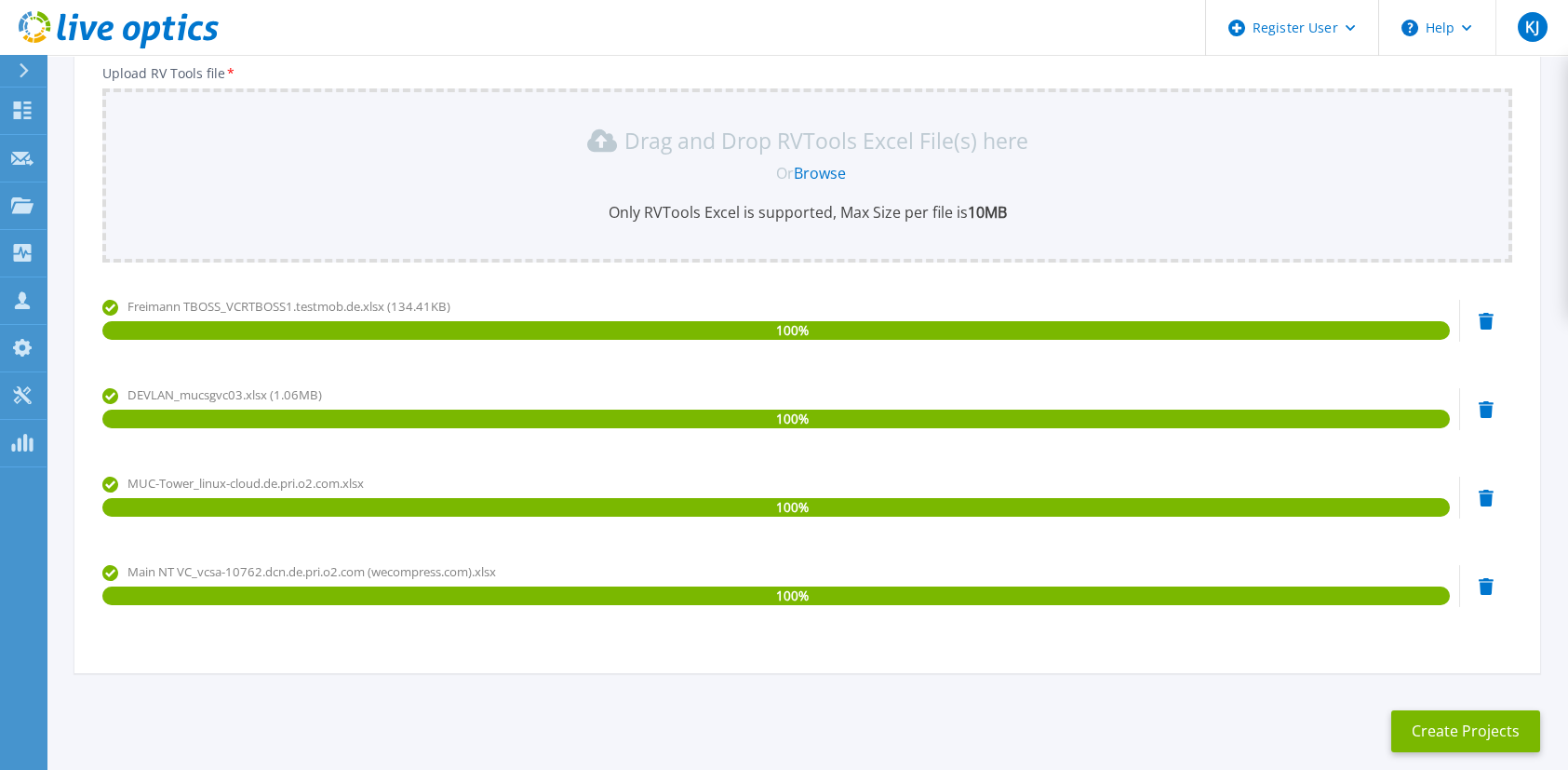 scroll, scrollTop: 219, scrollLeft: 0, axis: vertical 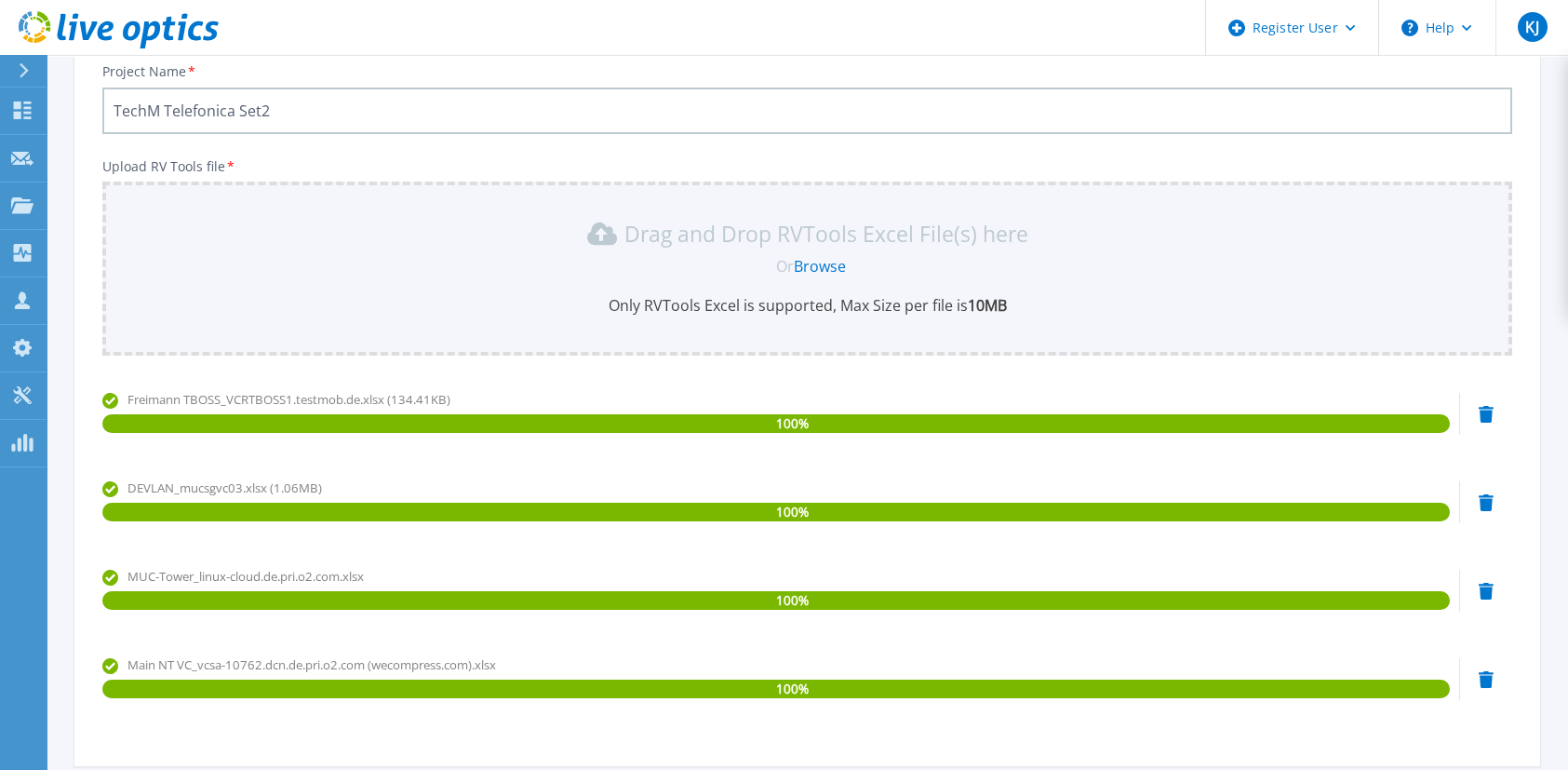 click on "Browse" at bounding box center [820, 266] 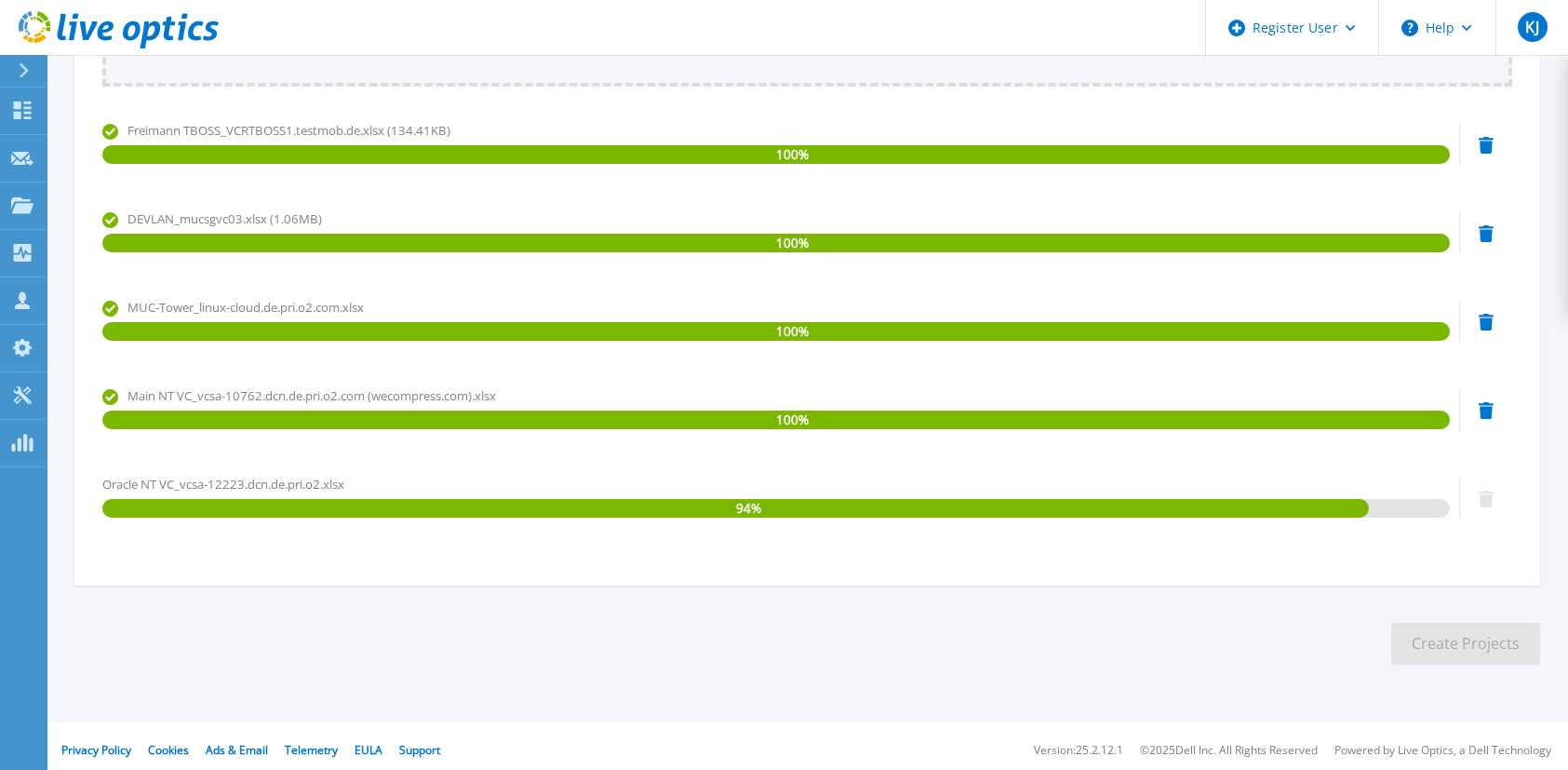 scroll, scrollTop: 493, scrollLeft: 0, axis: vertical 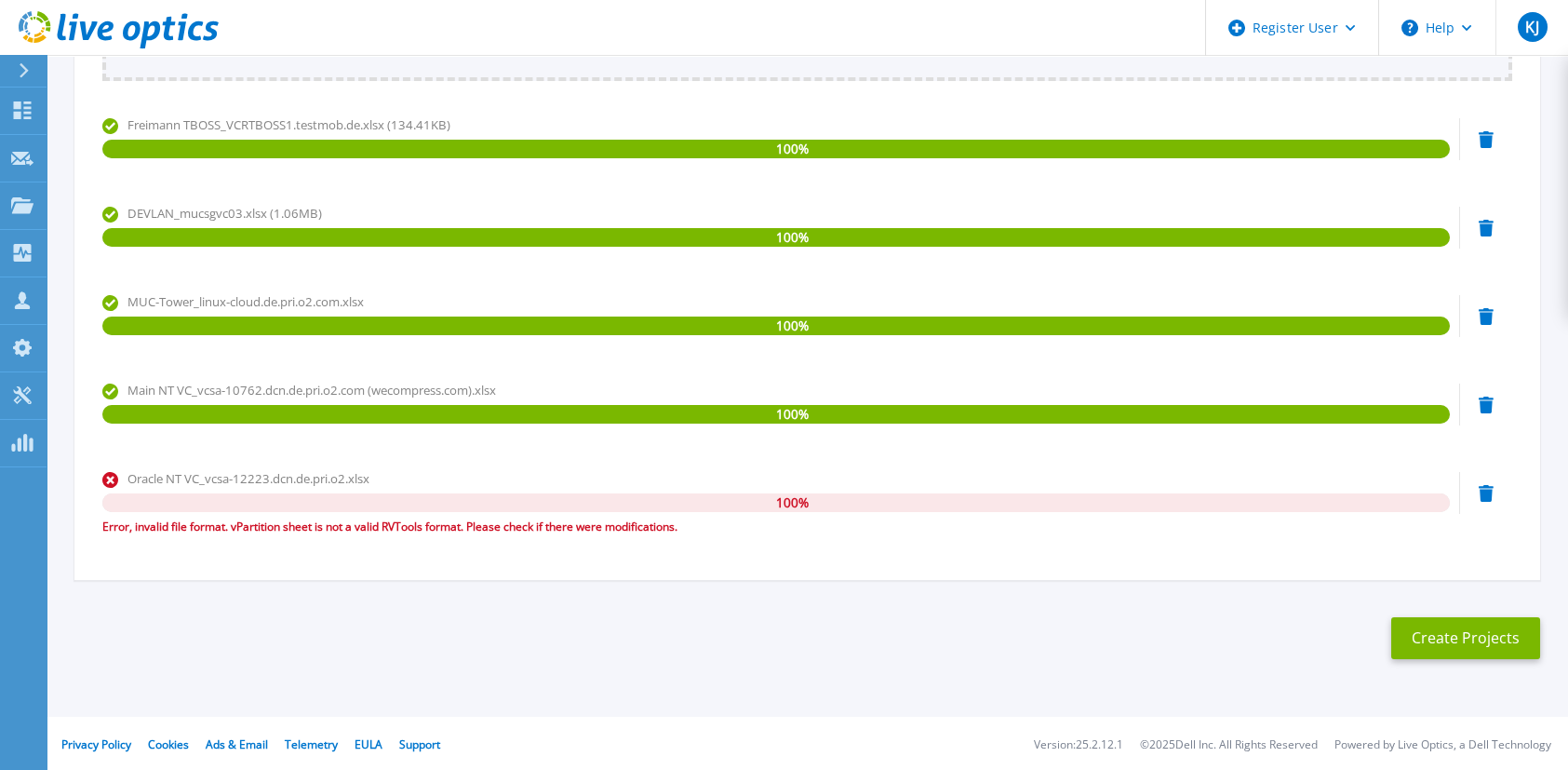 drag, startPoint x: 1487, startPoint y: 486, endPoint x: 1464, endPoint y: 493, distance: 24.04163 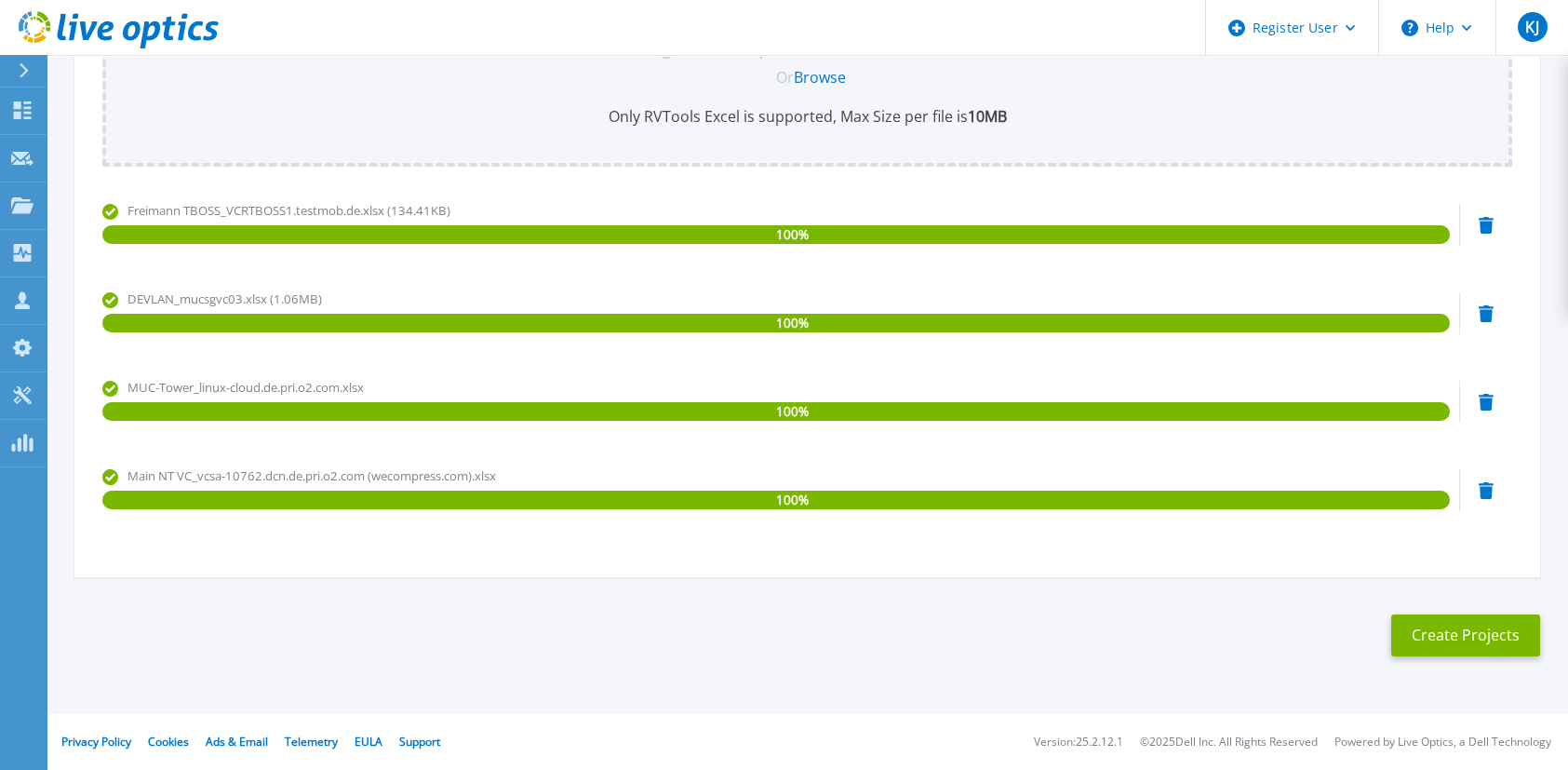 scroll, scrollTop: 405, scrollLeft: 0, axis: vertical 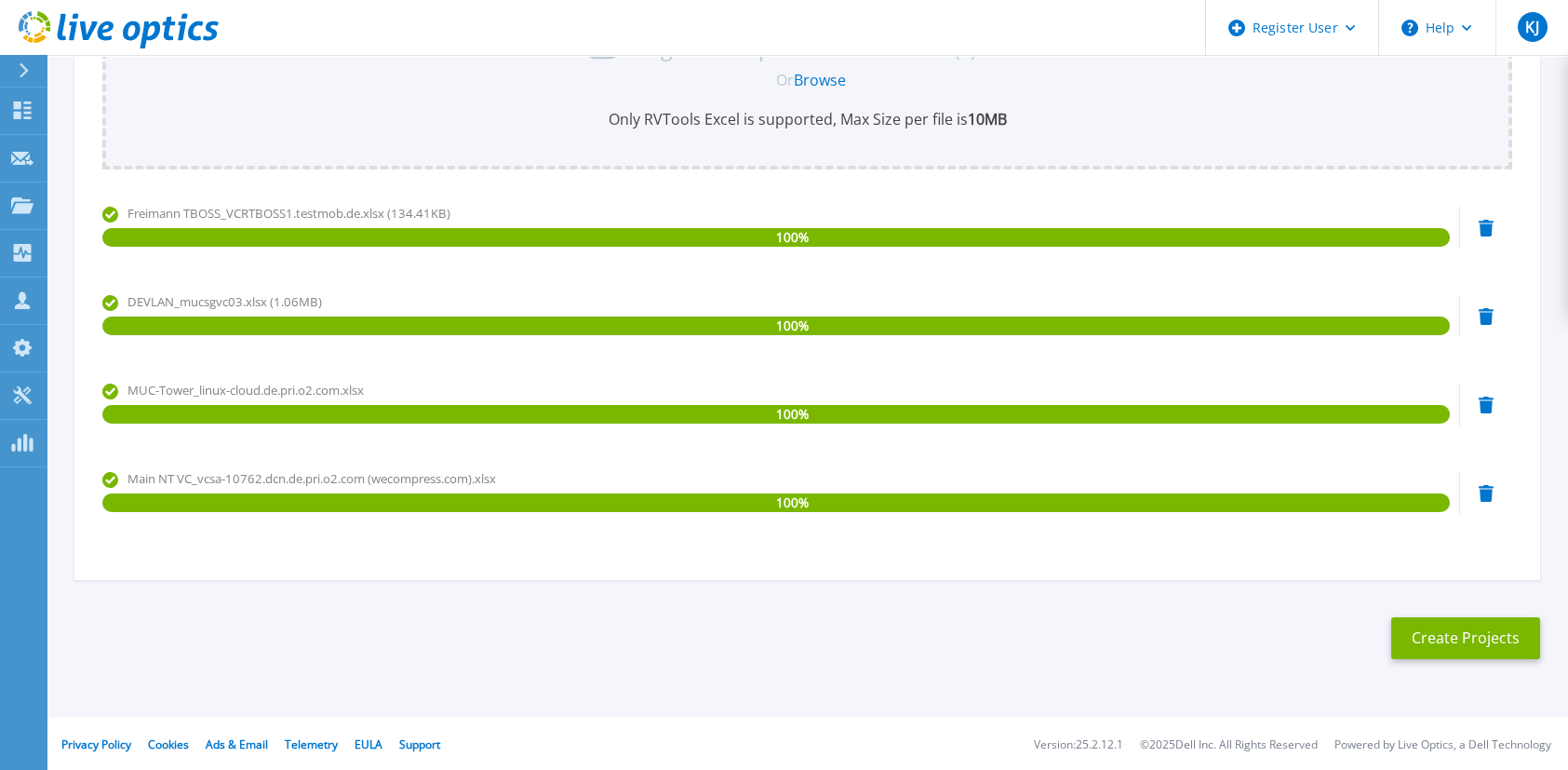 click on "Browse" at bounding box center [820, 80] 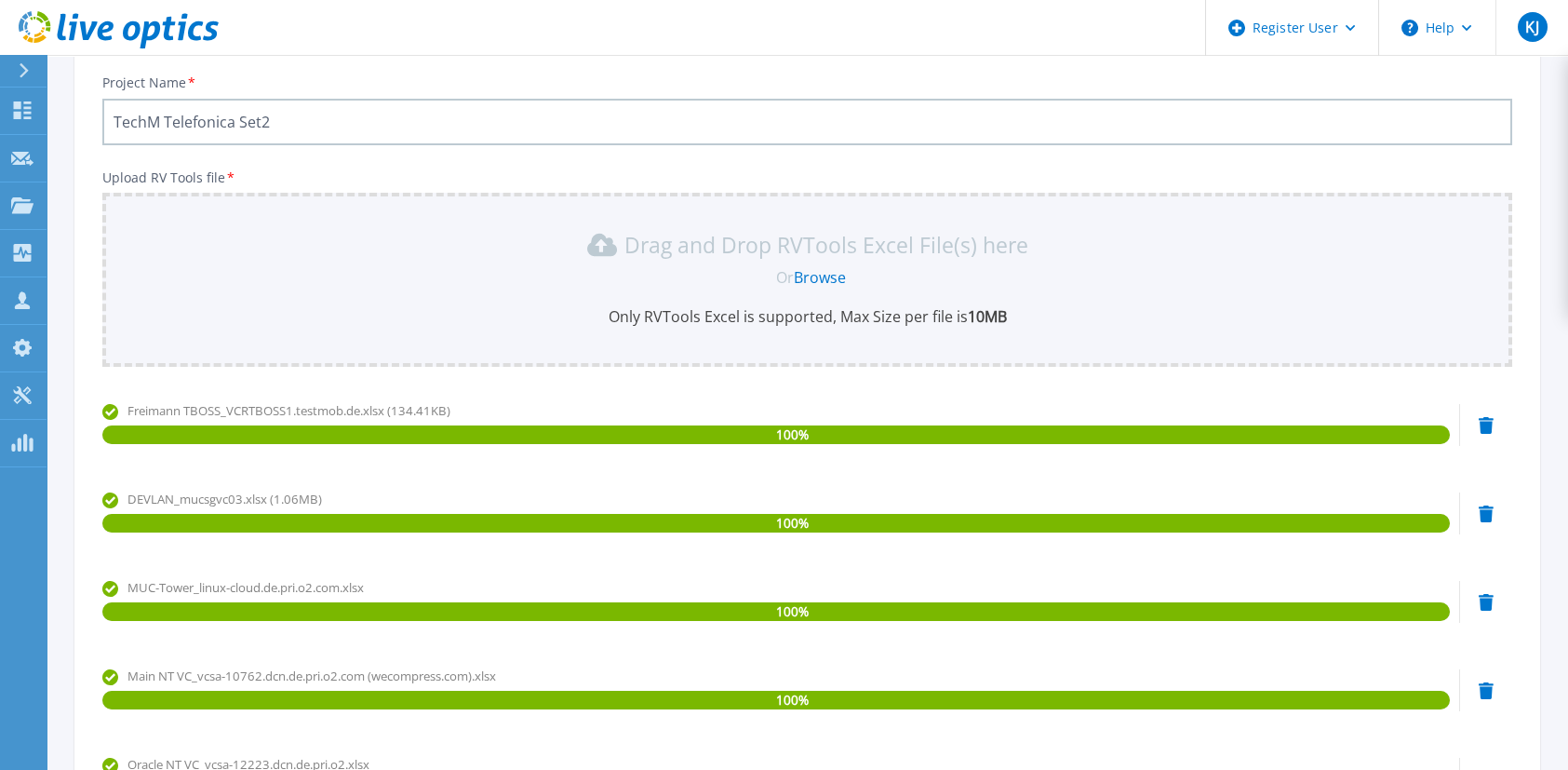 scroll, scrollTop: 493, scrollLeft: 0, axis: vertical 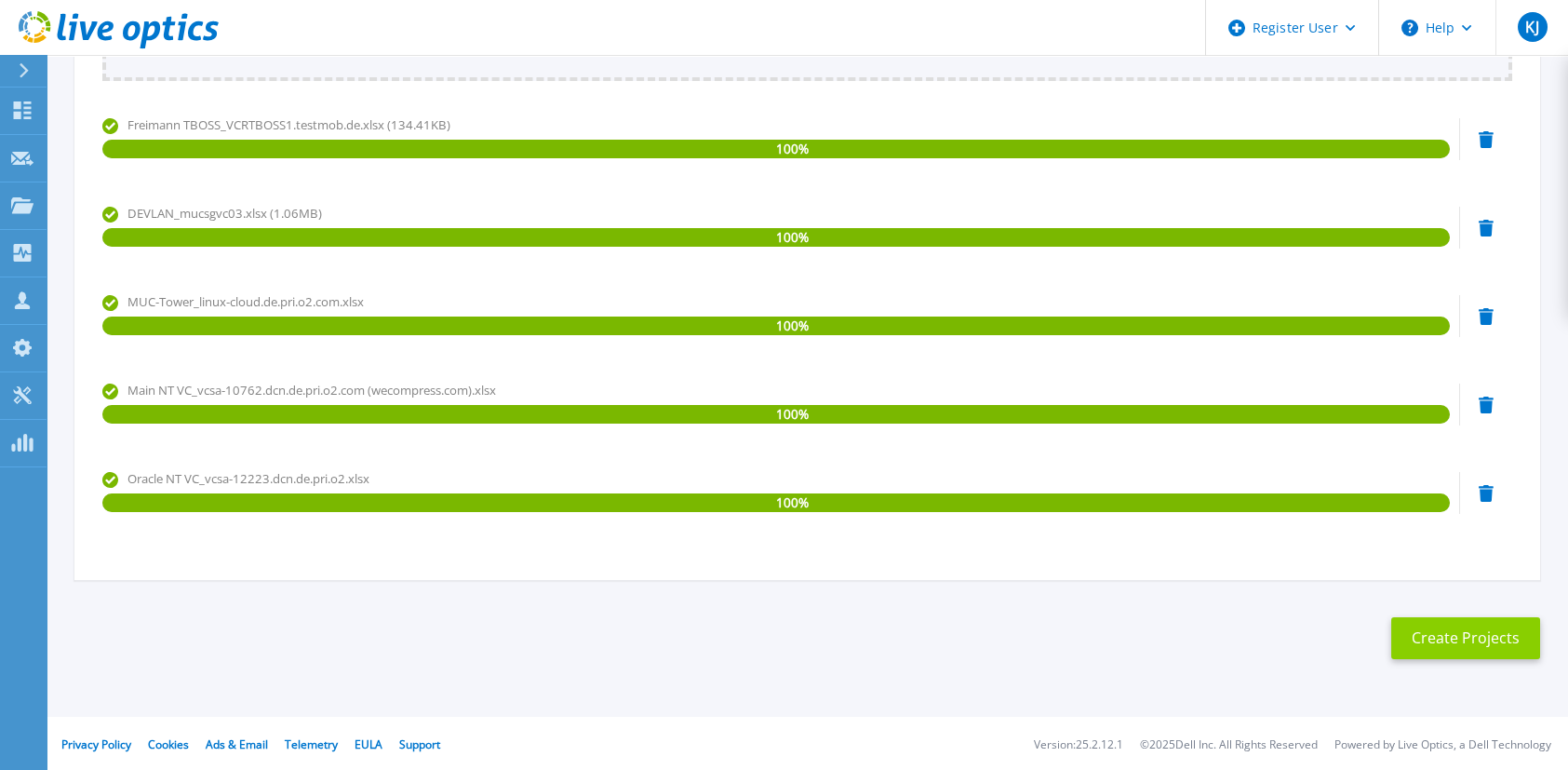click on "Create Projects" at bounding box center (1466, 638) 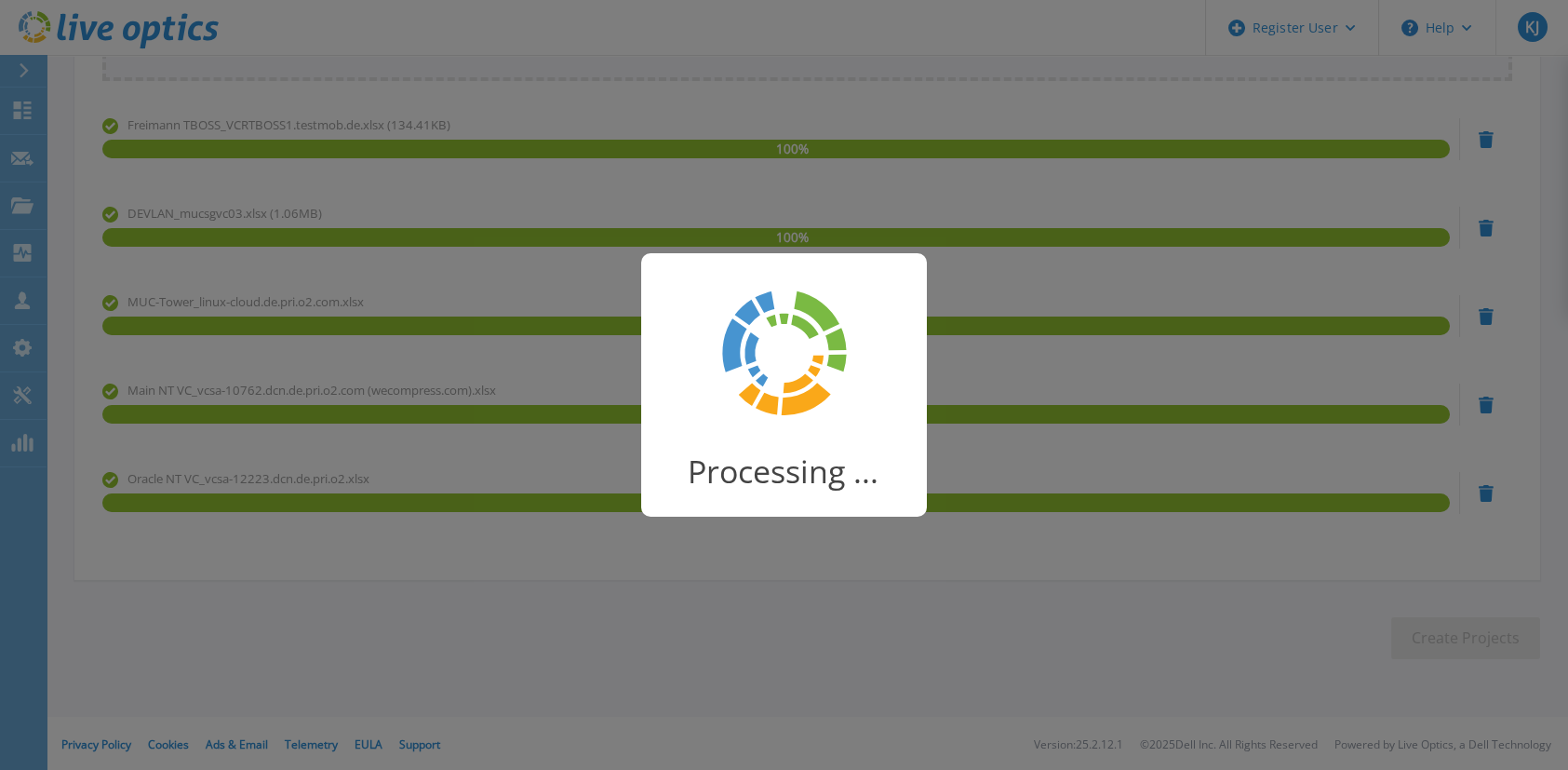 scroll, scrollTop: 114, scrollLeft: 0, axis: vertical 